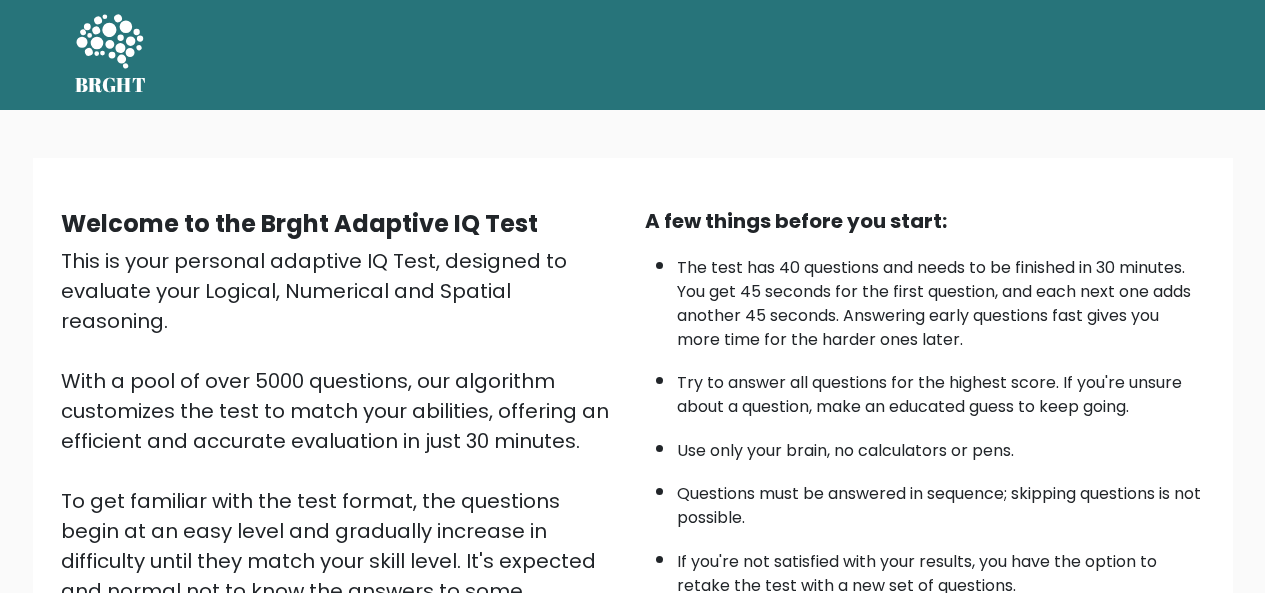 scroll, scrollTop: 0, scrollLeft: 0, axis: both 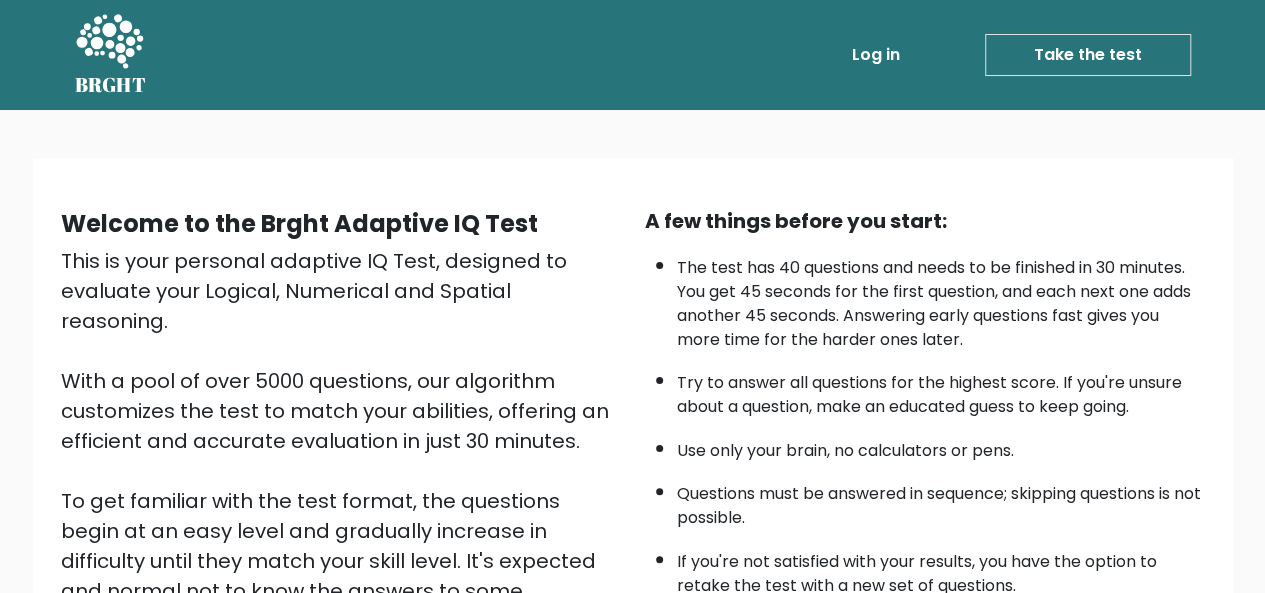 click on "This is your personal adaptive IQ Test, designed to evaluate your Logical, Numerical and Spatial reasoning.
With a pool of over 5000 questions, our algorithm customizes the test to match your abilities, offering an efficient and accurate evaluation in just 30 minutes.
To get familiar with the test format, the questions begin at an easy level and gradually increase in difficulty until they match your skill level. It's expected and normal not to know the answers to some questions eventually—that's how the test determines your level.
Just relax, do your best and enjoy the process!" at bounding box center [341, 486] 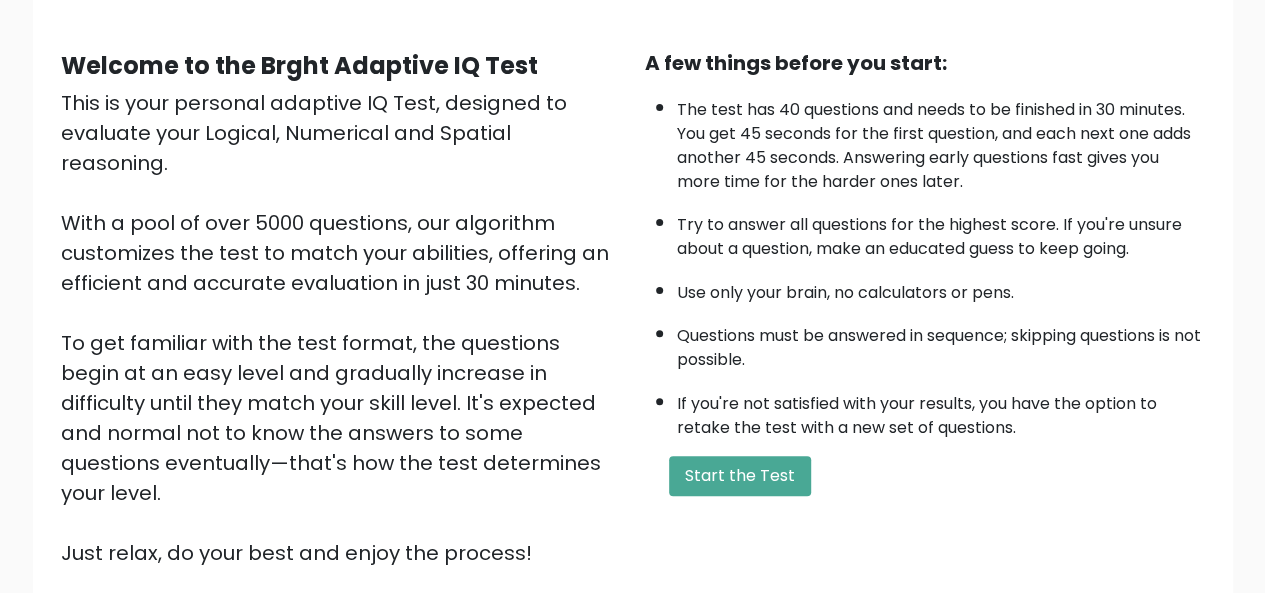 scroll, scrollTop: 200, scrollLeft: 0, axis: vertical 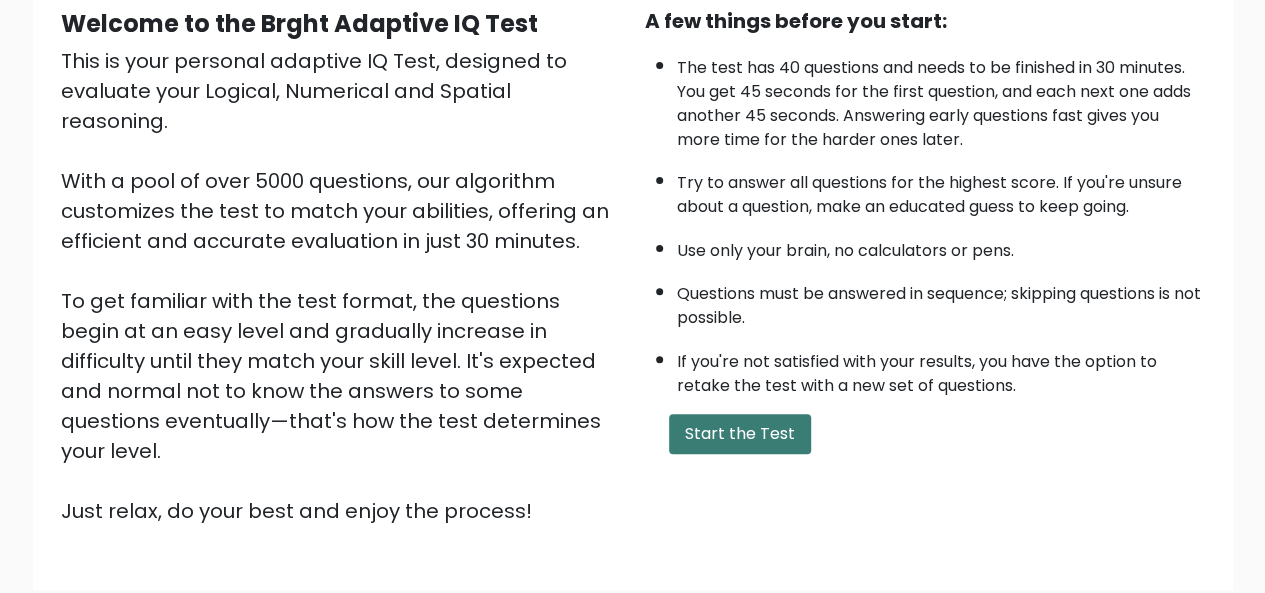 click on "Start the Test" at bounding box center (740, 434) 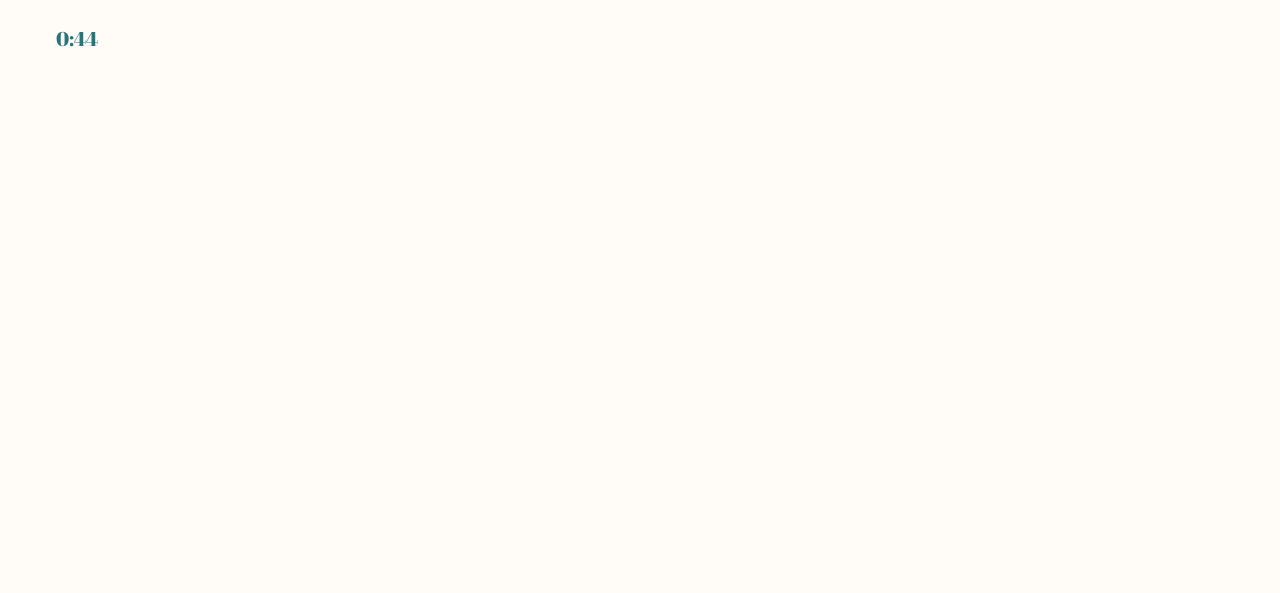 scroll, scrollTop: 0, scrollLeft: 0, axis: both 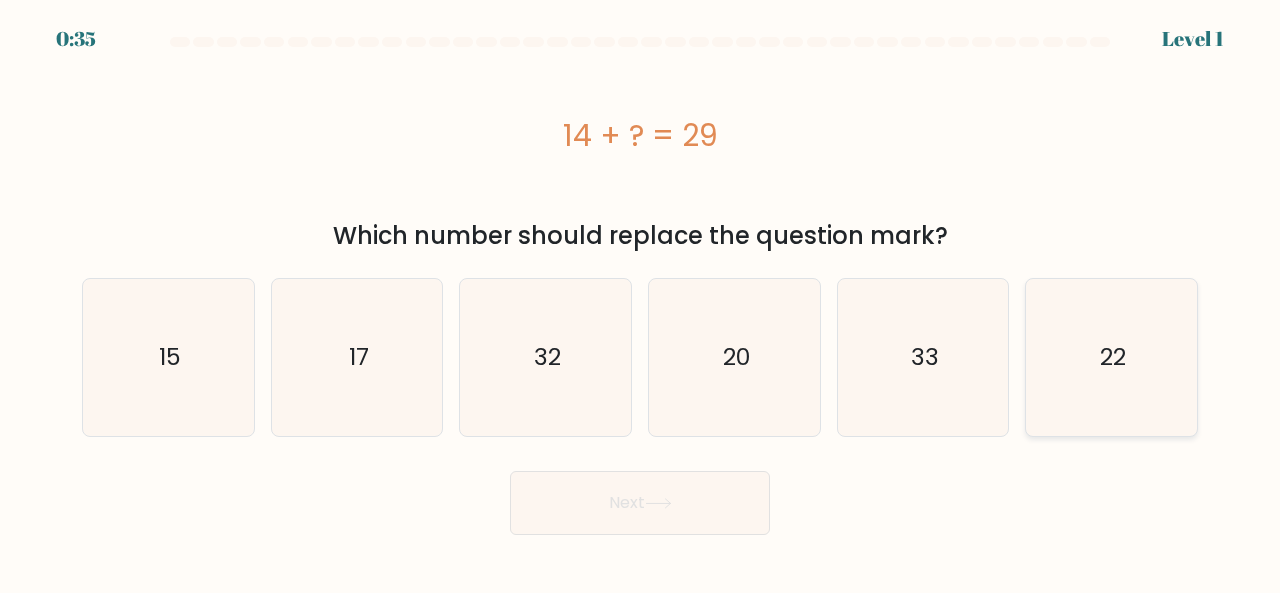 click on "22" 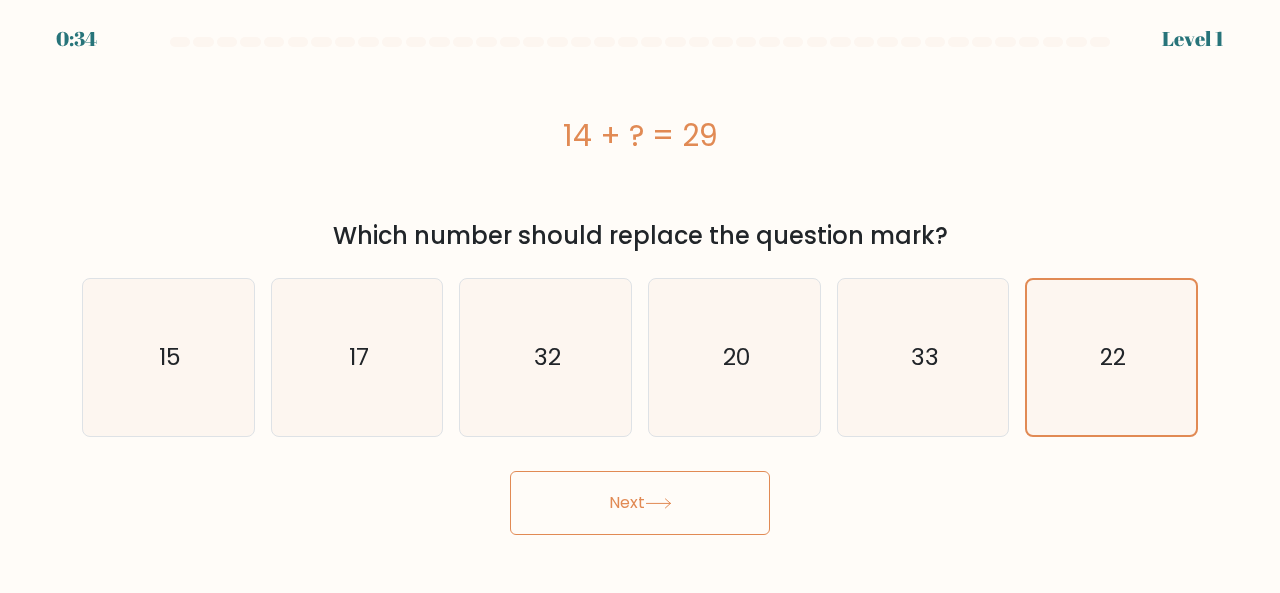 click on "Next" at bounding box center (640, 503) 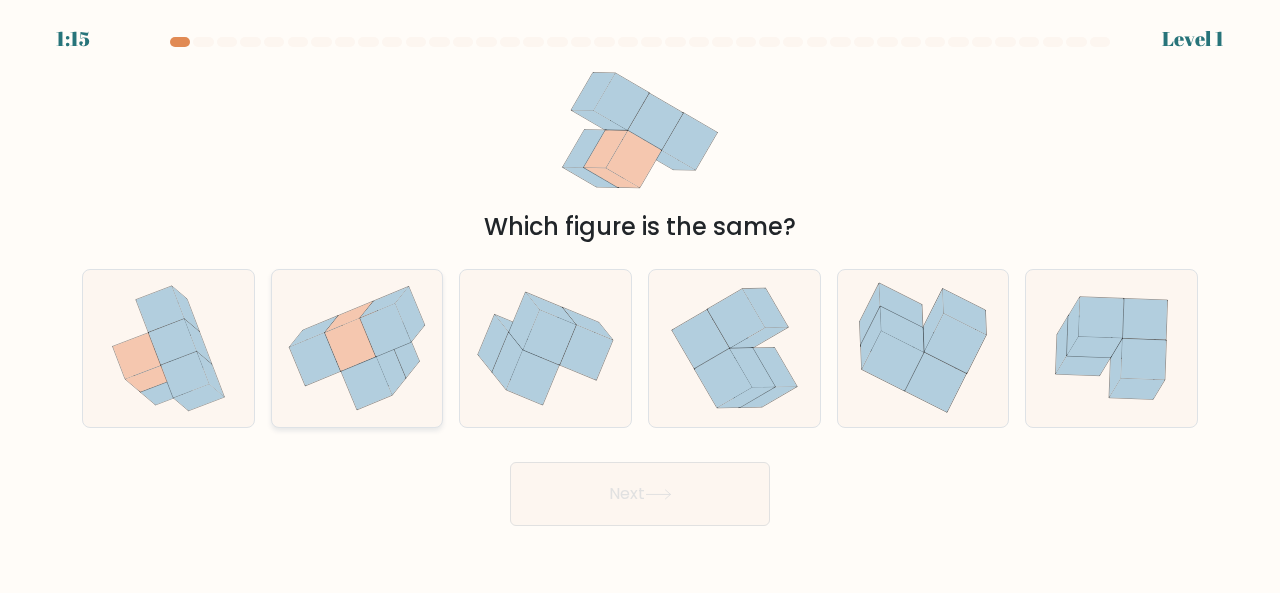 click 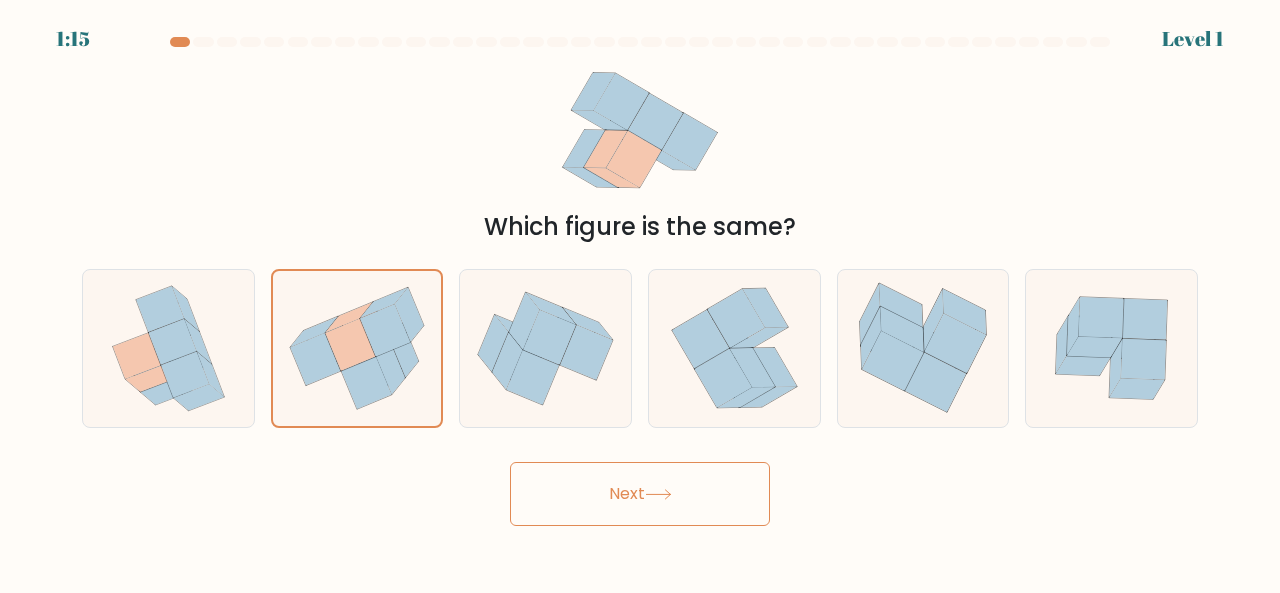 click on "Next" at bounding box center [640, 494] 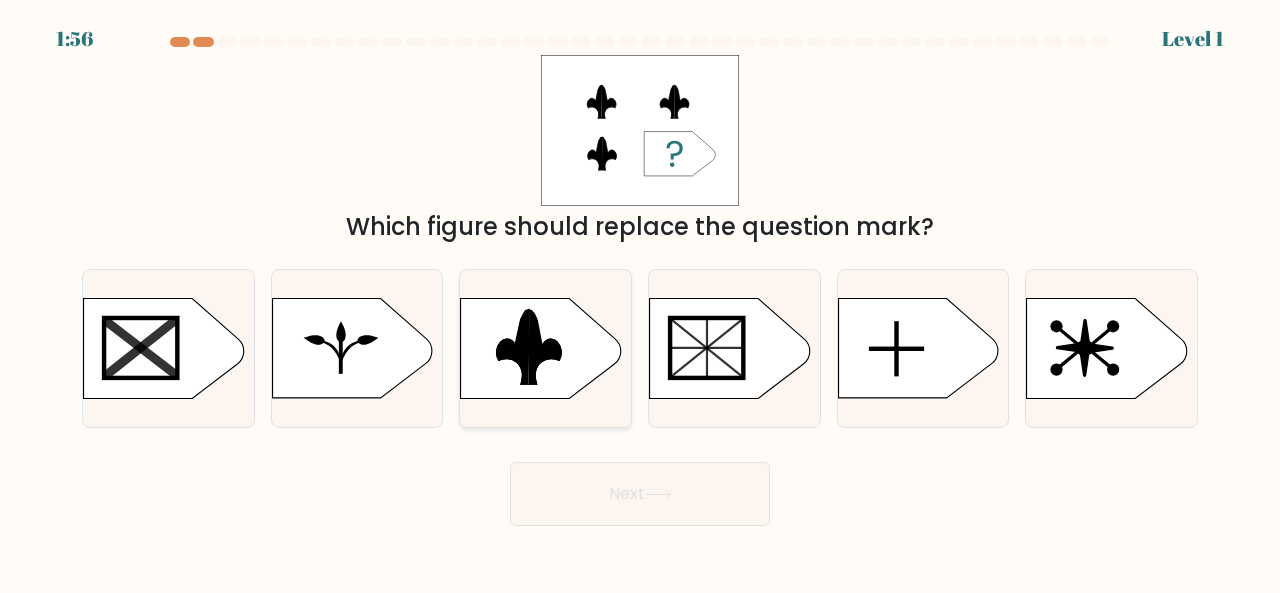 click 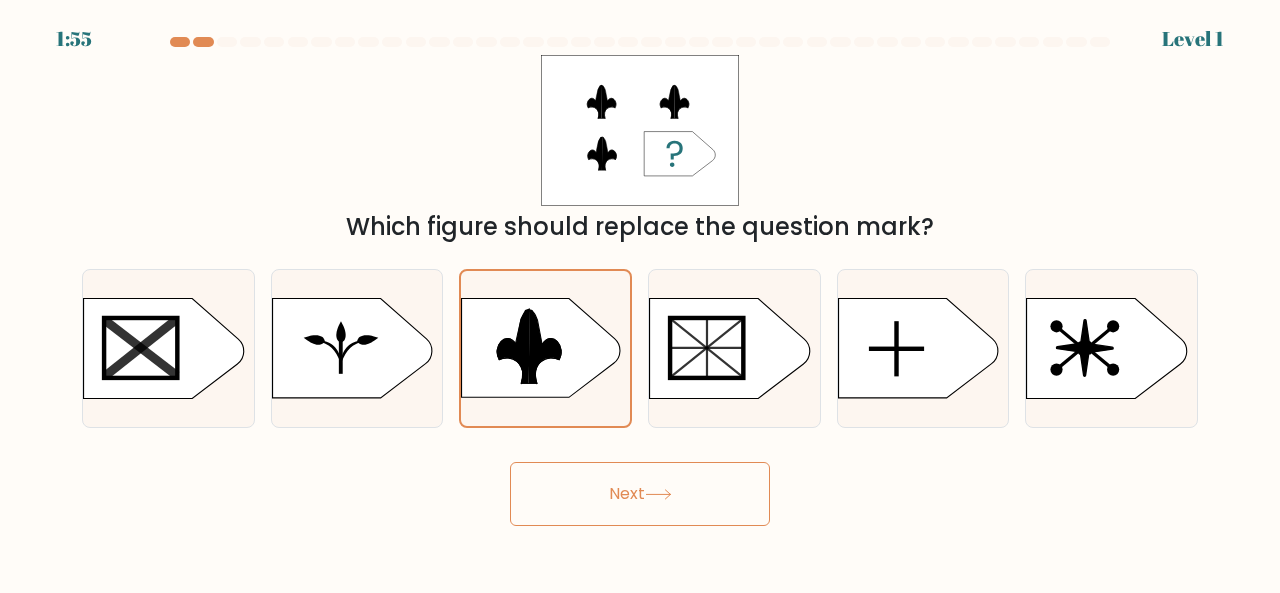 click on "Next" at bounding box center (640, 494) 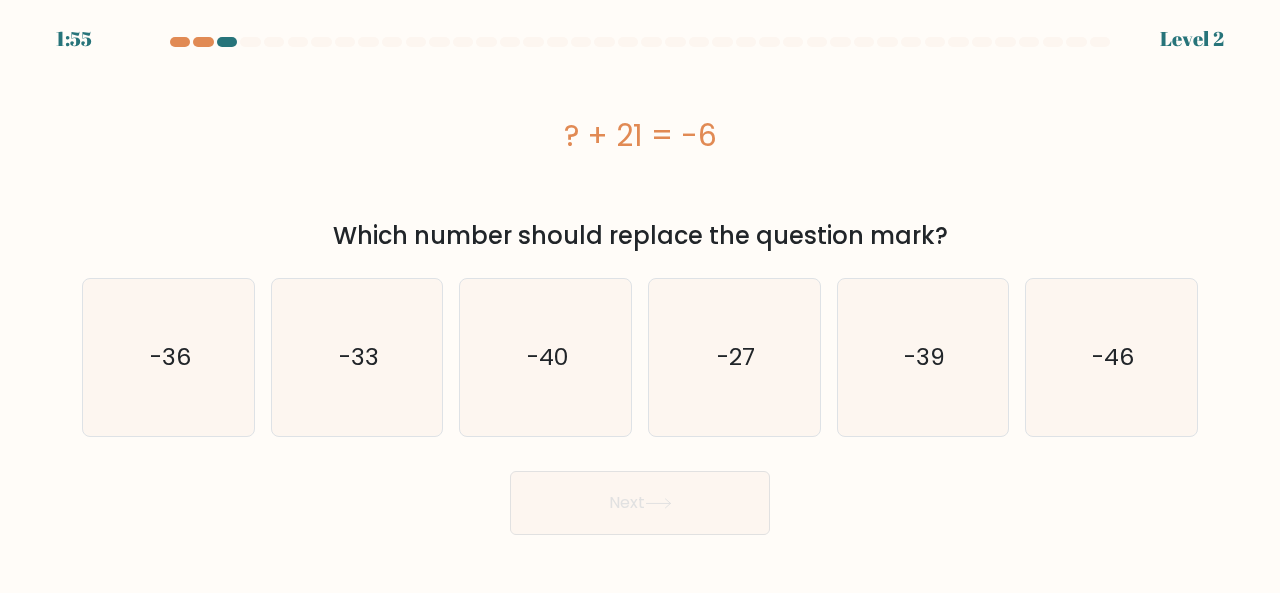 click on "Next" at bounding box center [640, 503] 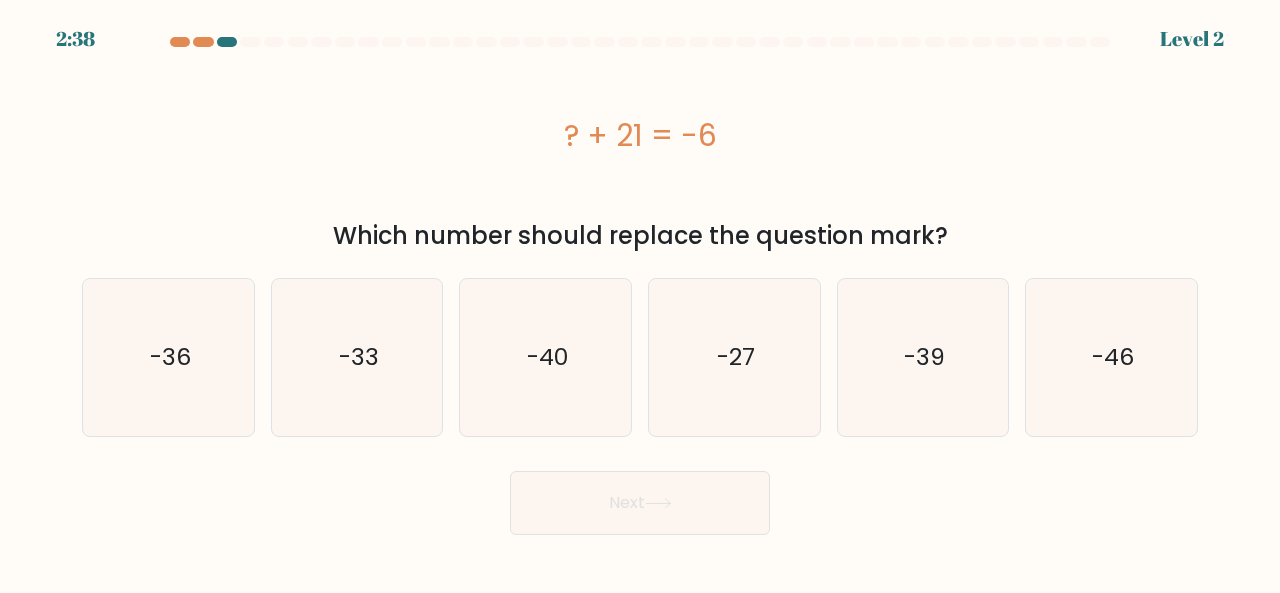 click on "Next" at bounding box center [640, 498] 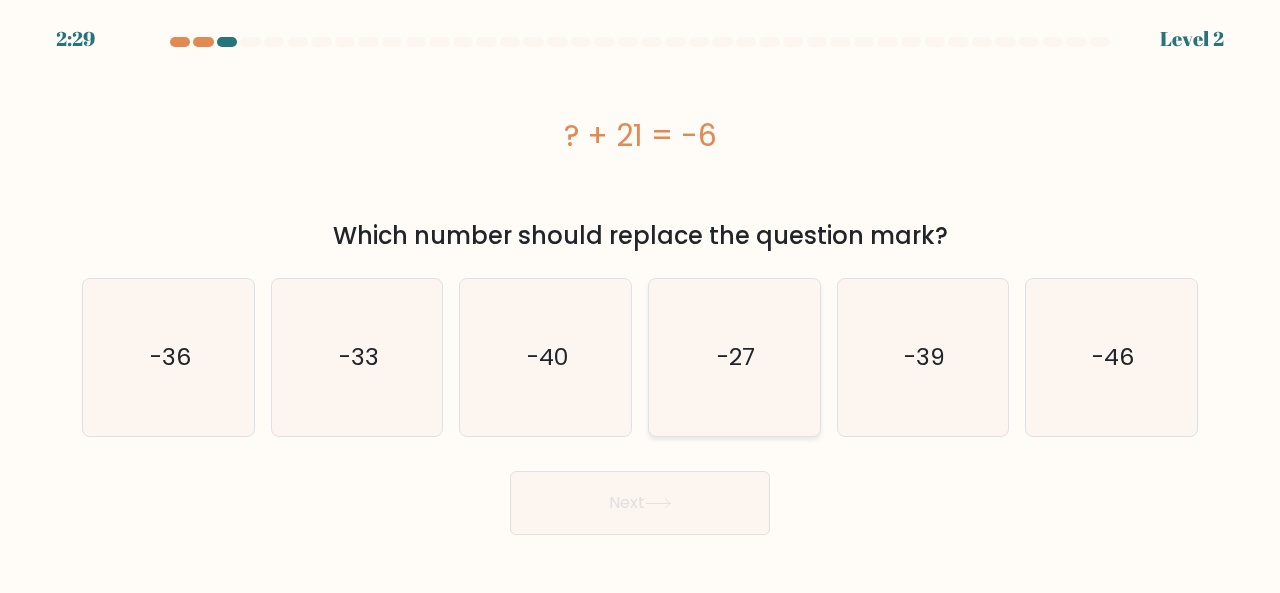 click on "-27" 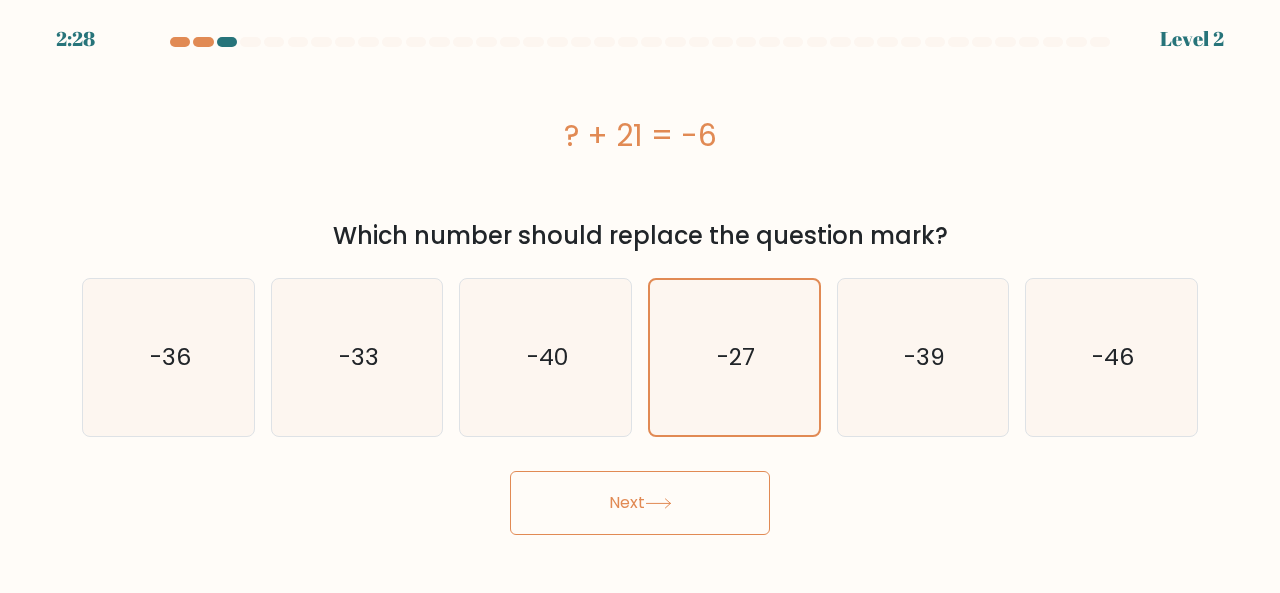 click on "Next" at bounding box center (640, 503) 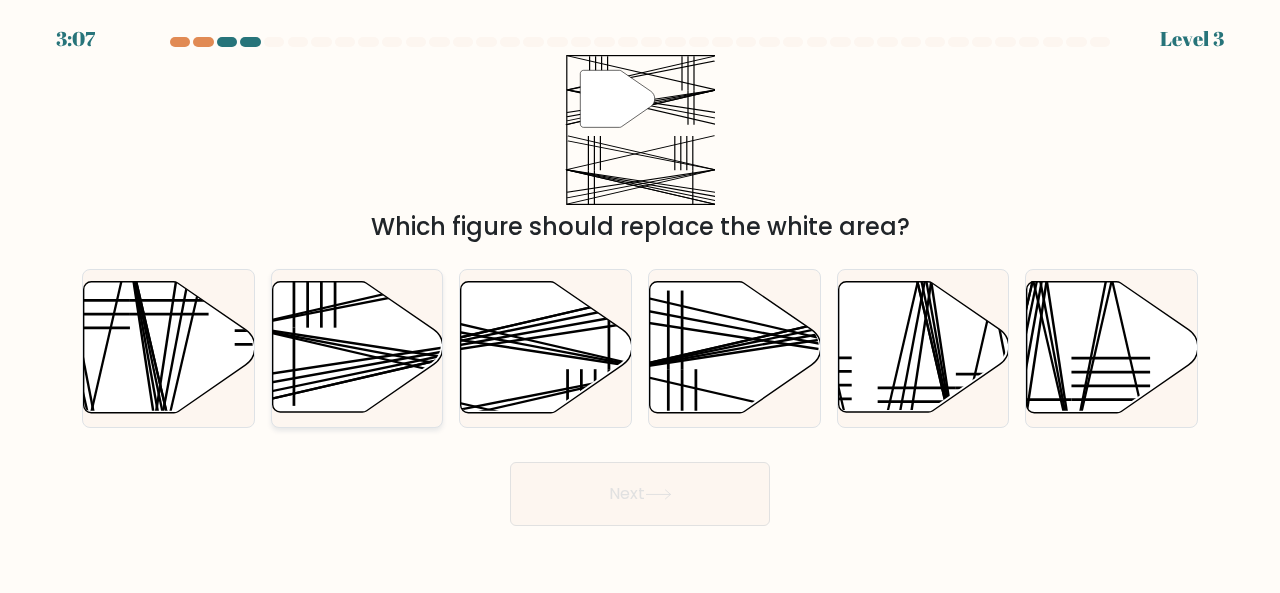 click 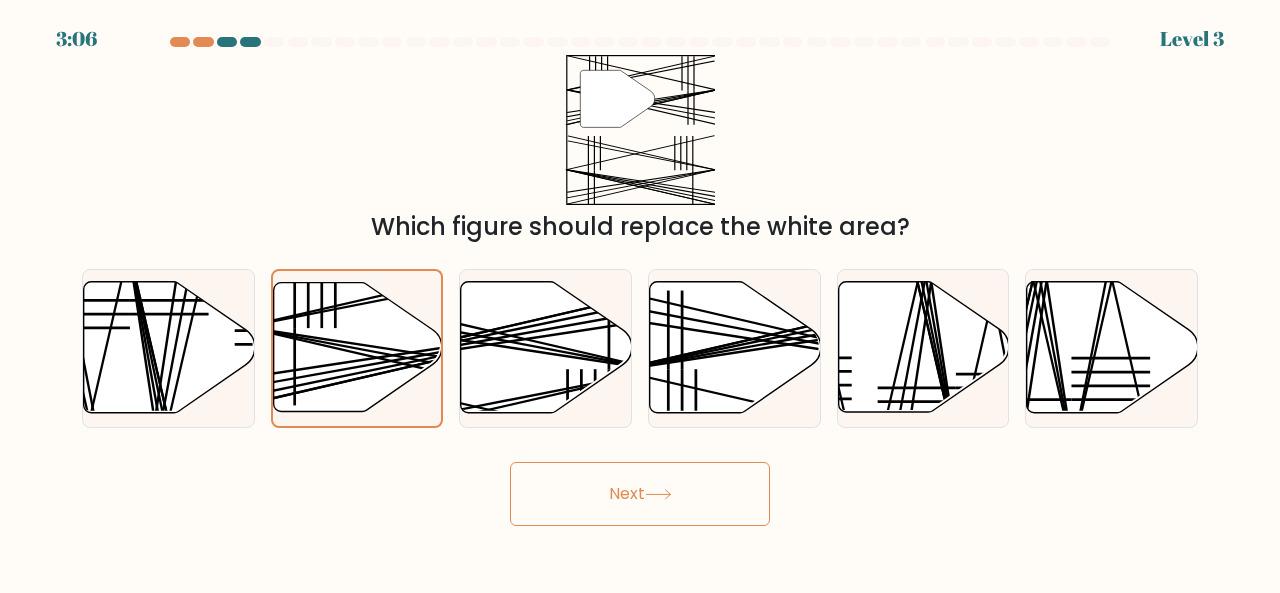 click on "Next" at bounding box center [640, 494] 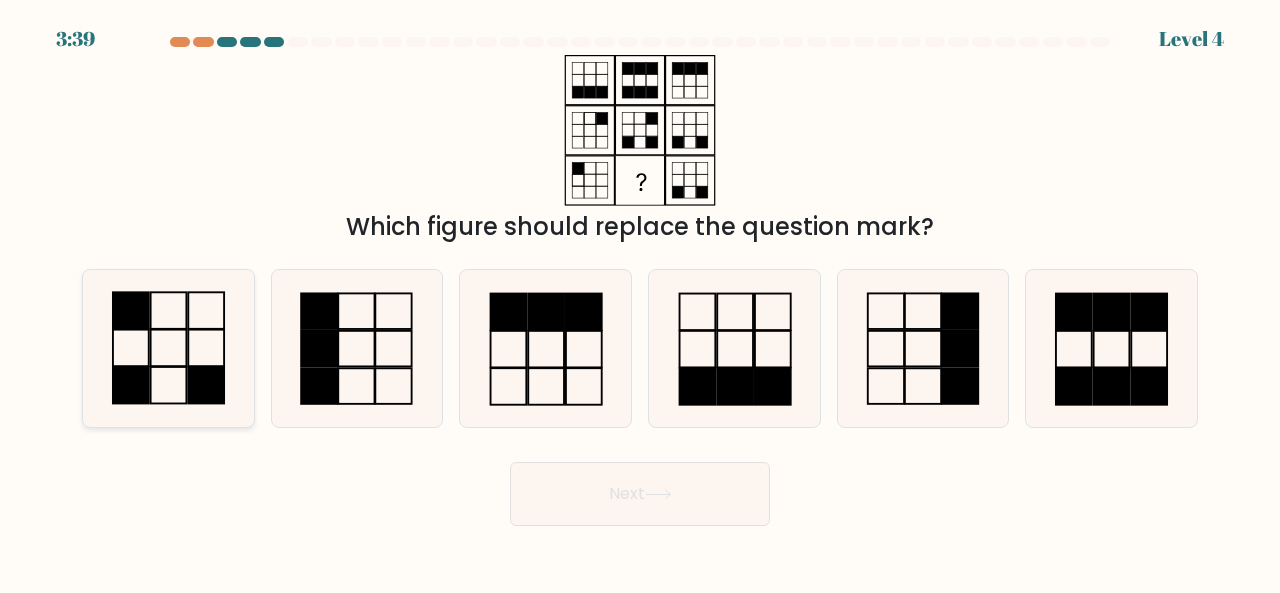 click 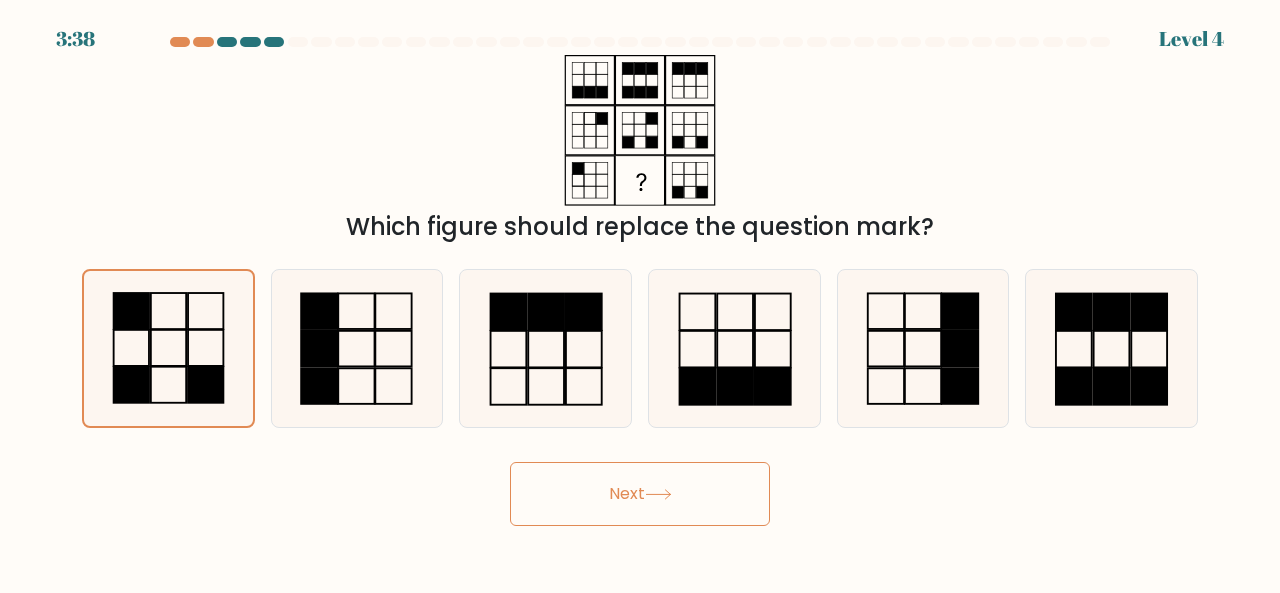 click on "Next" at bounding box center [640, 494] 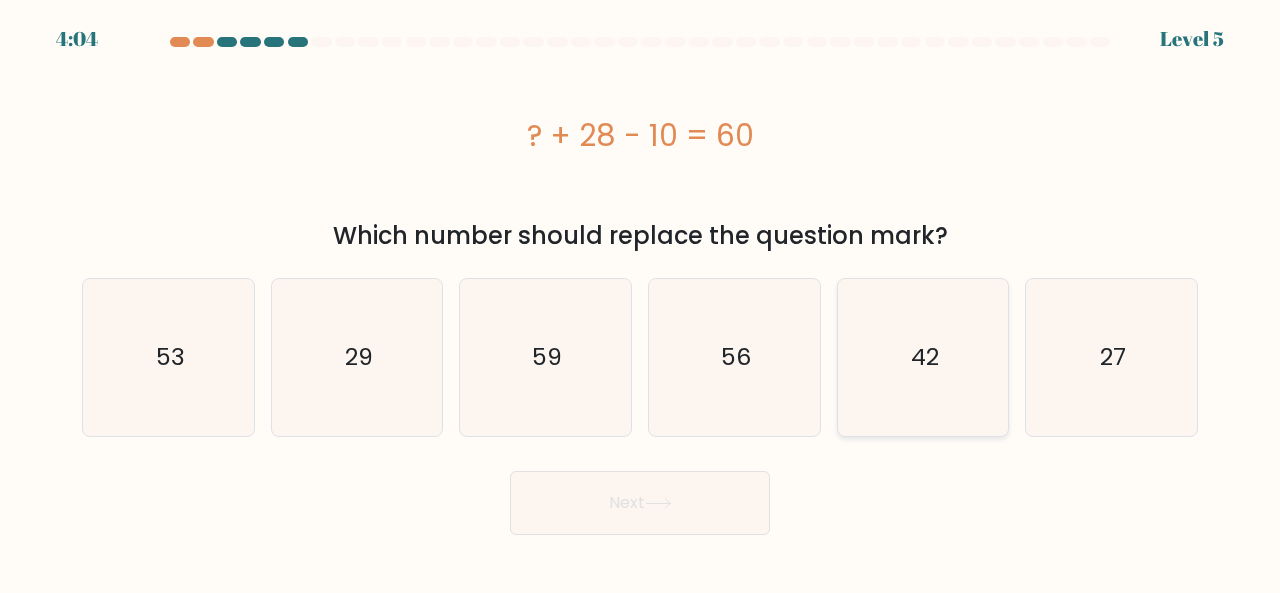 click on "42" 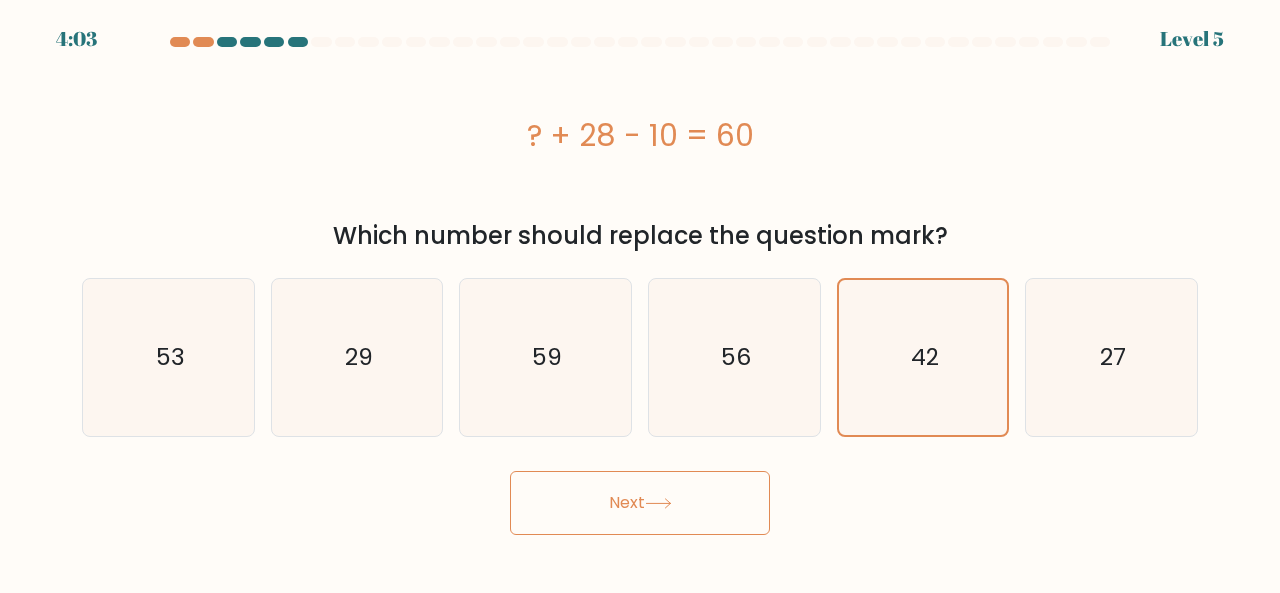 click on "Next" at bounding box center [640, 503] 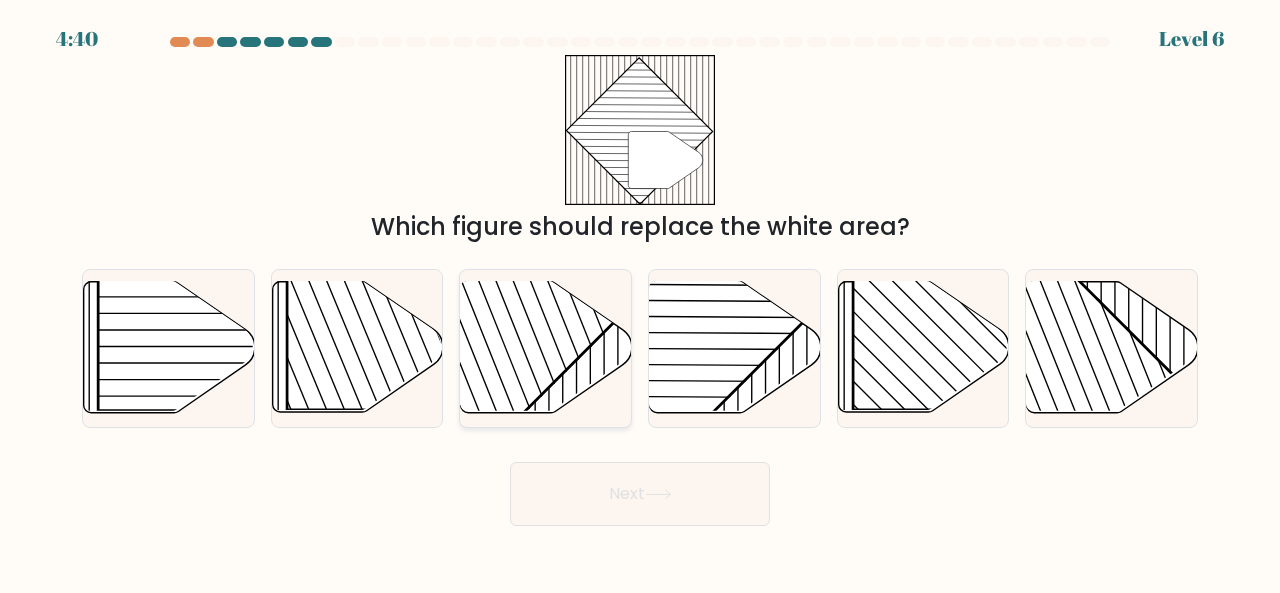 click 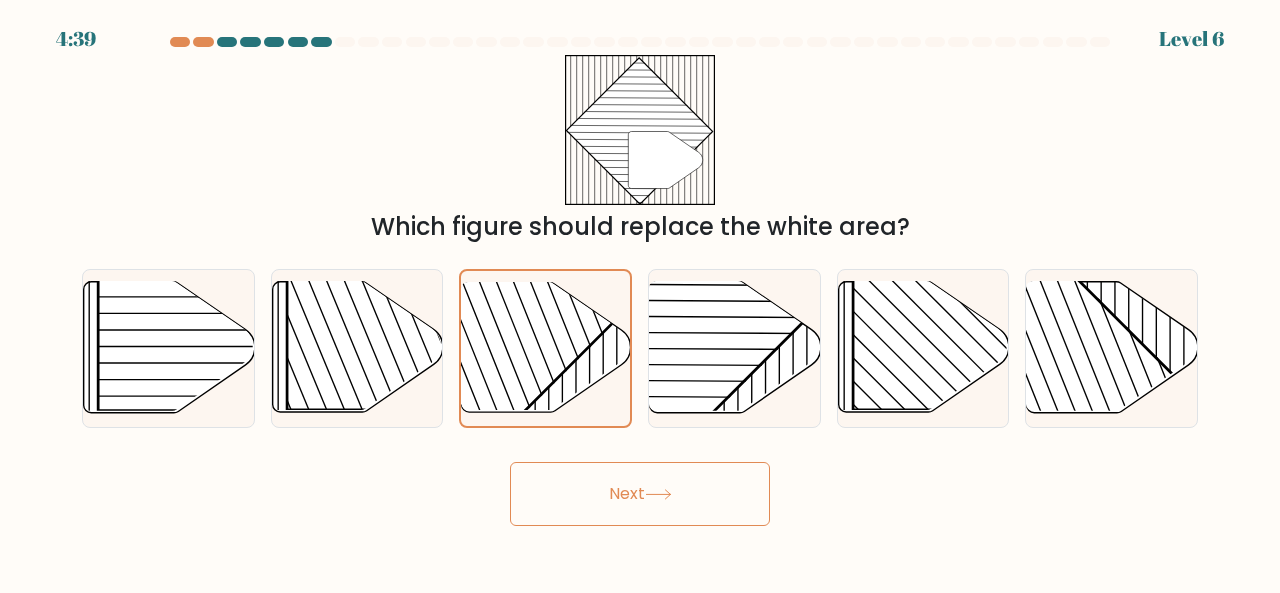 click on "Next" at bounding box center (640, 494) 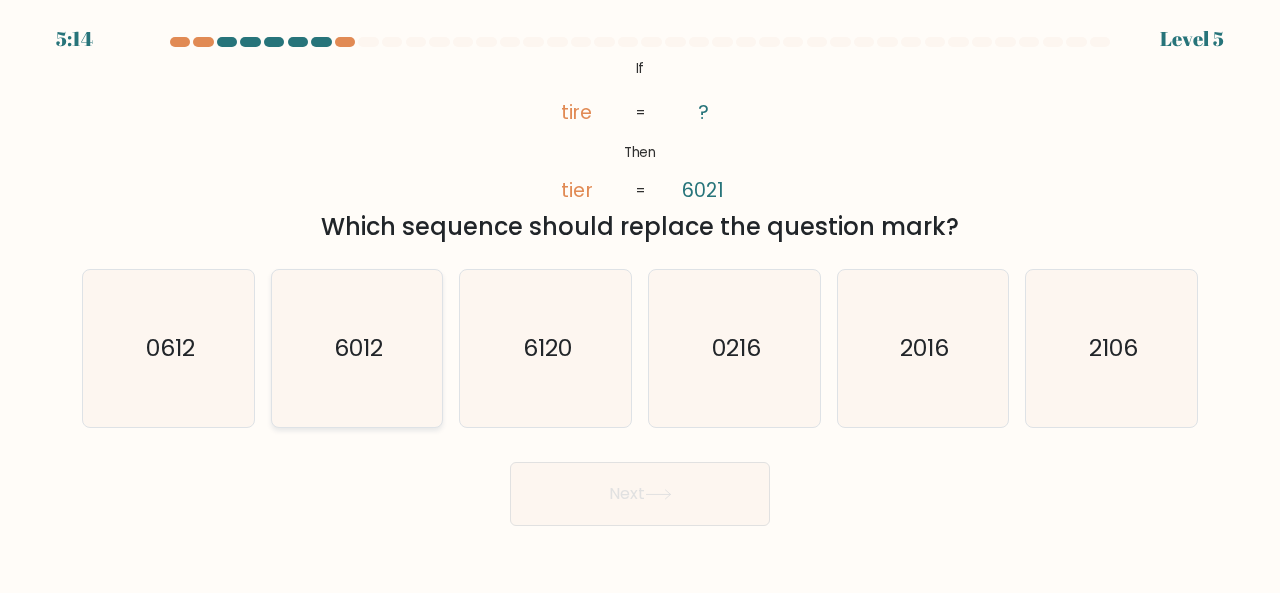 click on "6012" 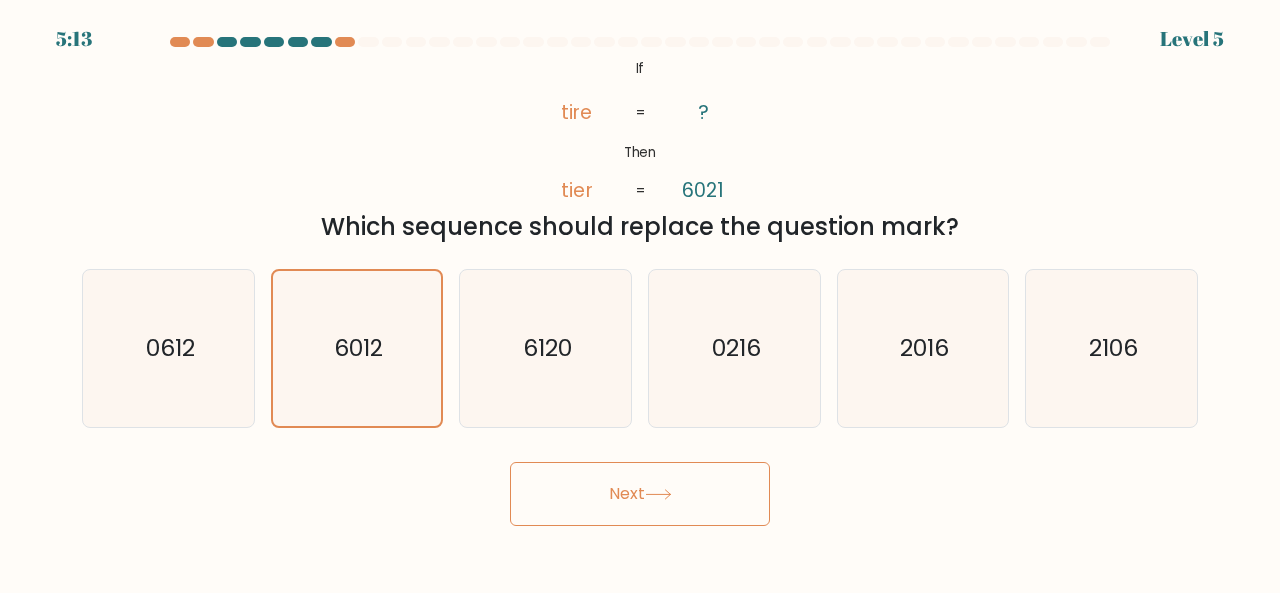 click on "Next" at bounding box center (640, 494) 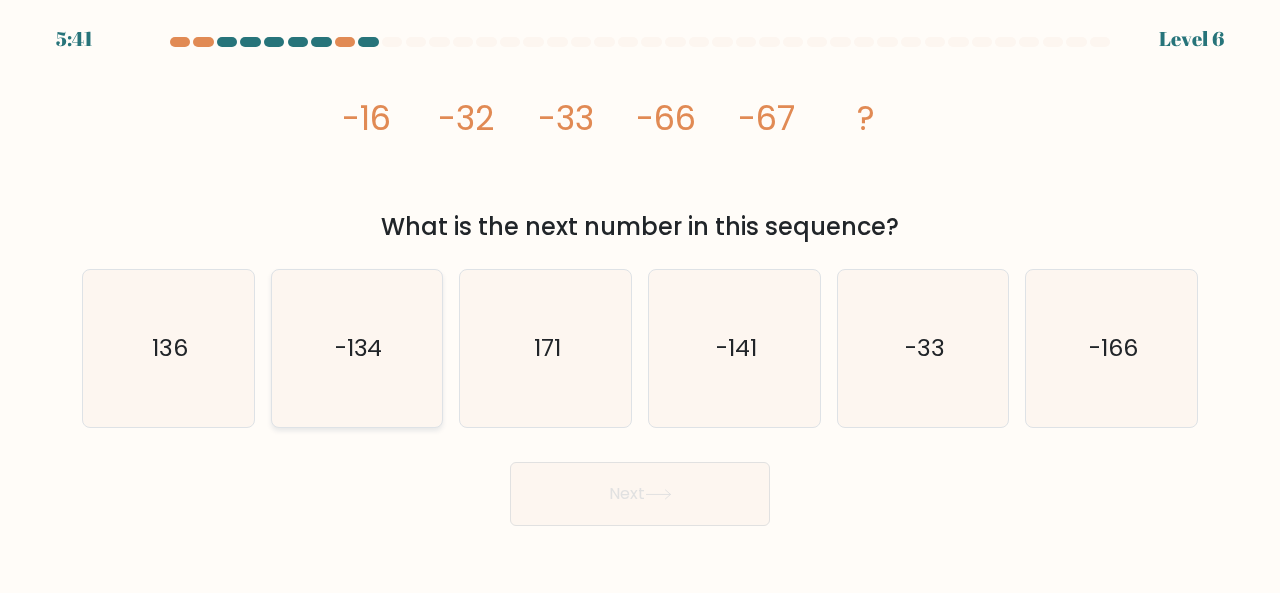 click on "-134" 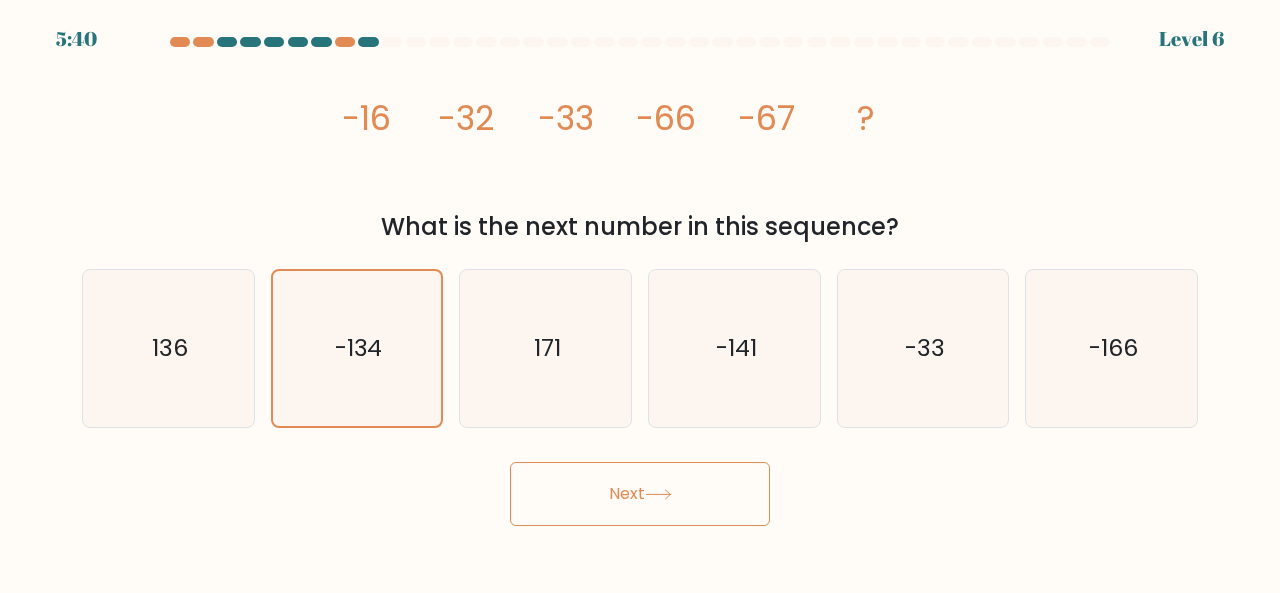 click on "Next" at bounding box center (640, 494) 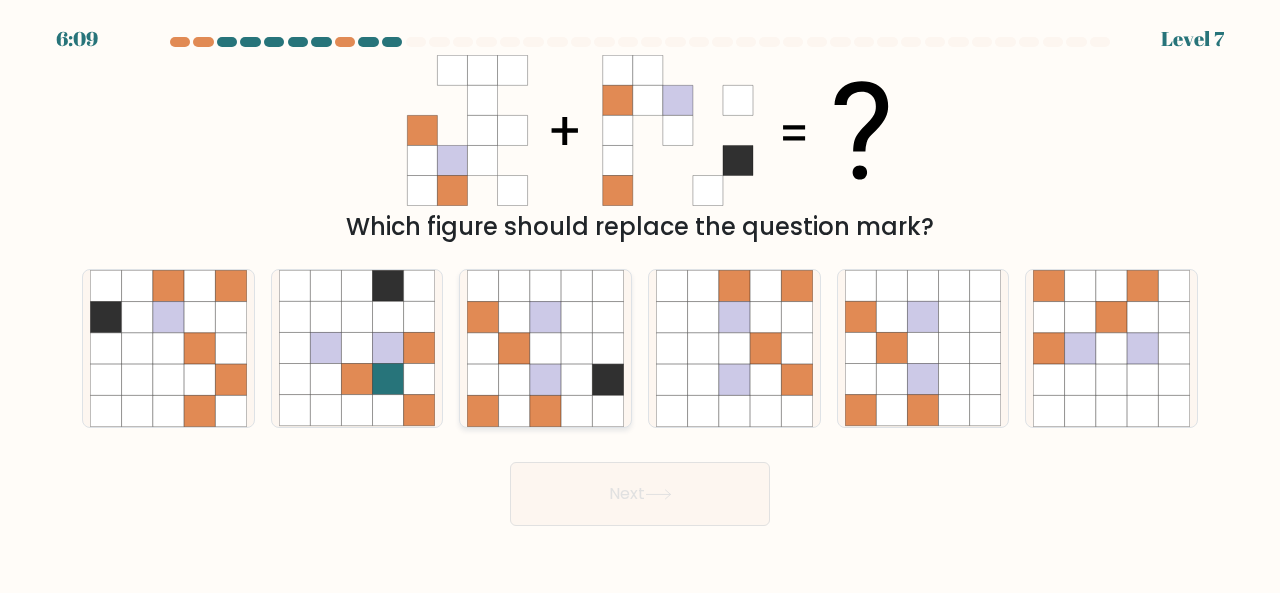 click 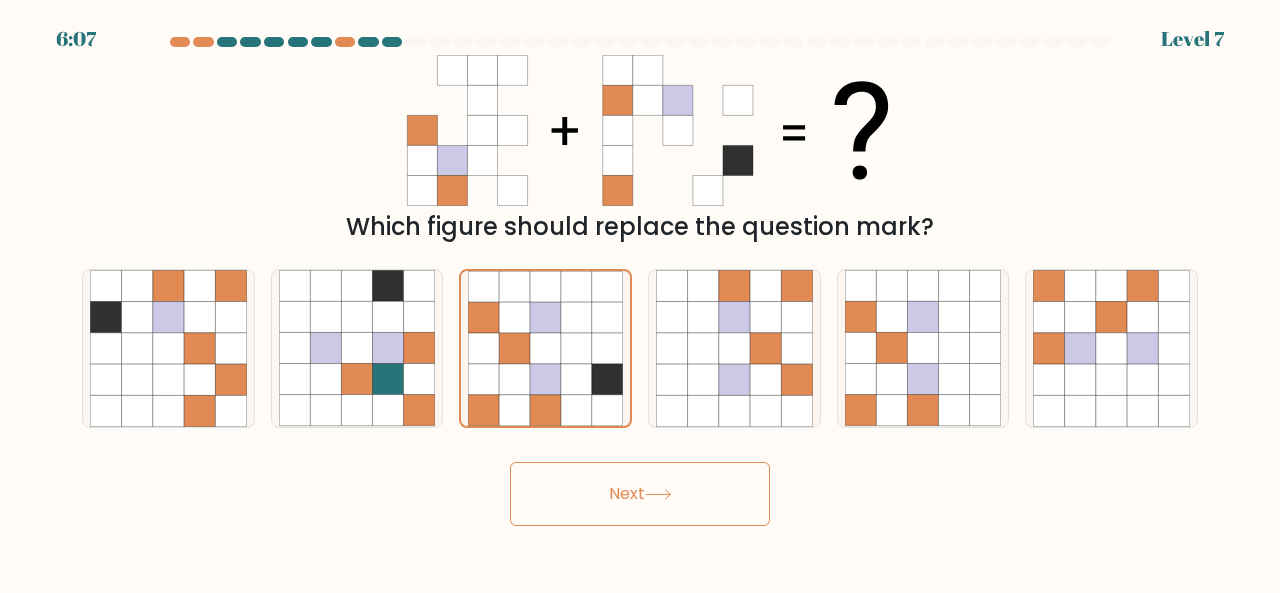 click on "Next" at bounding box center [640, 494] 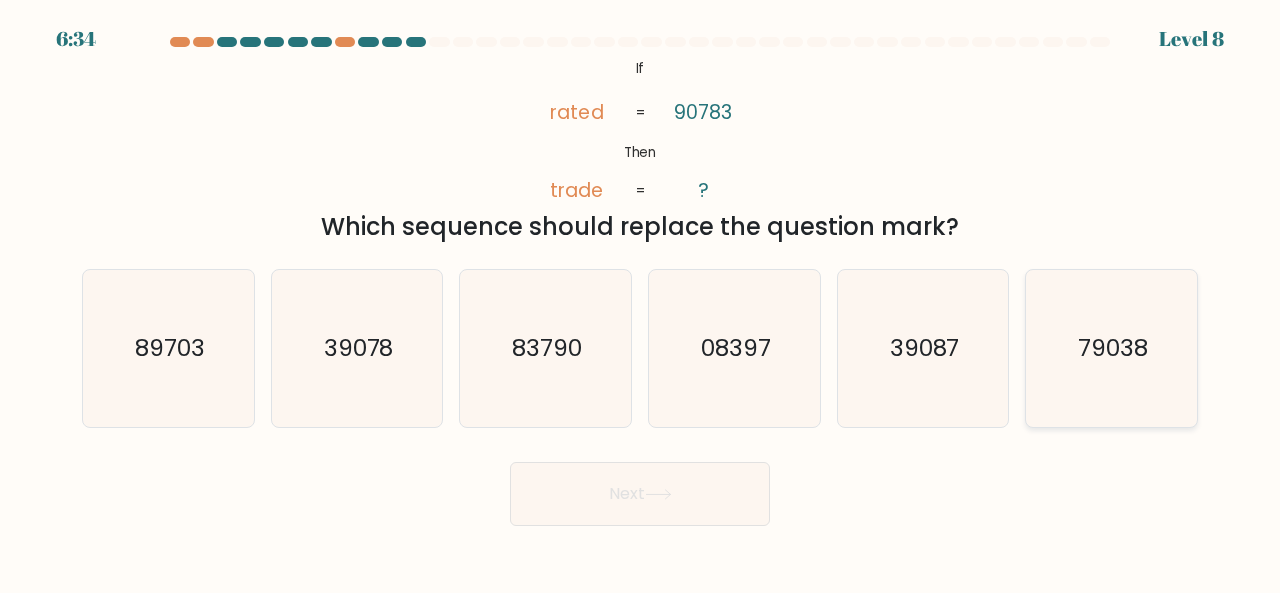 click on "79038" 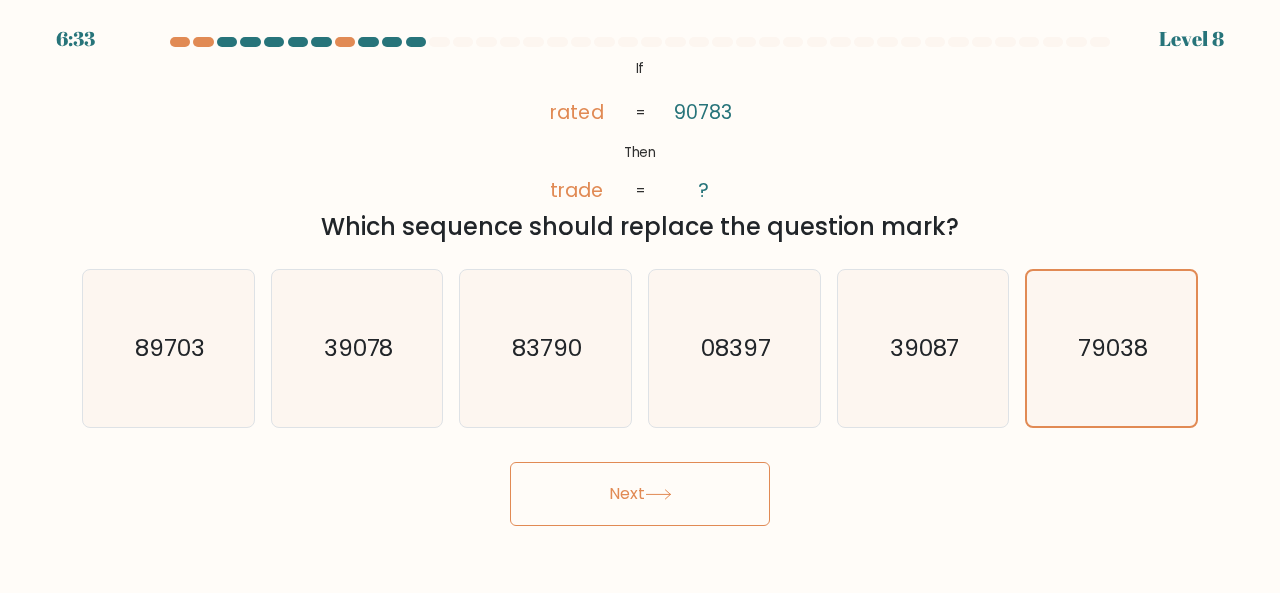 click 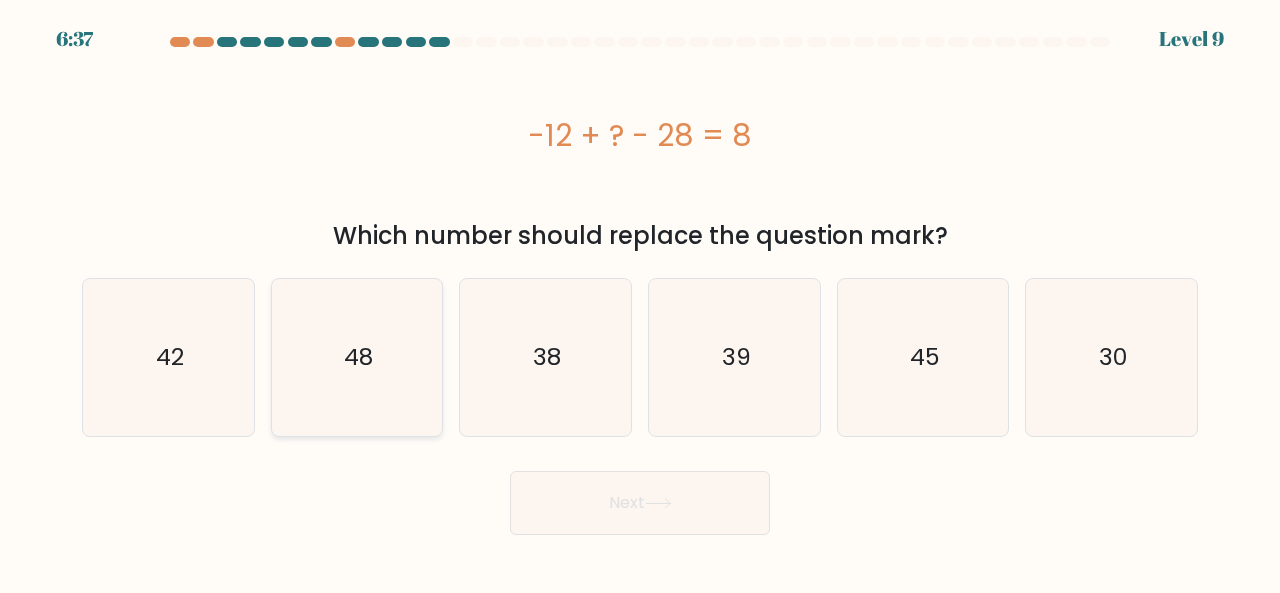 click on "48" 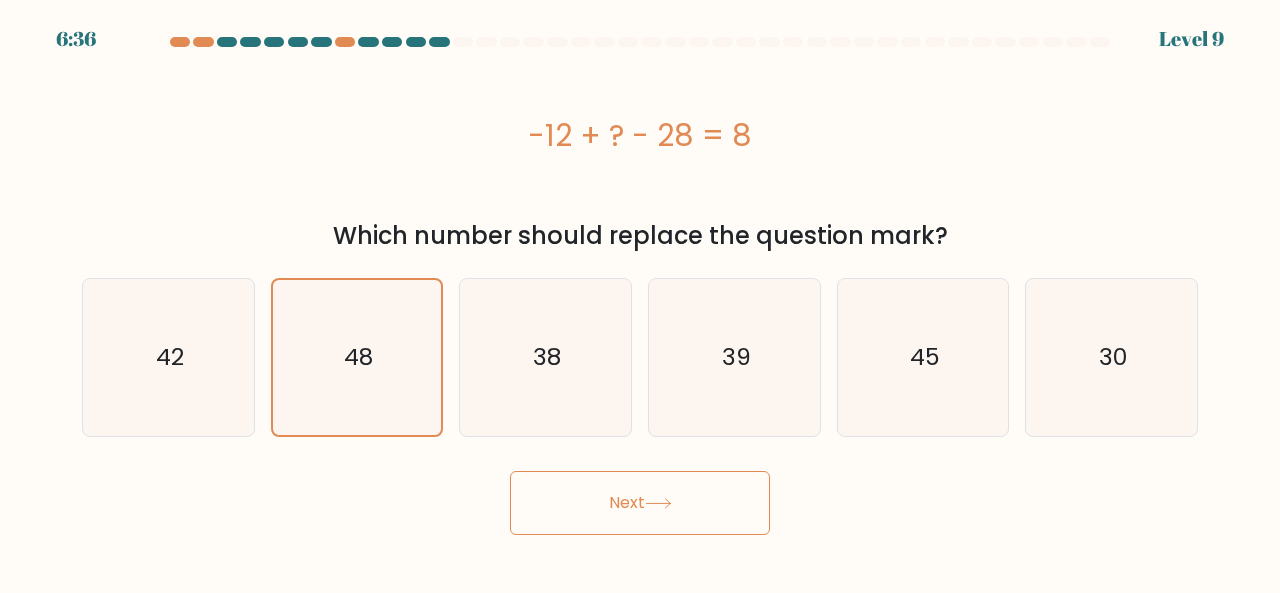 click on "Next" at bounding box center [640, 503] 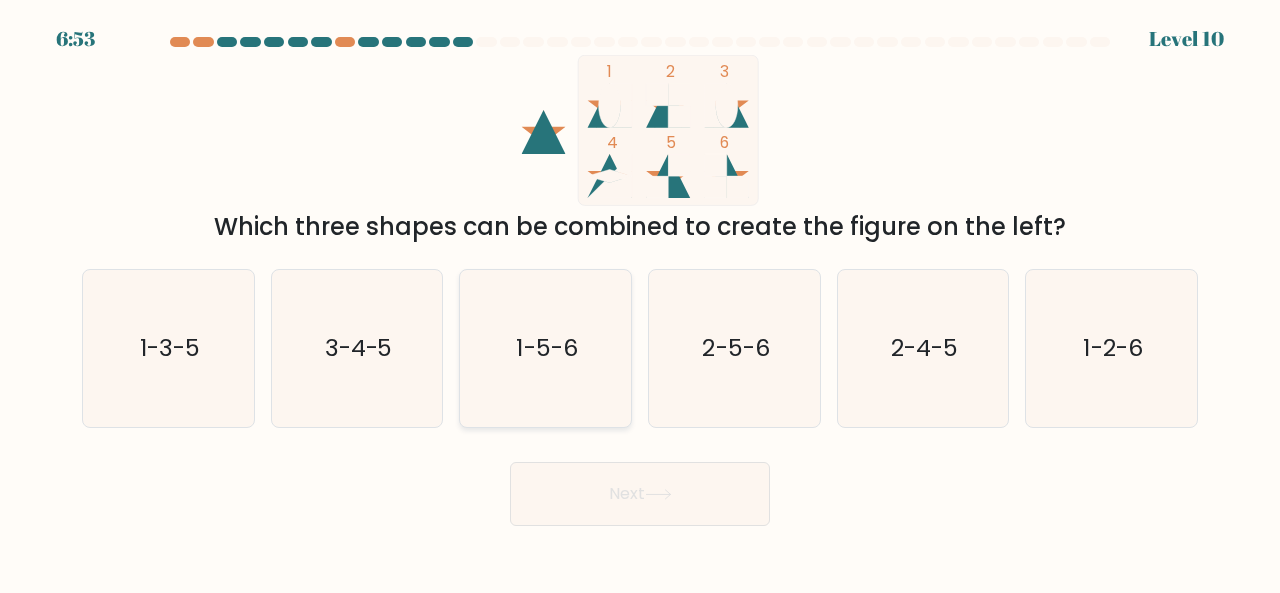 click on "1-5-6" 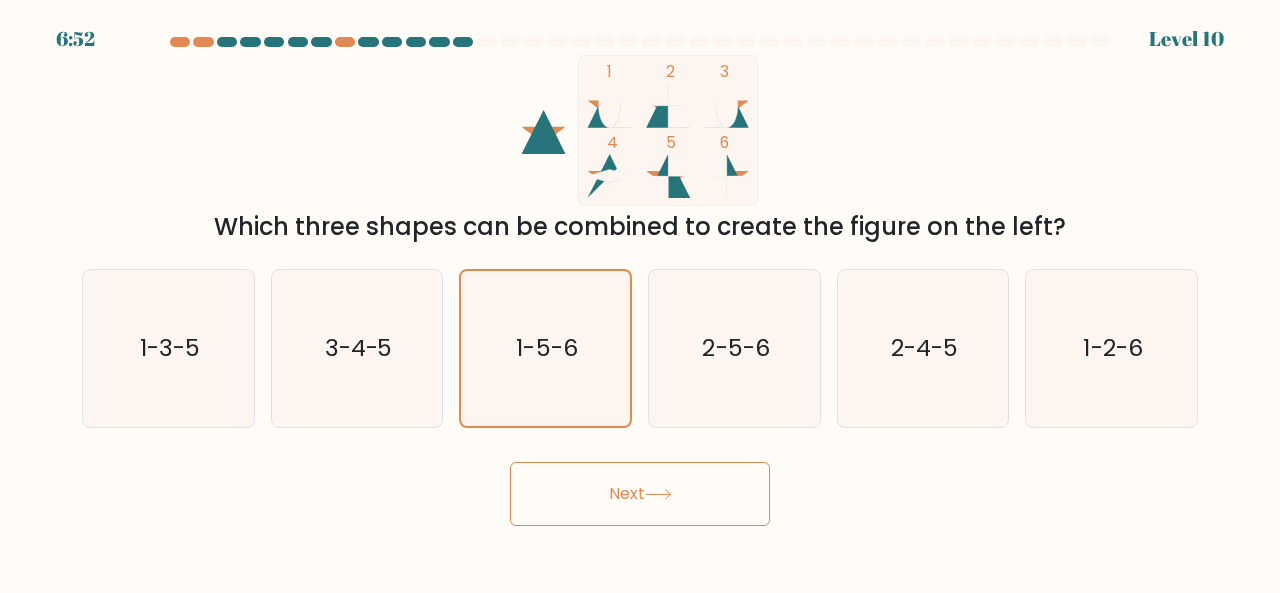 click on "Next" at bounding box center (640, 494) 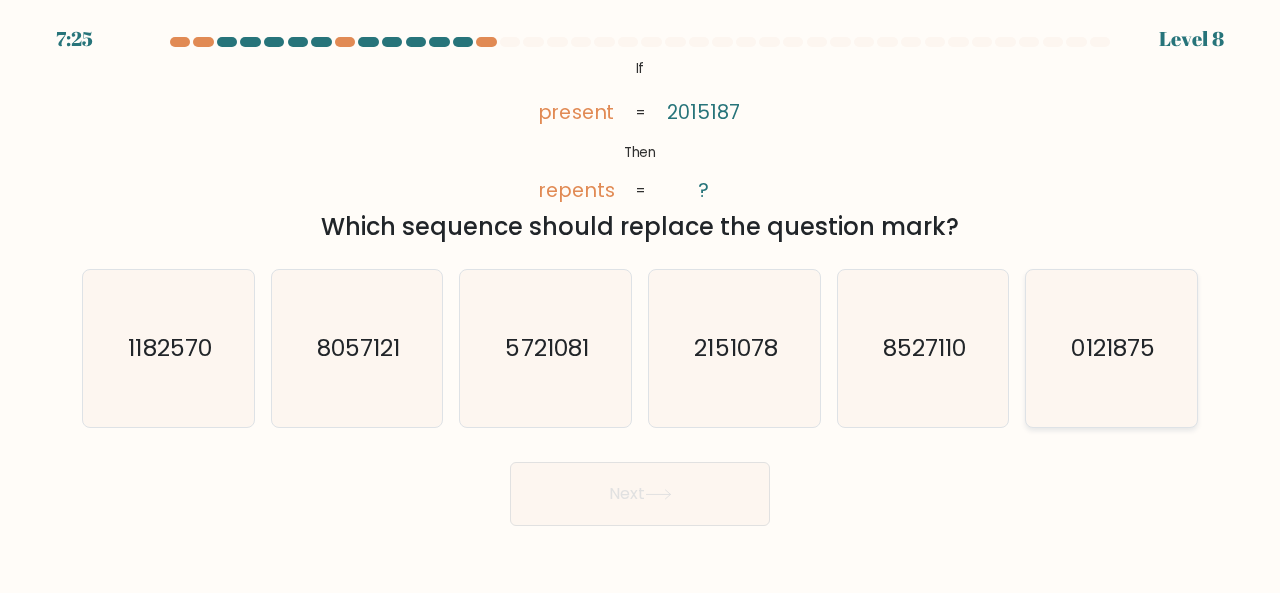 click on "0121875" 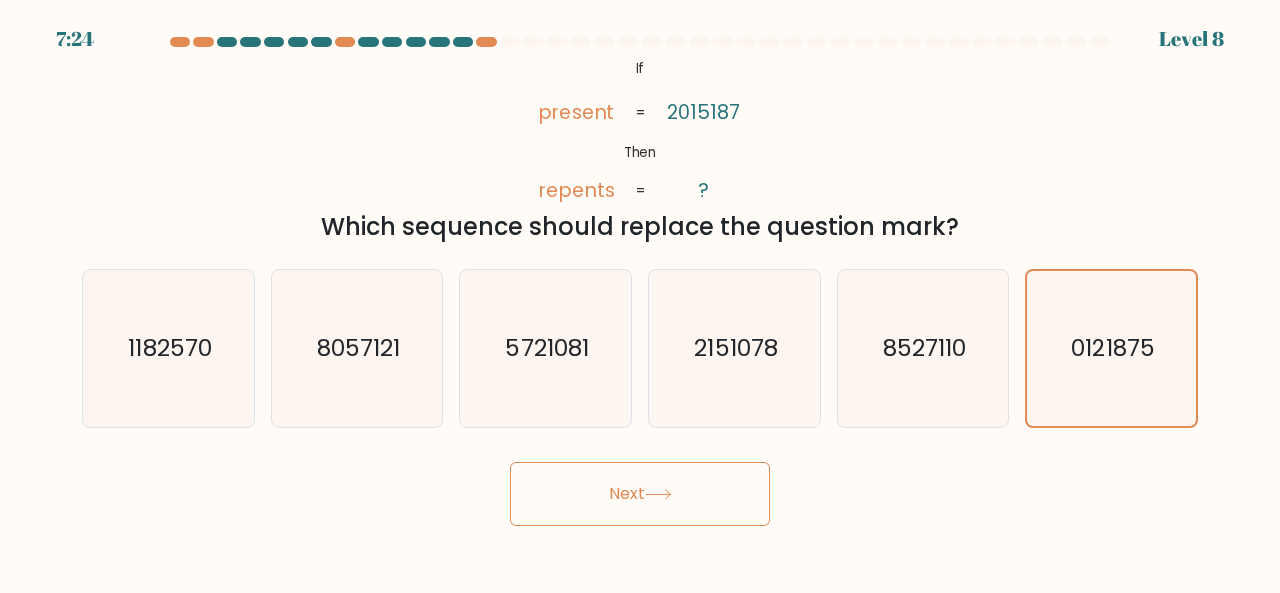 click on "Next" at bounding box center (640, 494) 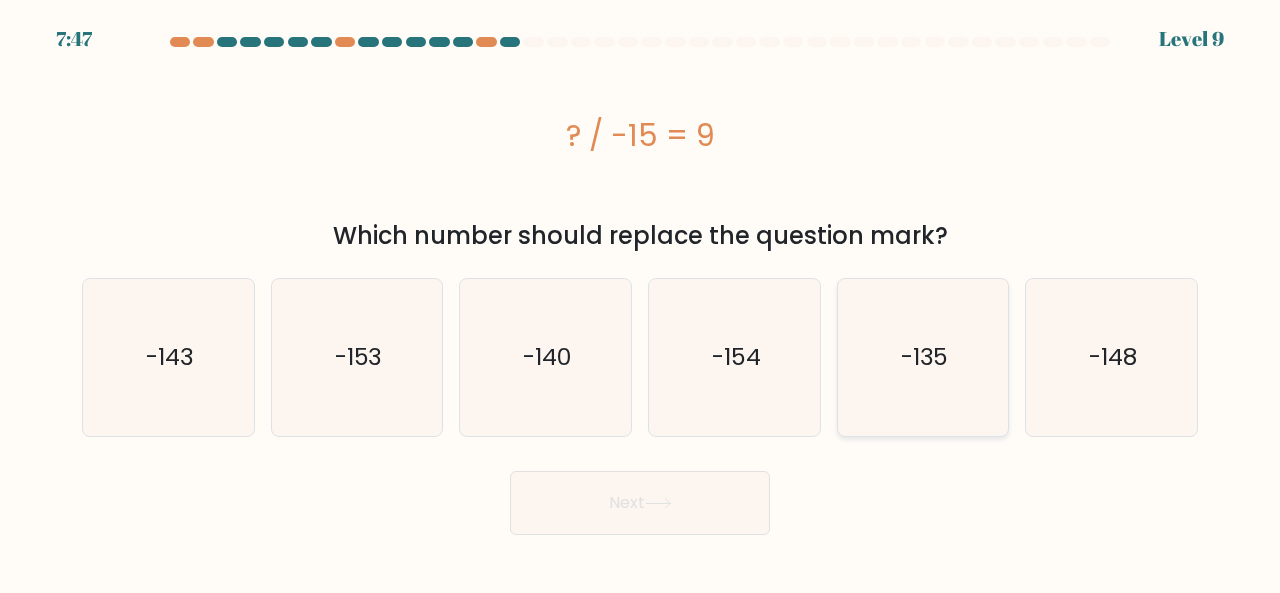 click on "-135" 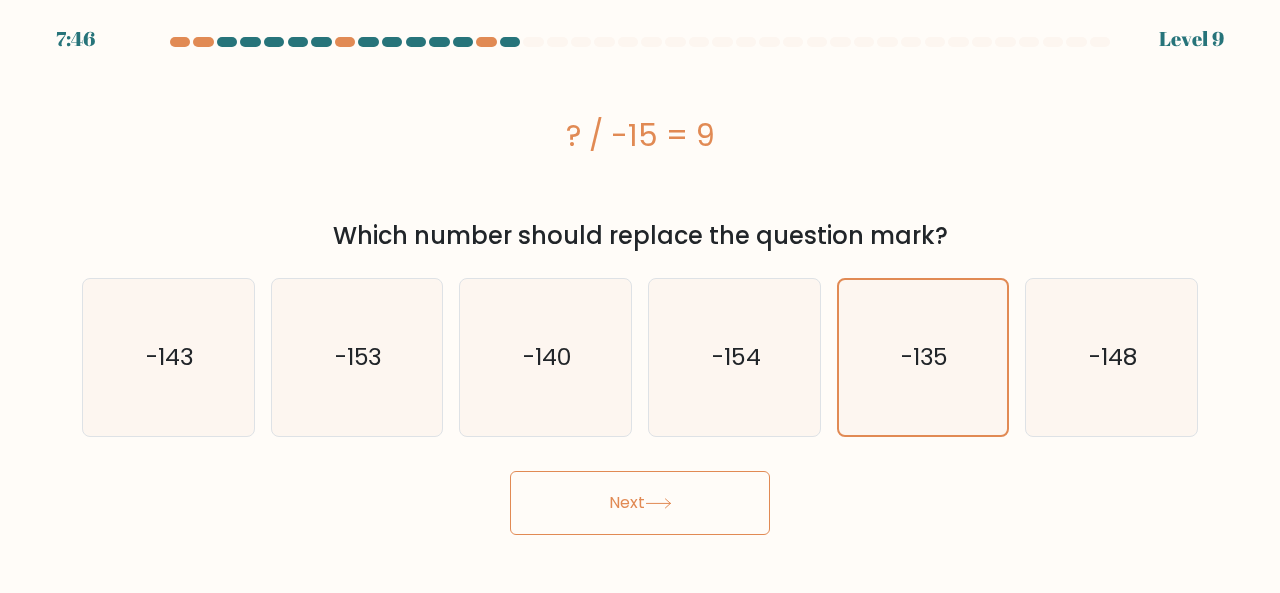 click on "Next" at bounding box center (640, 503) 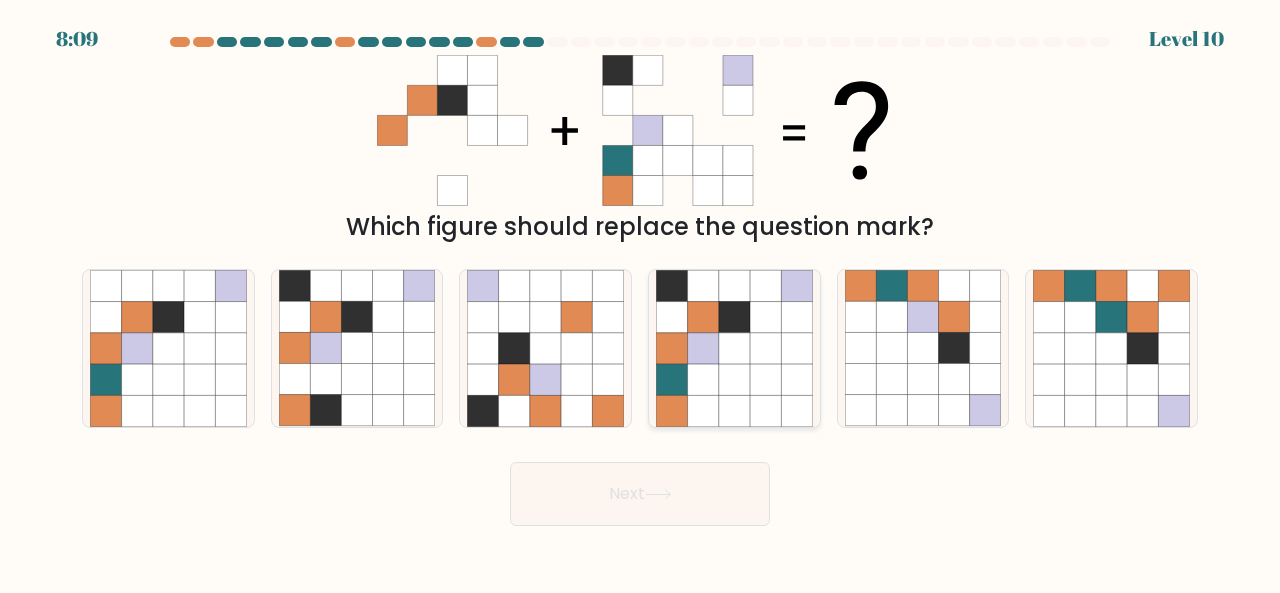 click 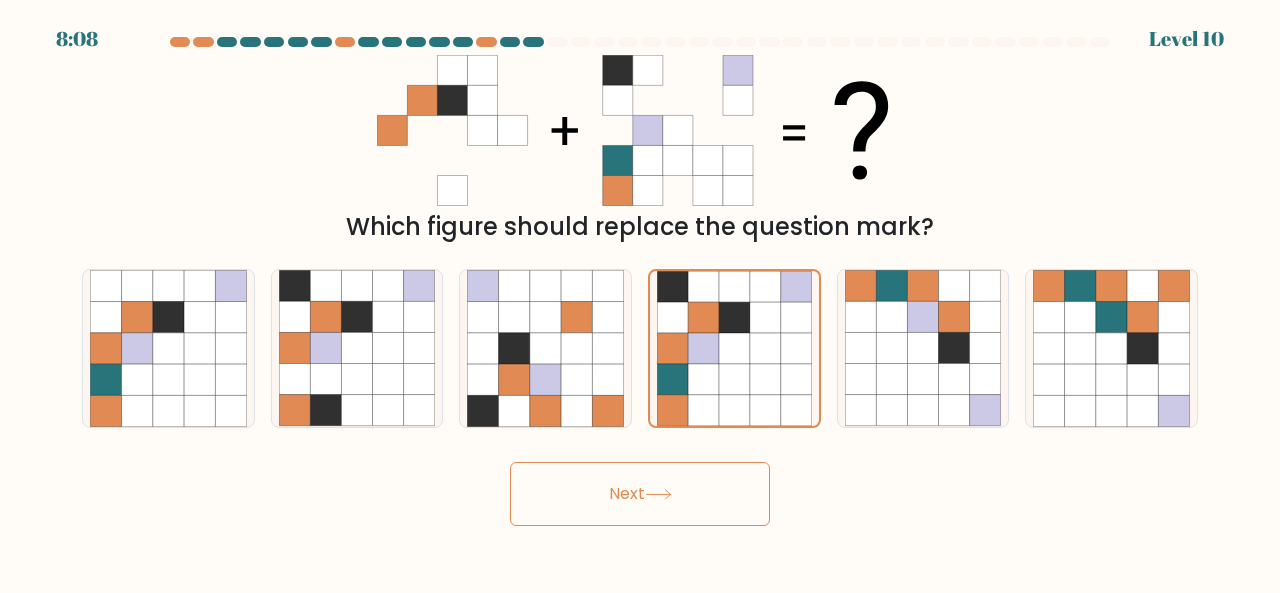 click on "Next" at bounding box center (640, 494) 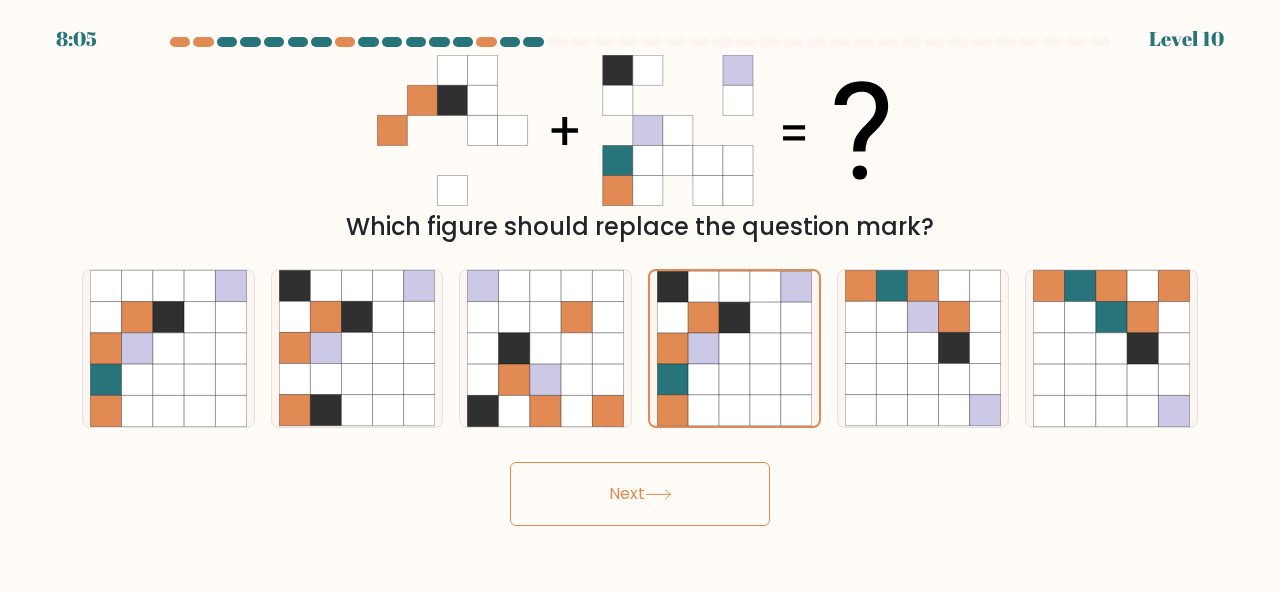 click 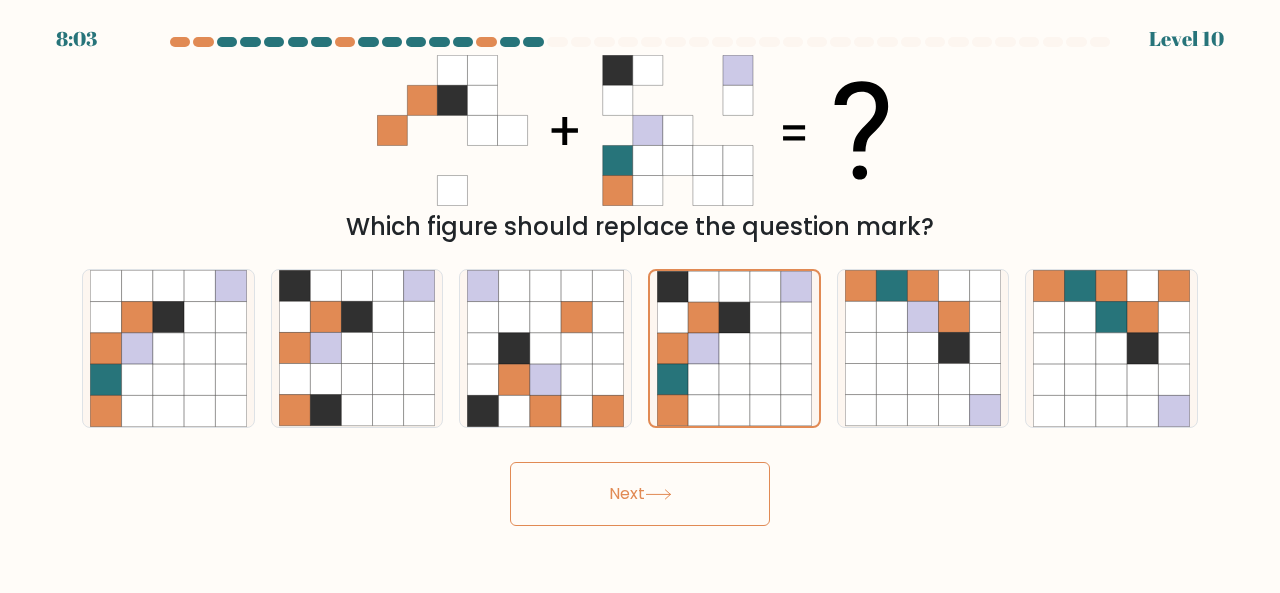 click 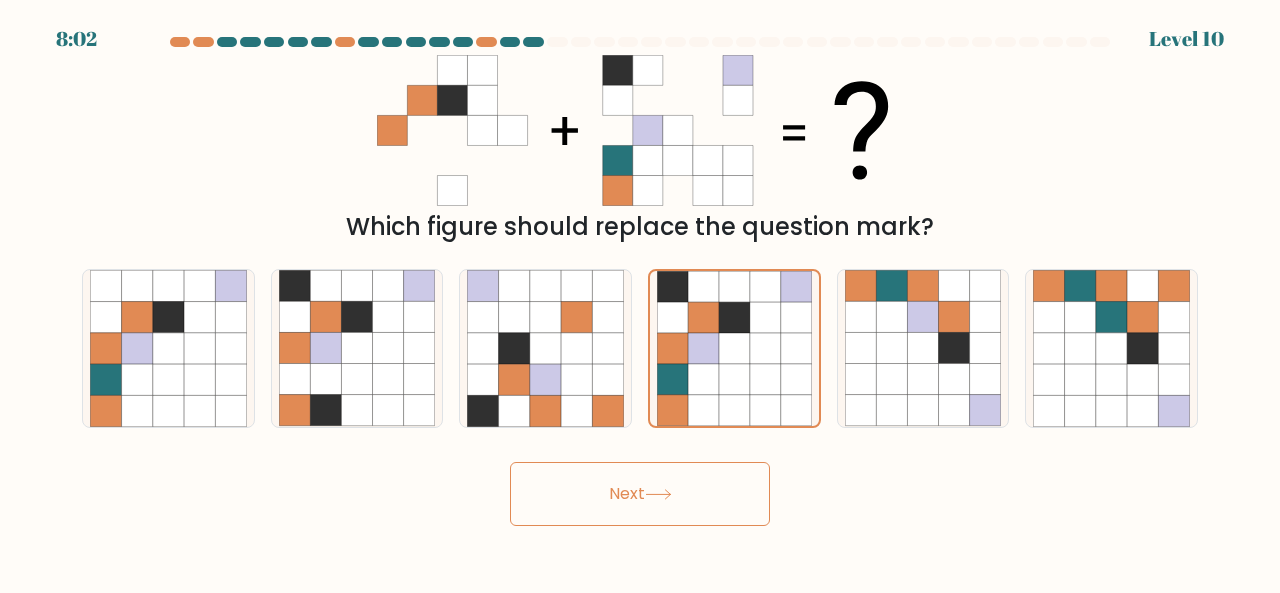 click on "Next" at bounding box center (640, 494) 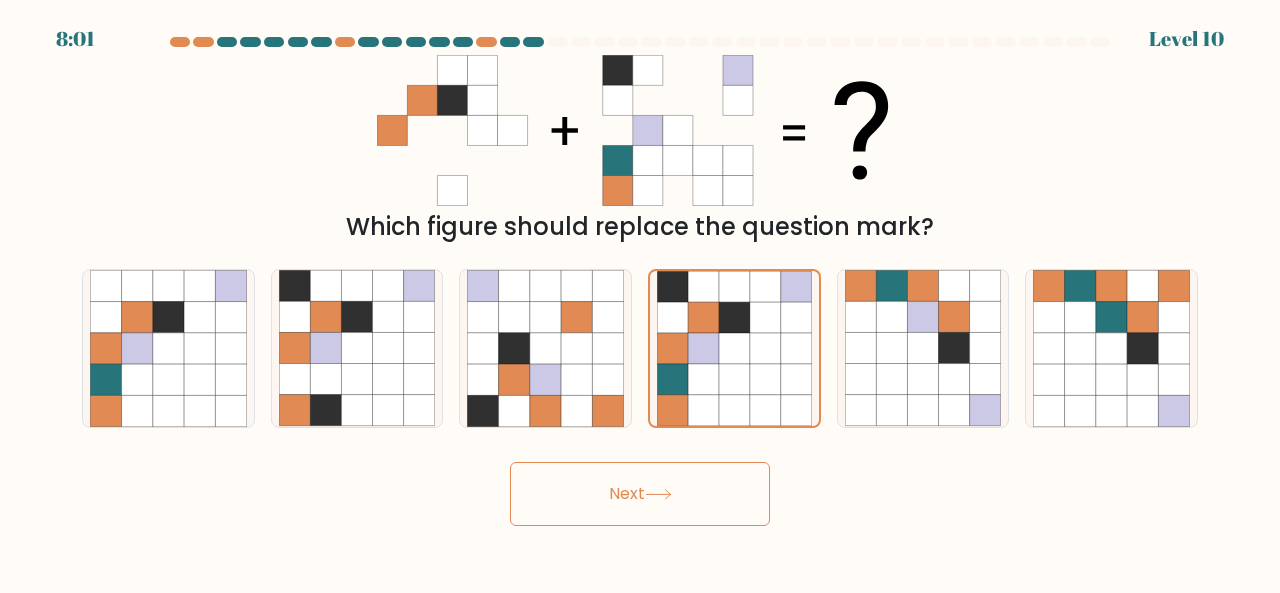 click on "Next" at bounding box center [640, 494] 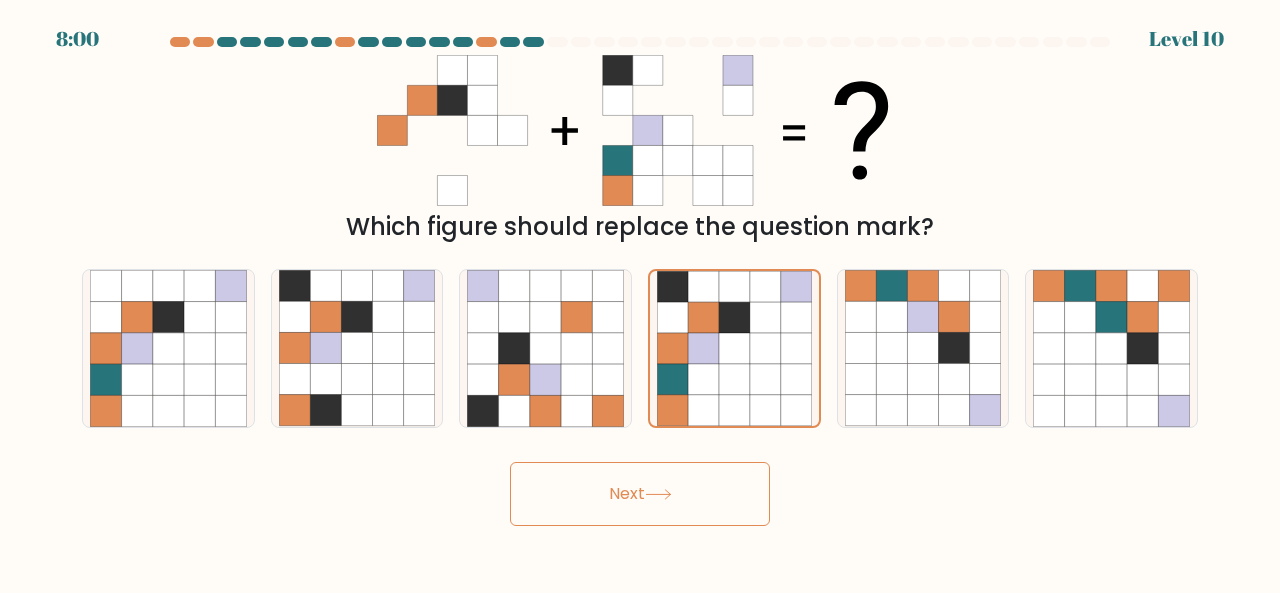 click on "Next" at bounding box center (640, 494) 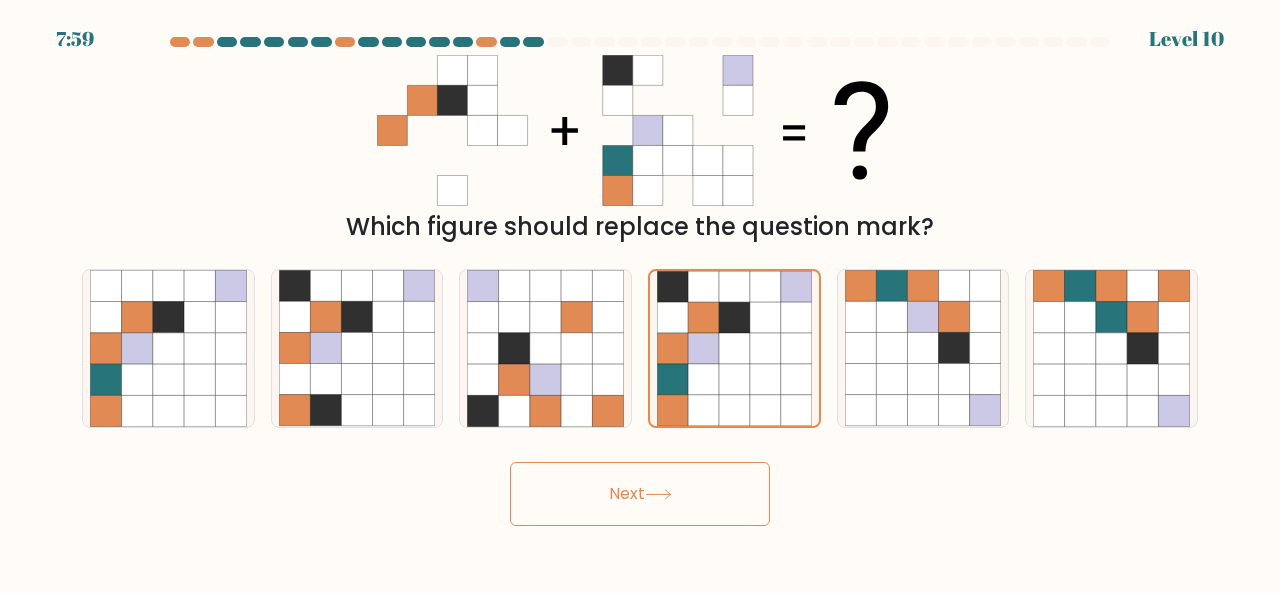click on "Next" at bounding box center (640, 494) 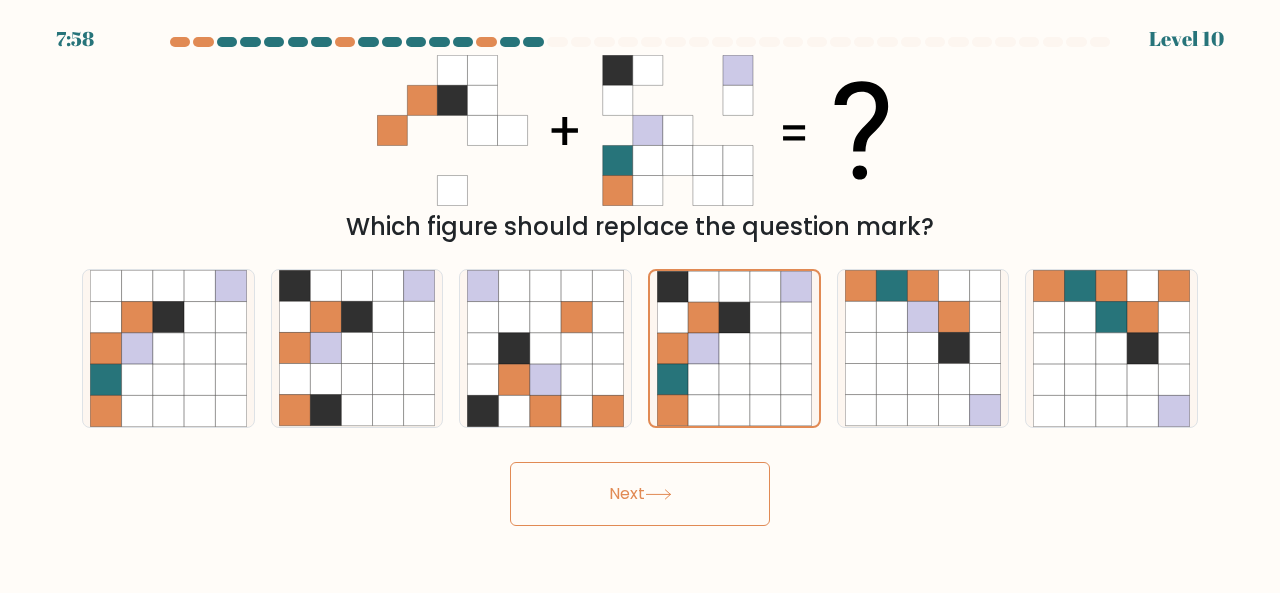 click on "Next" at bounding box center (640, 494) 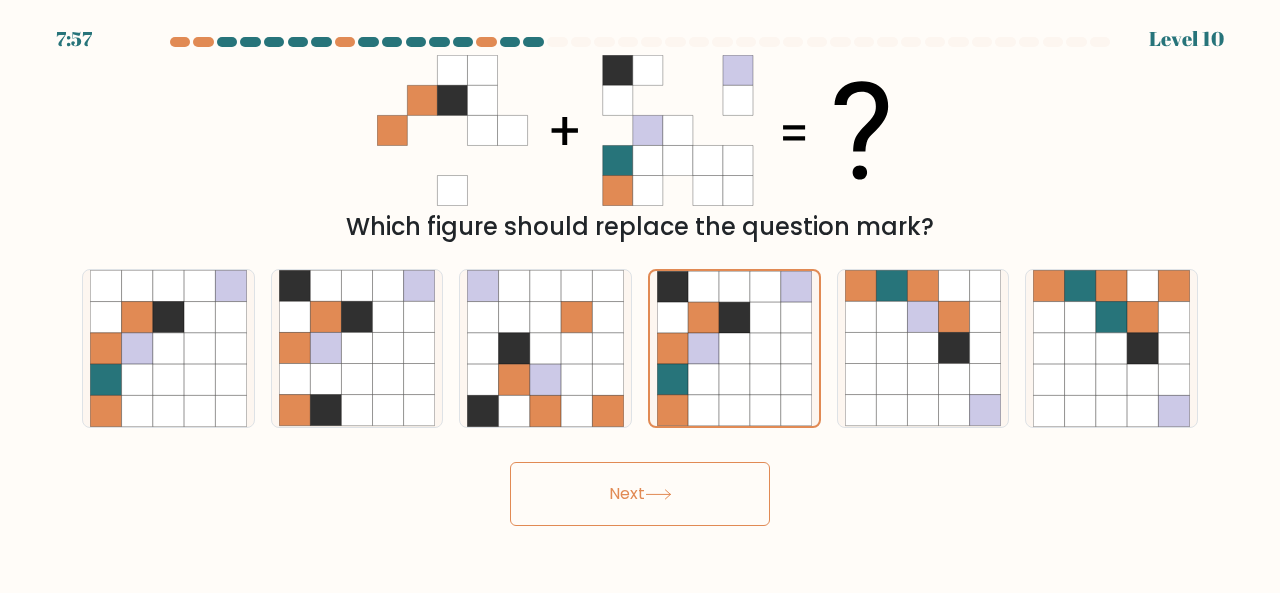 click on "Next" at bounding box center [640, 494] 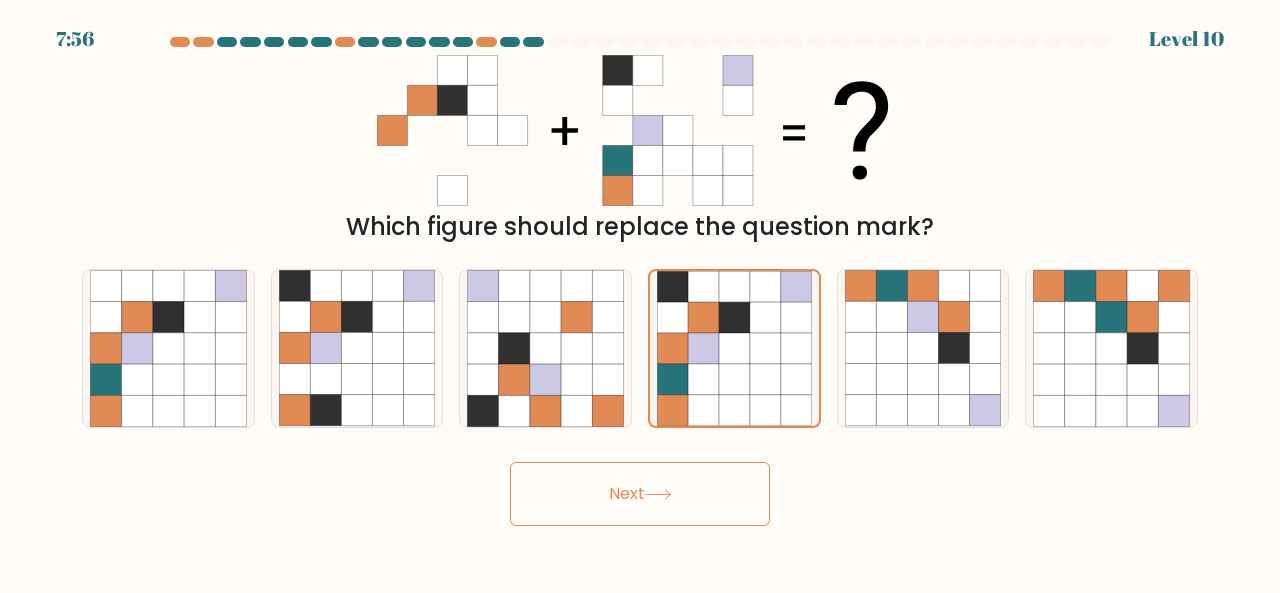 click on "Next" at bounding box center (640, 494) 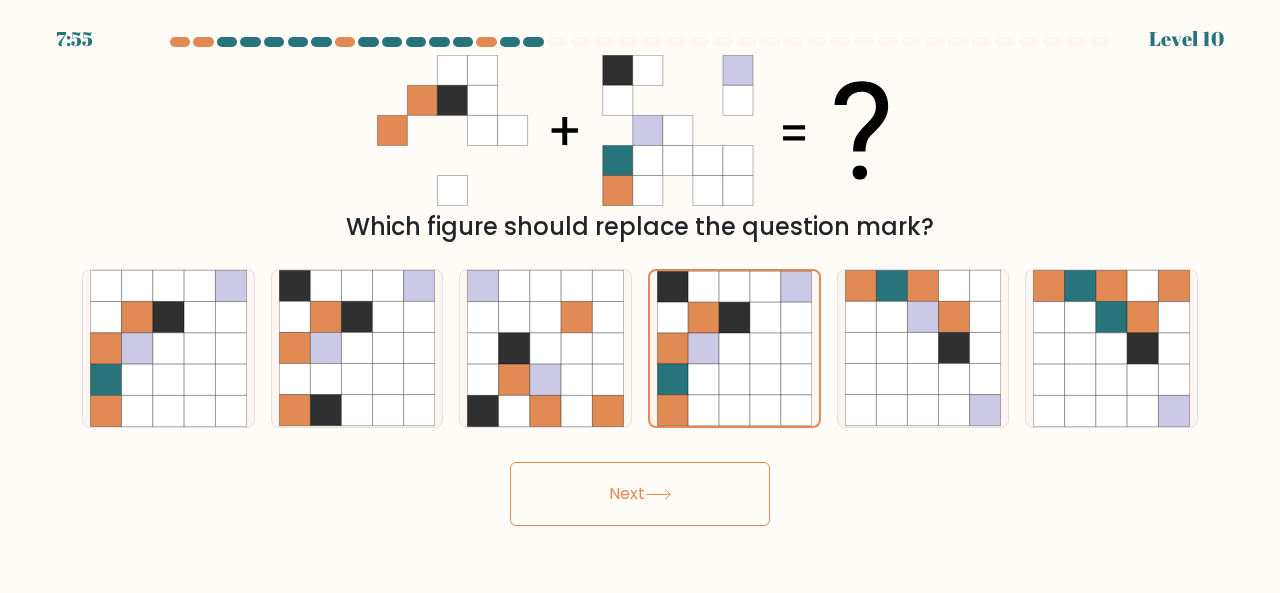 click on "Next" at bounding box center (640, 489) 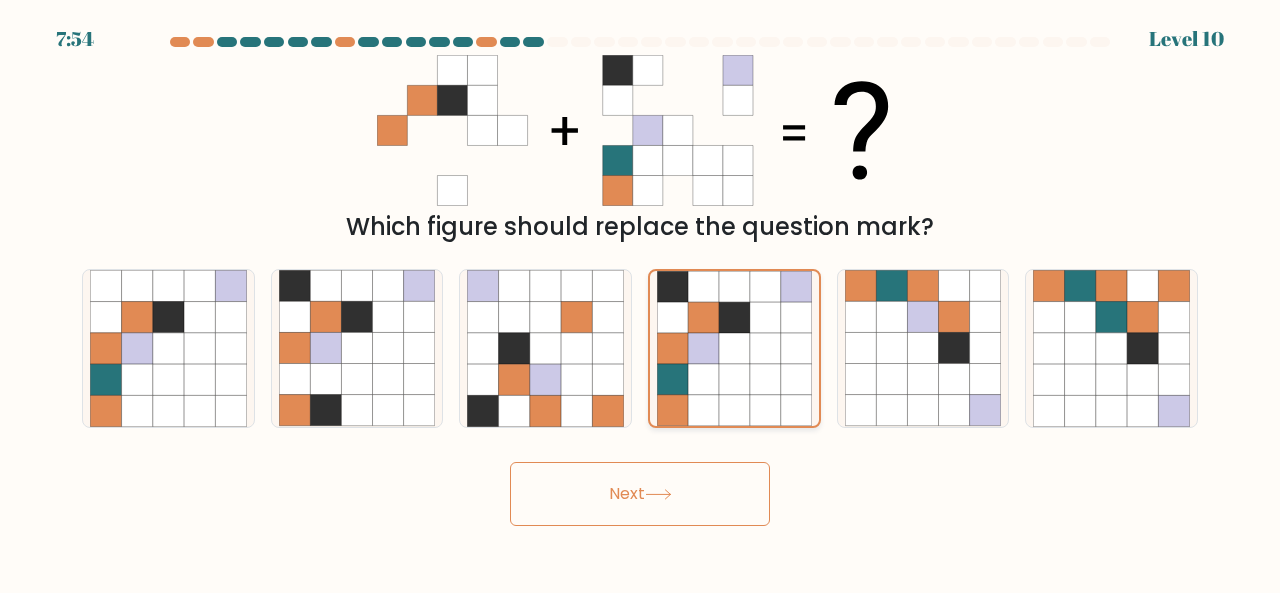 click 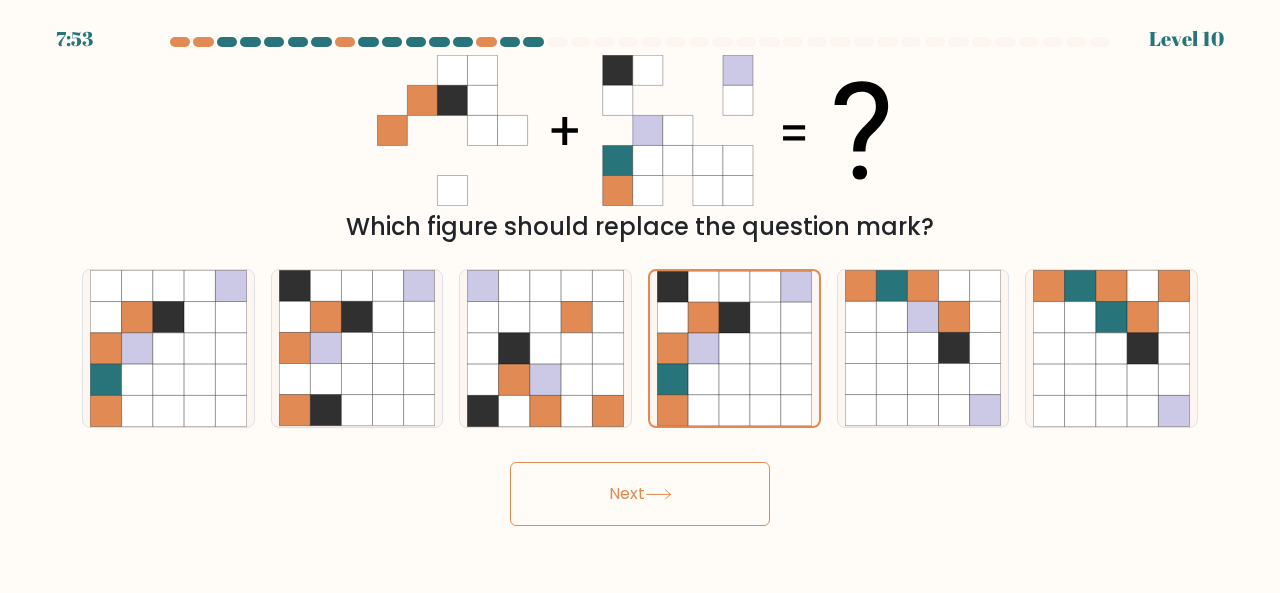 click on "Next" at bounding box center (640, 494) 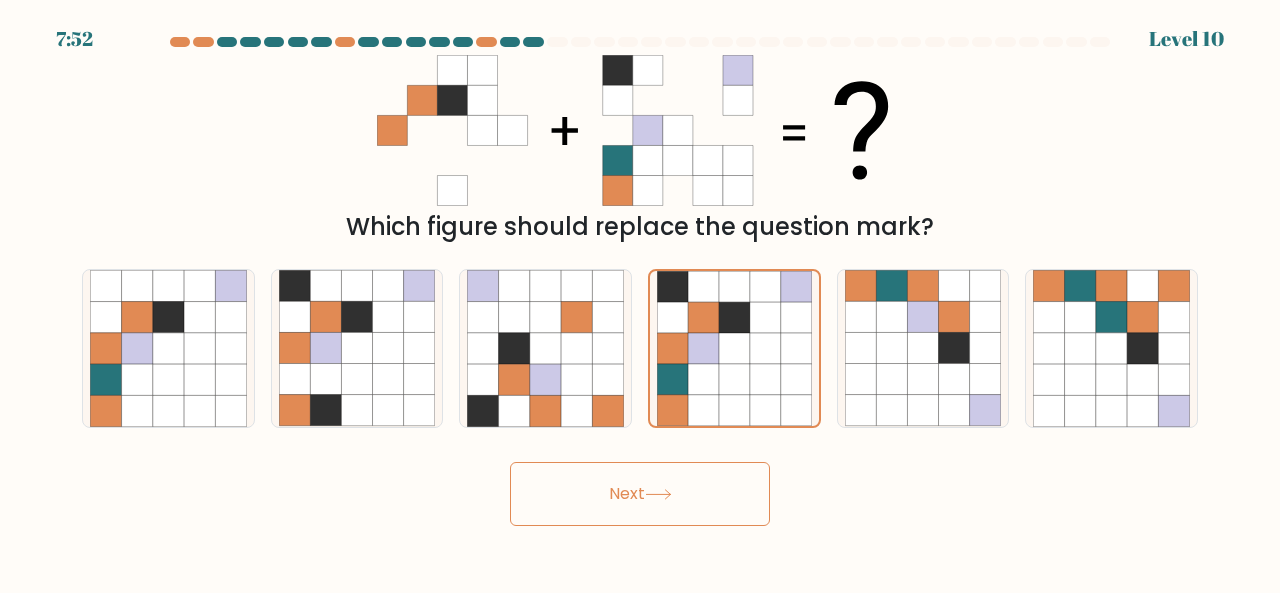 click on "Next" at bounding box center (640, 494) 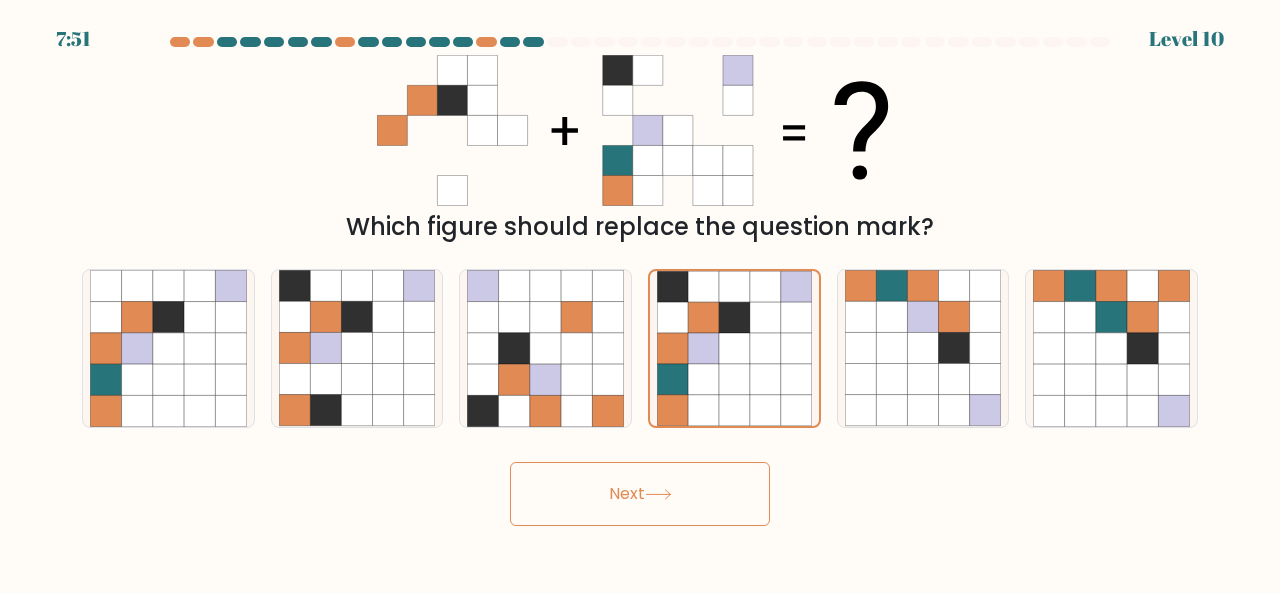 click on "Next" at bounding box center (640, 494) 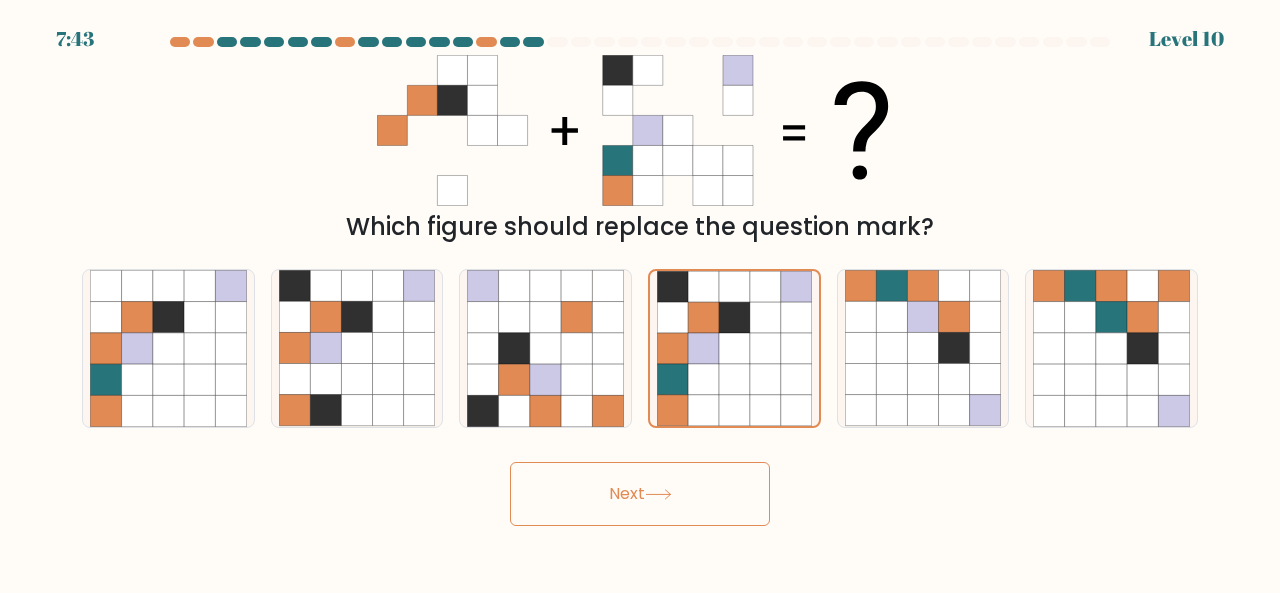 click on "Next" at bounding box center (640, 494) 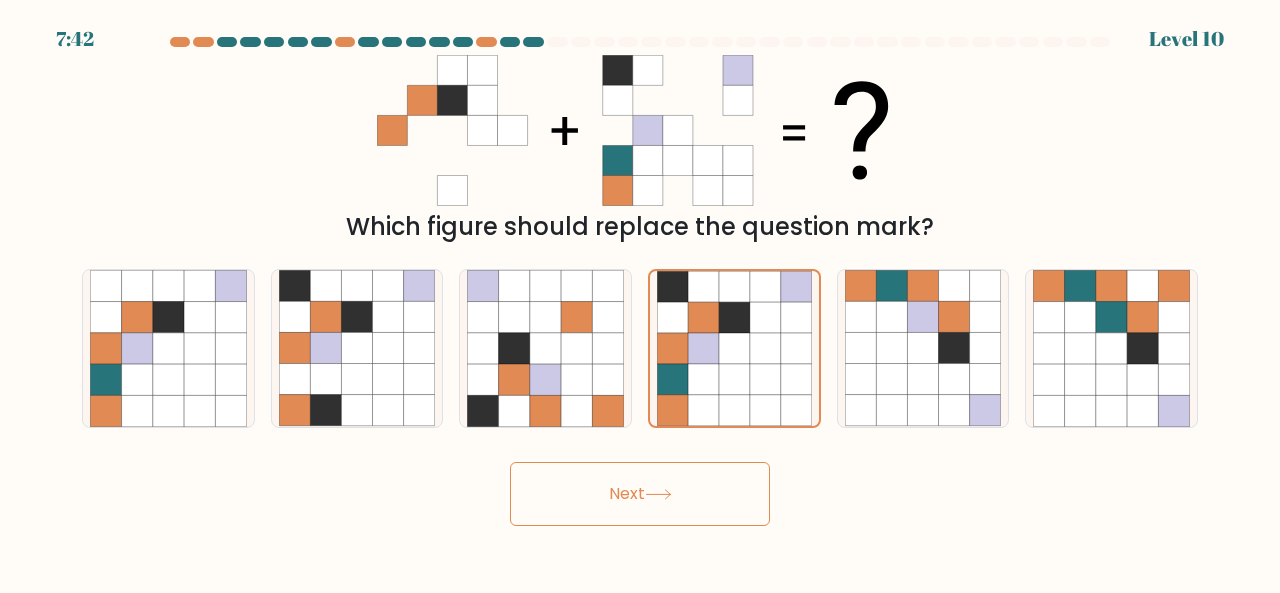 click on "Next" at bounding box center [640, 494] 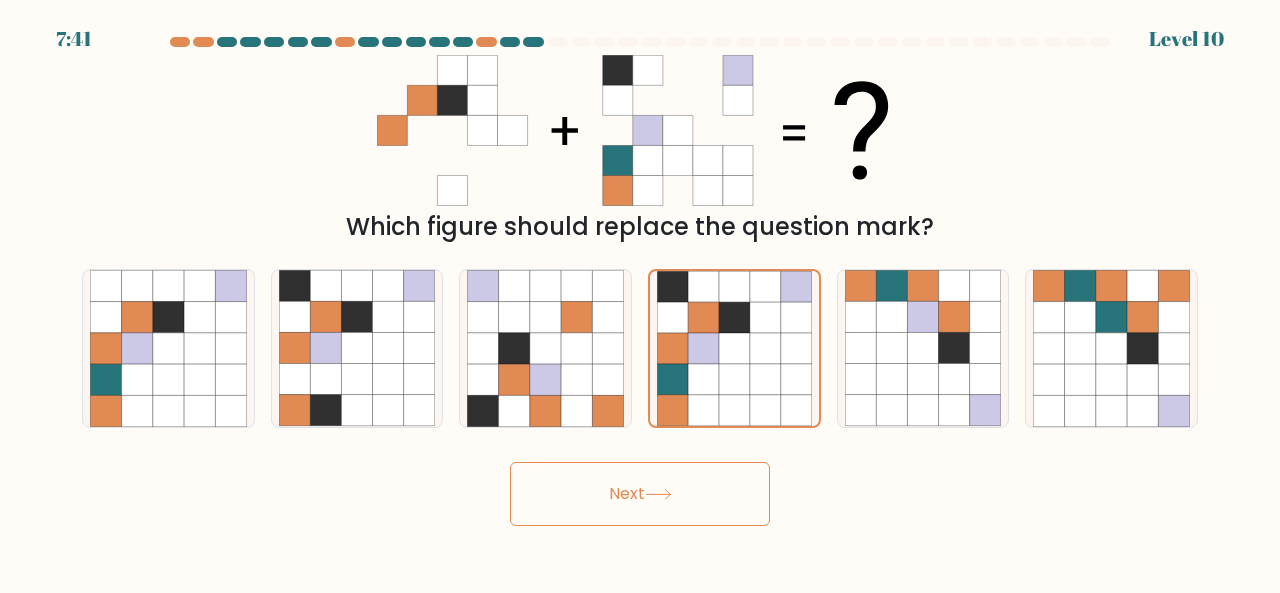 click on "Next" at bounding box center (640, 494) 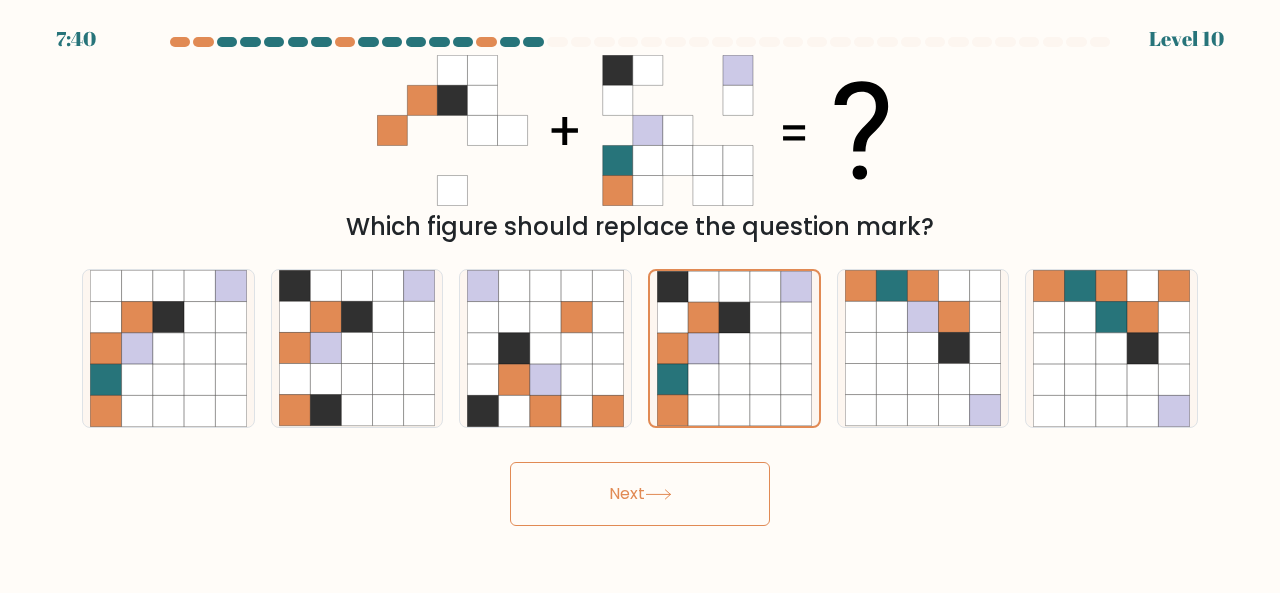 click on "Next" at bounding box center (640, 494) 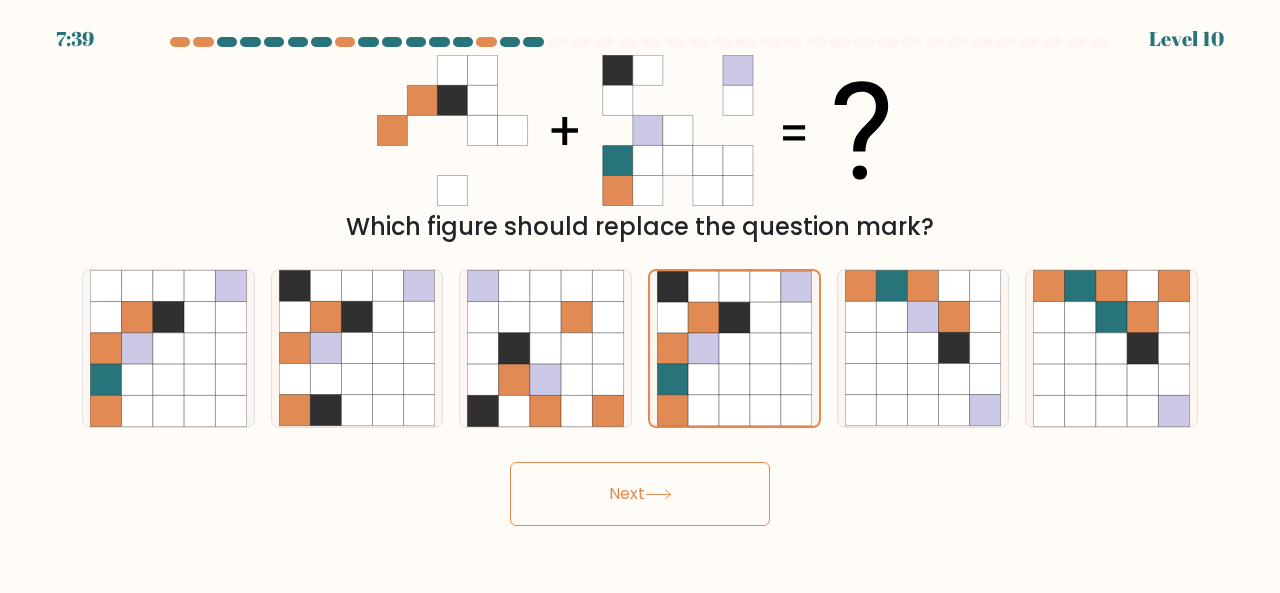 click on "Next" at bounding box center [640, 494] 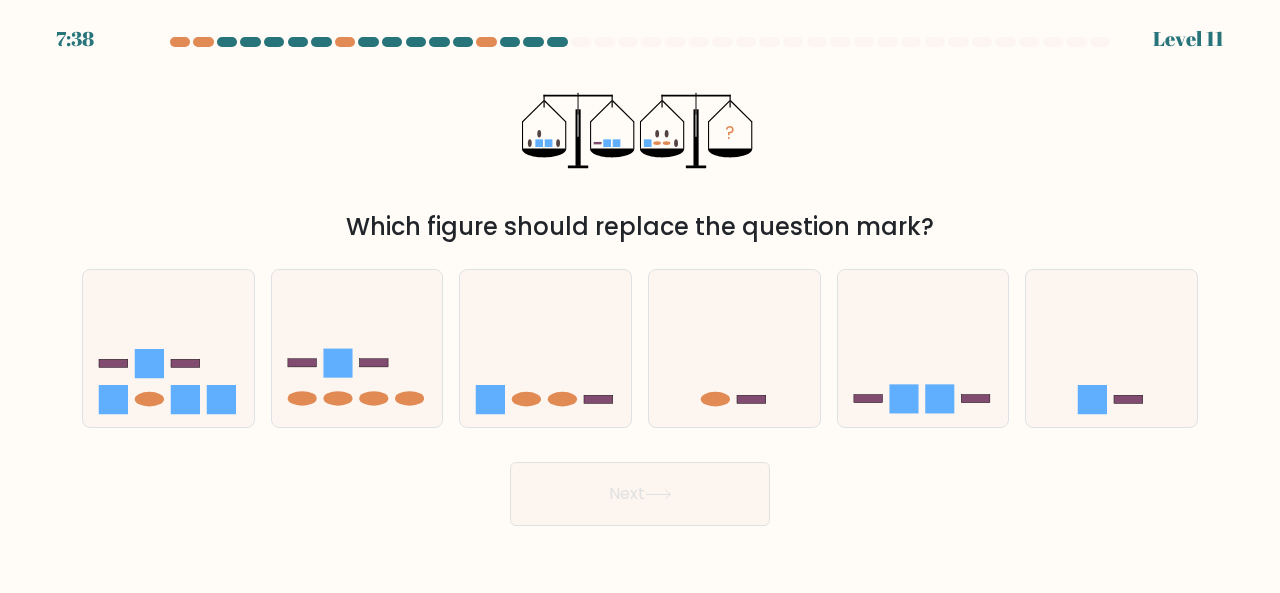 click on "Next" at bounding box center (640, 494) 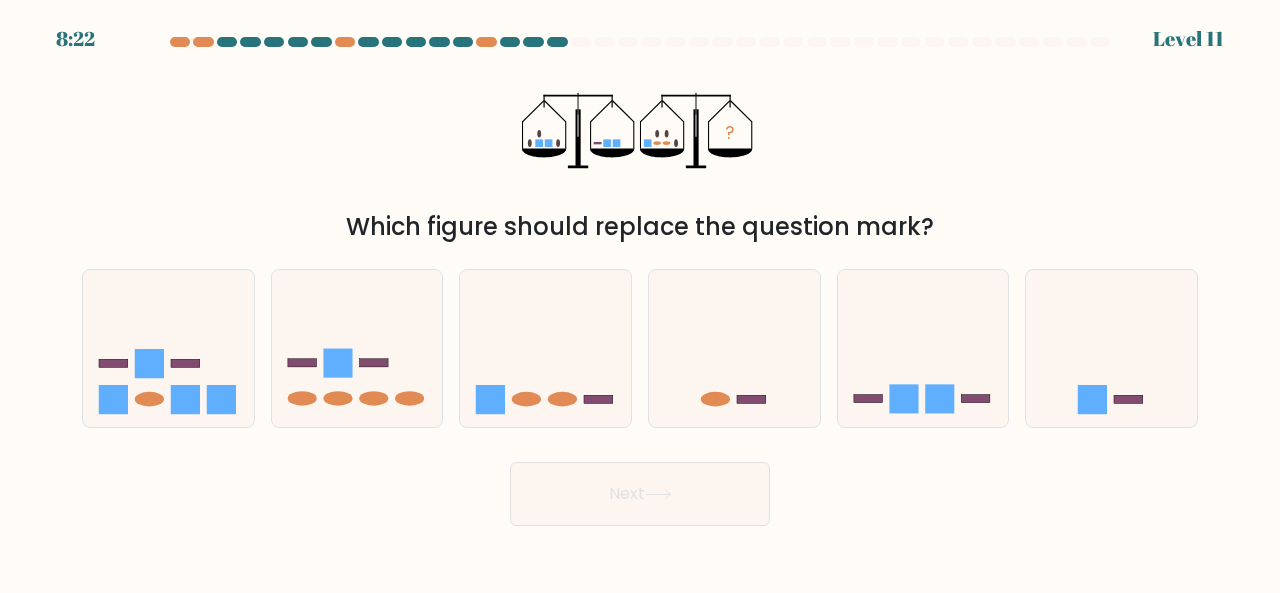 click on "Next" at bounding box center [640, 489] 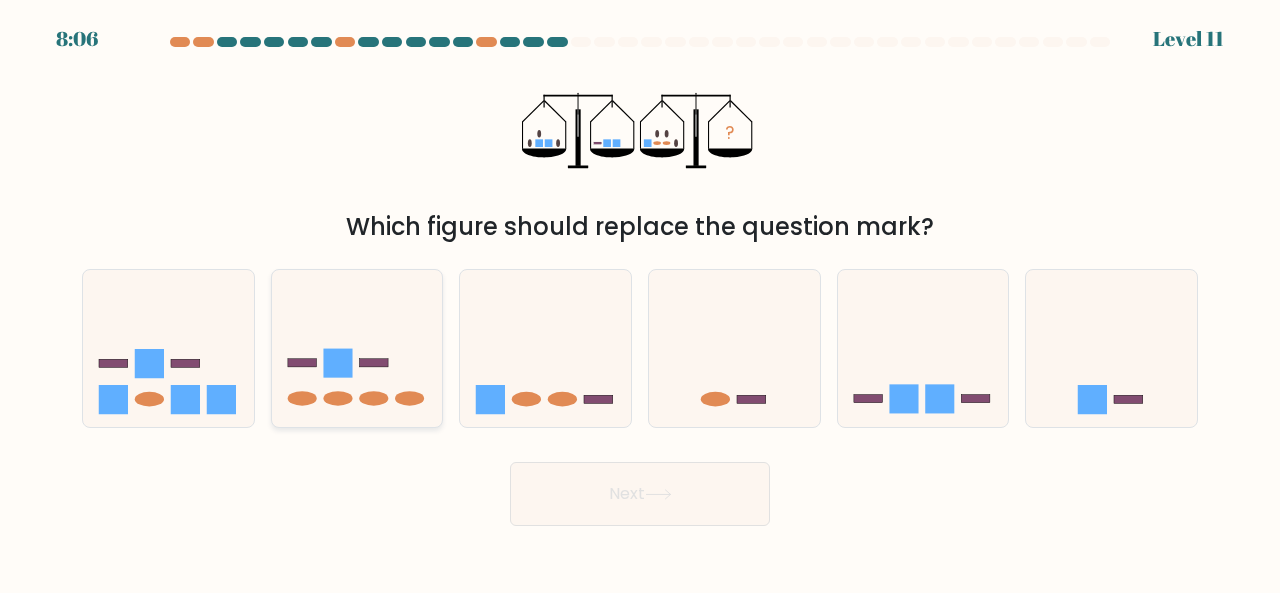 click 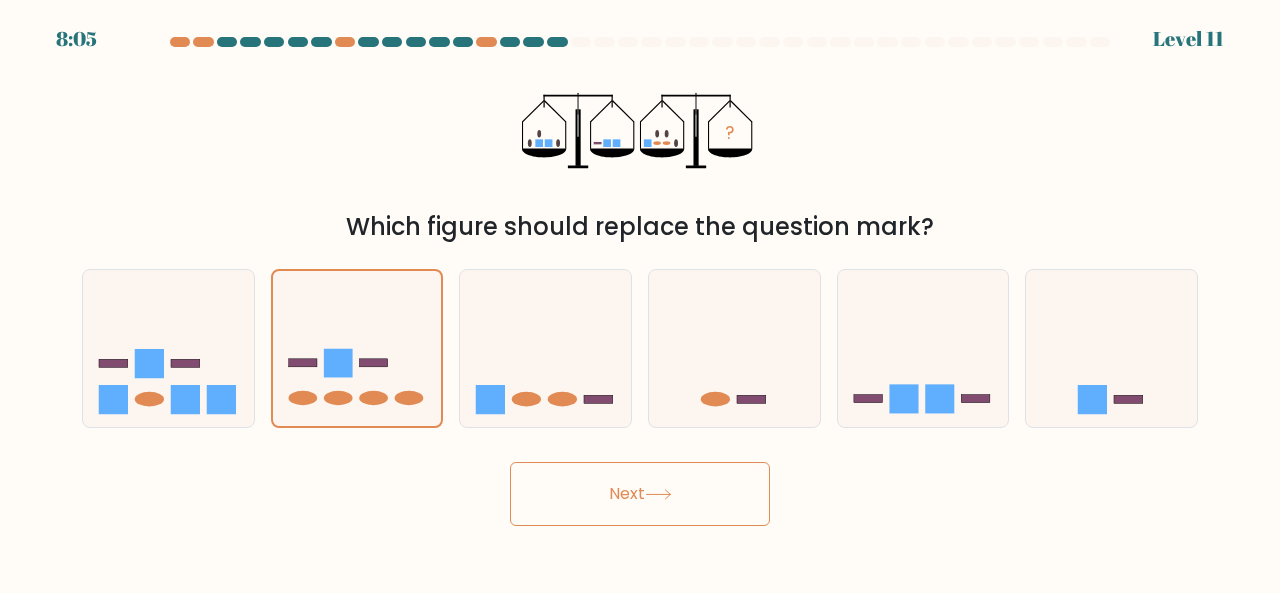 click on "Next" at bounding box center (640, 494) 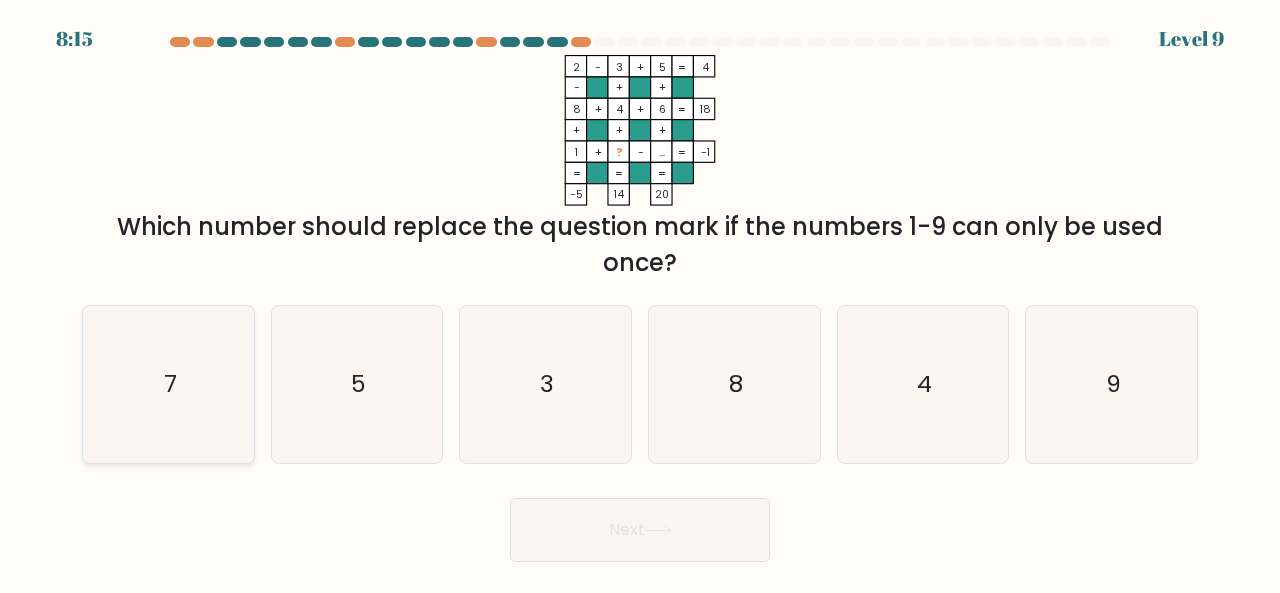 click on "7" 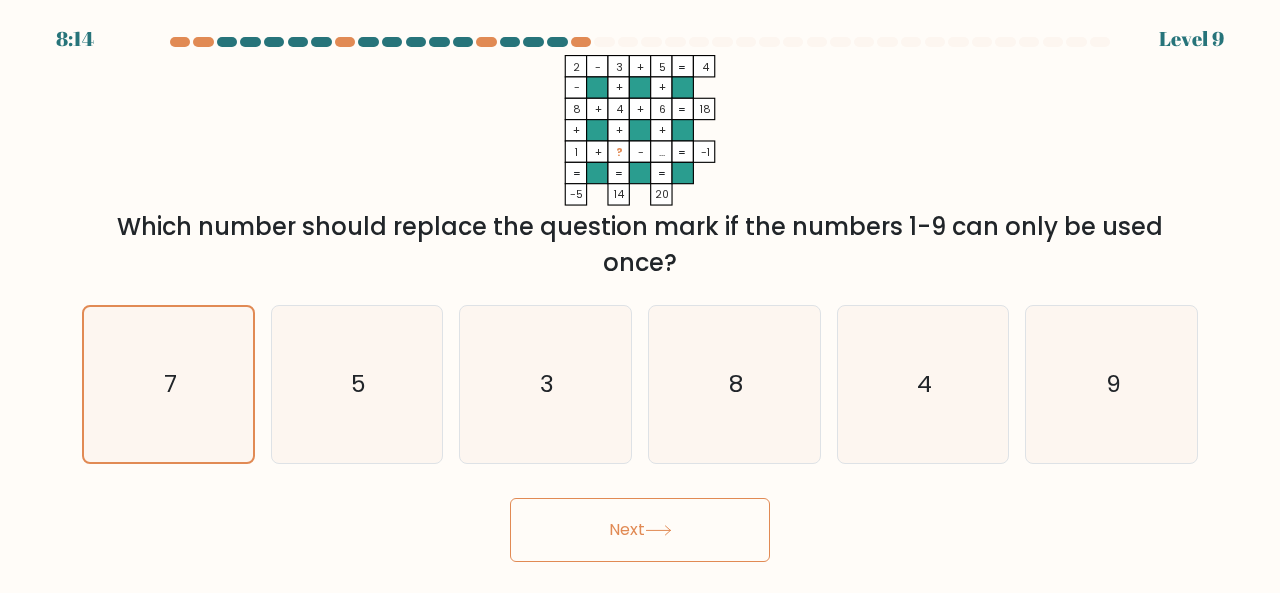 click on "Next" at bounding box center [640, 530] 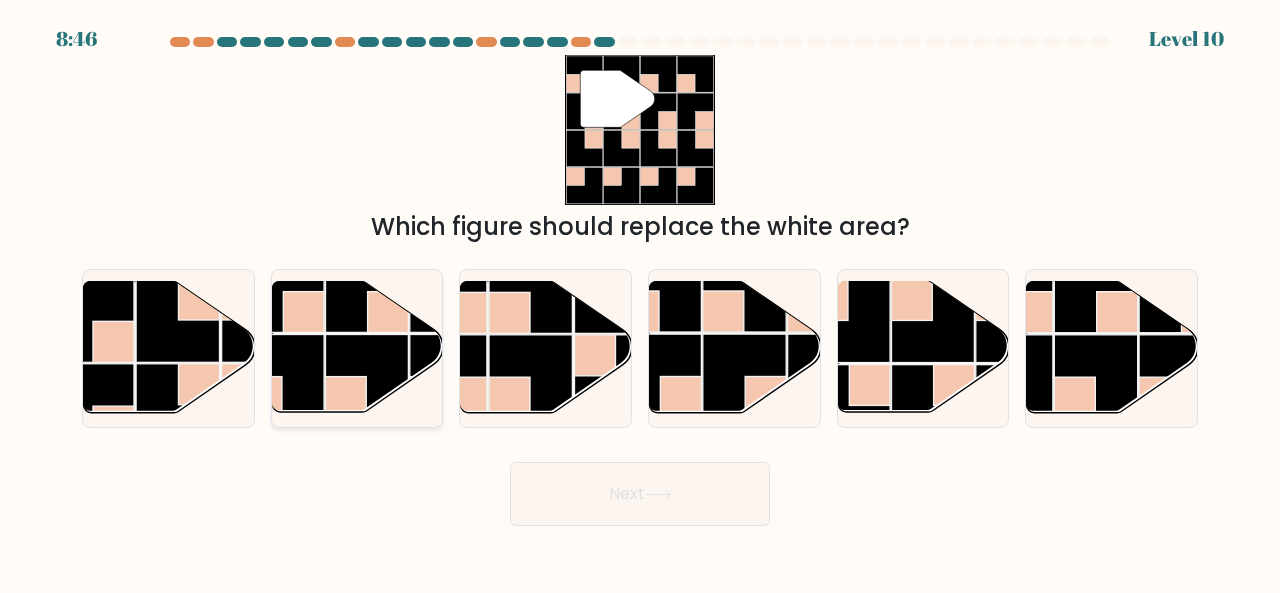 click 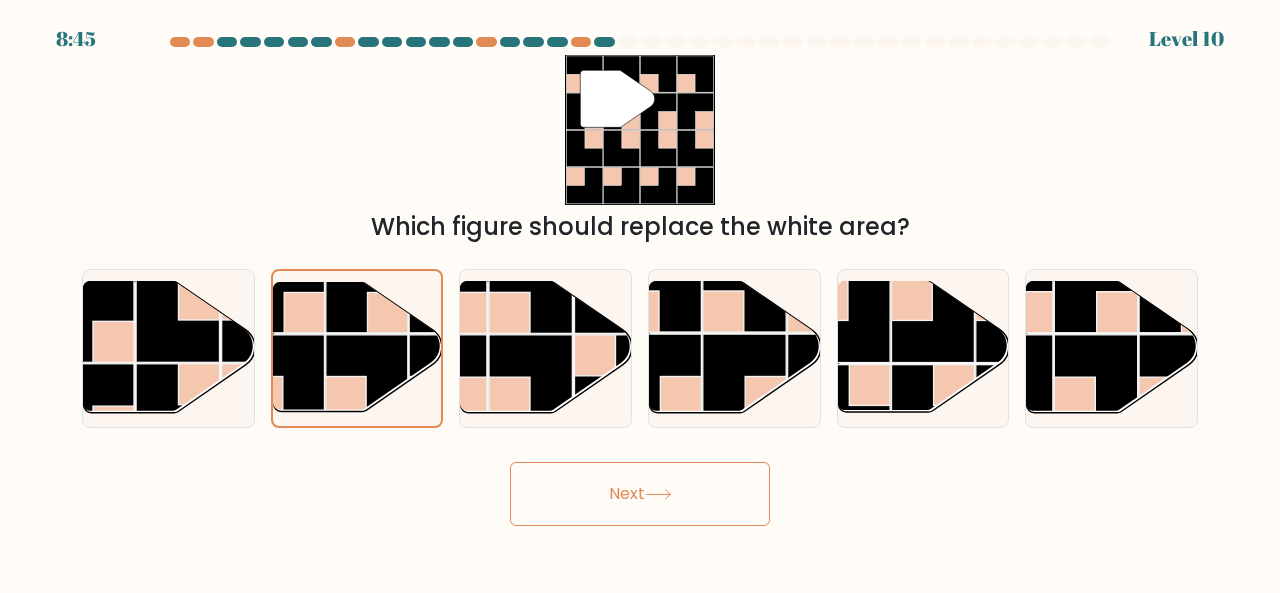 click on "Next" at bounding box center (640, 494) 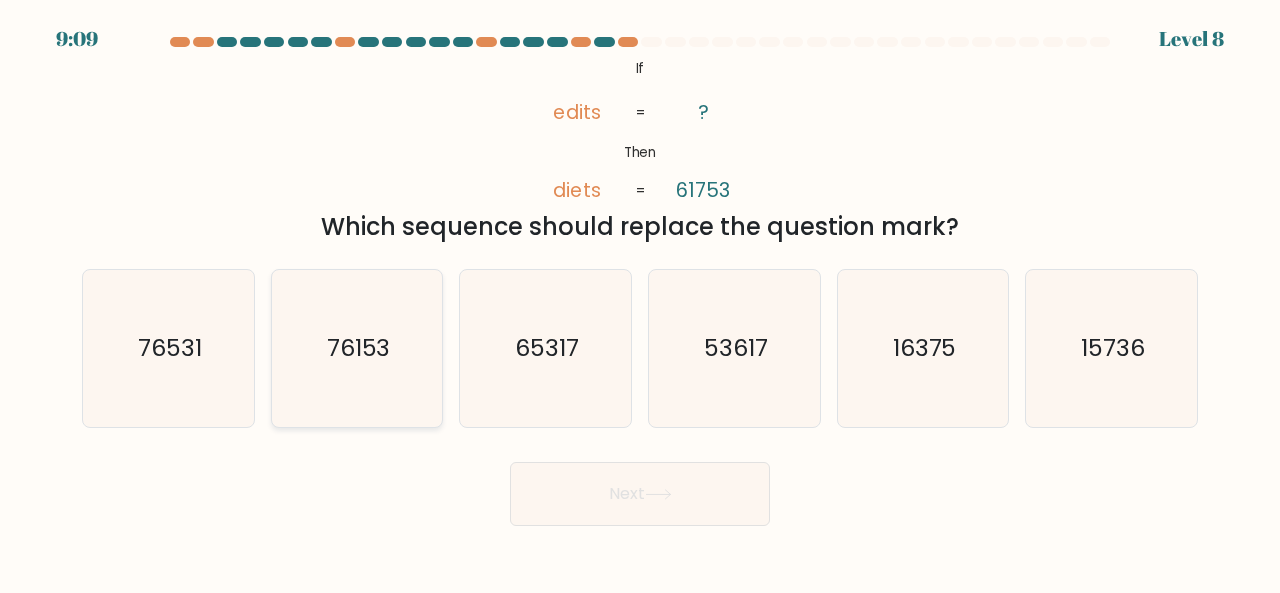 click on "76153" 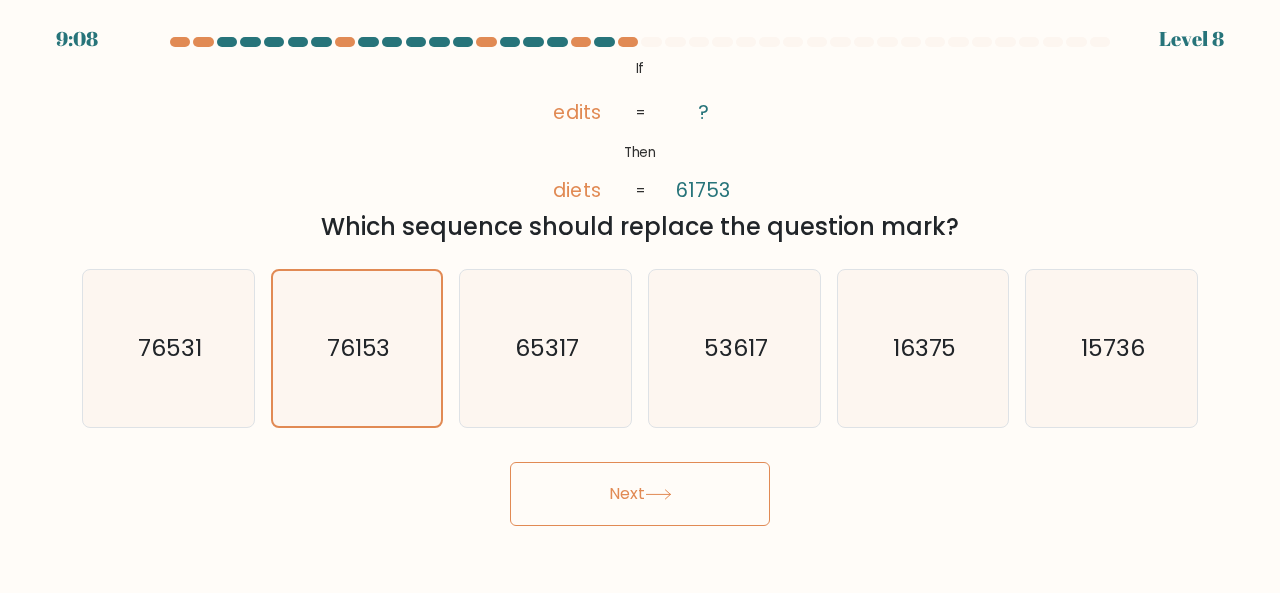click on "Next" at bounding box center (640, 494) 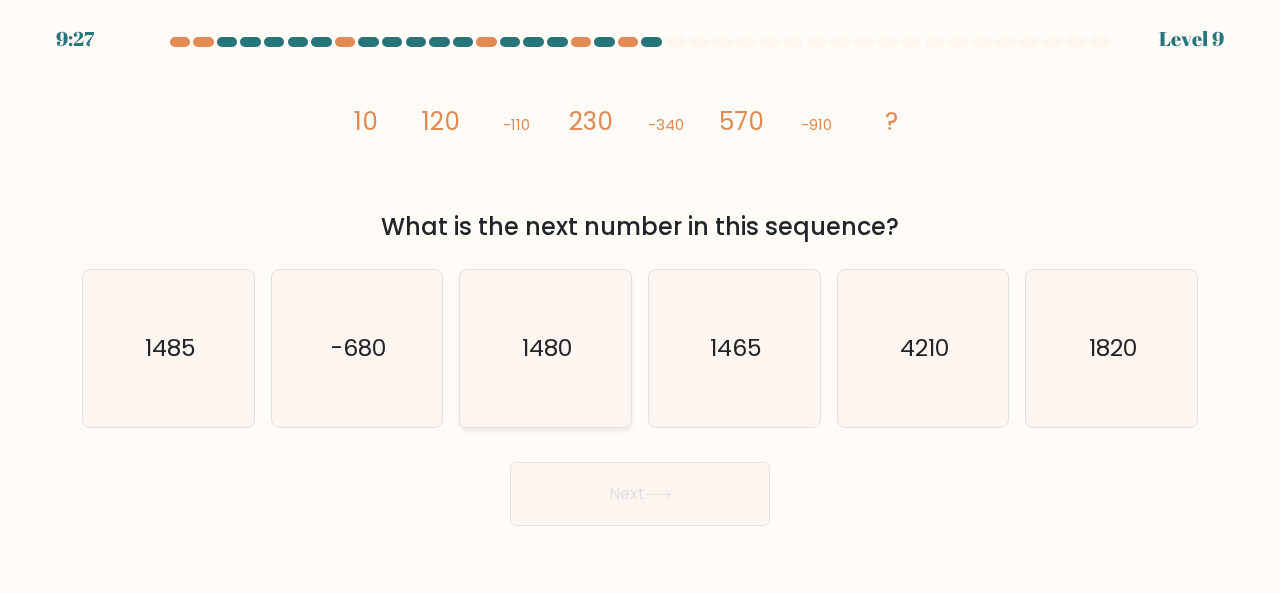 click on "1480" 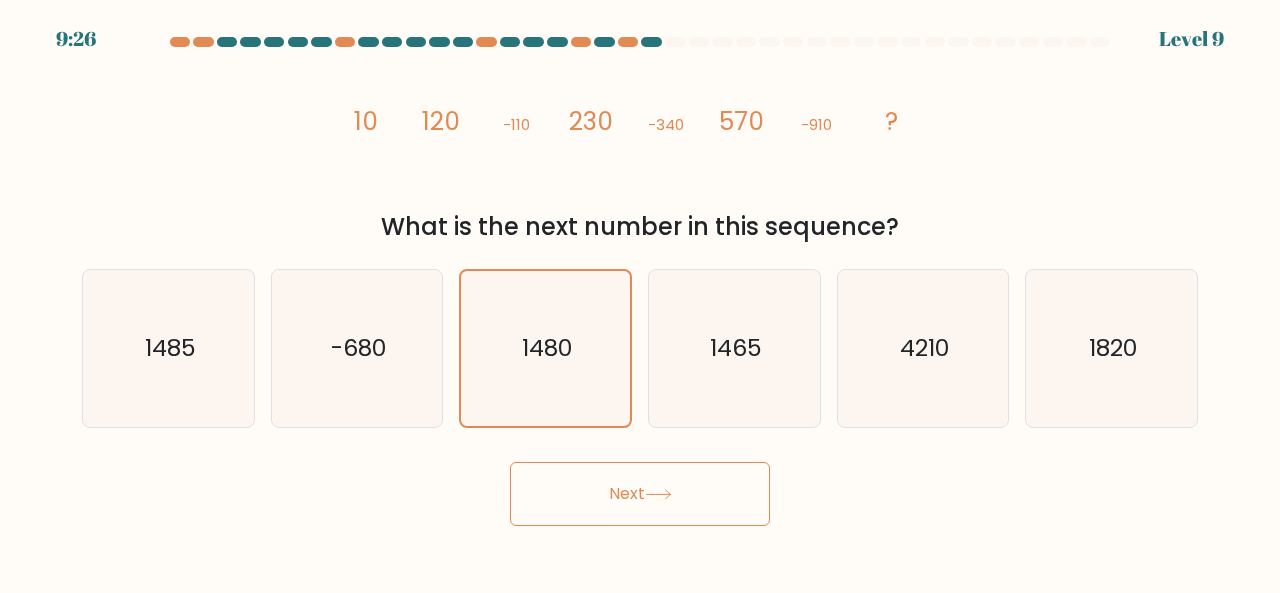 click on "Next" at bounding box center (640, 494) 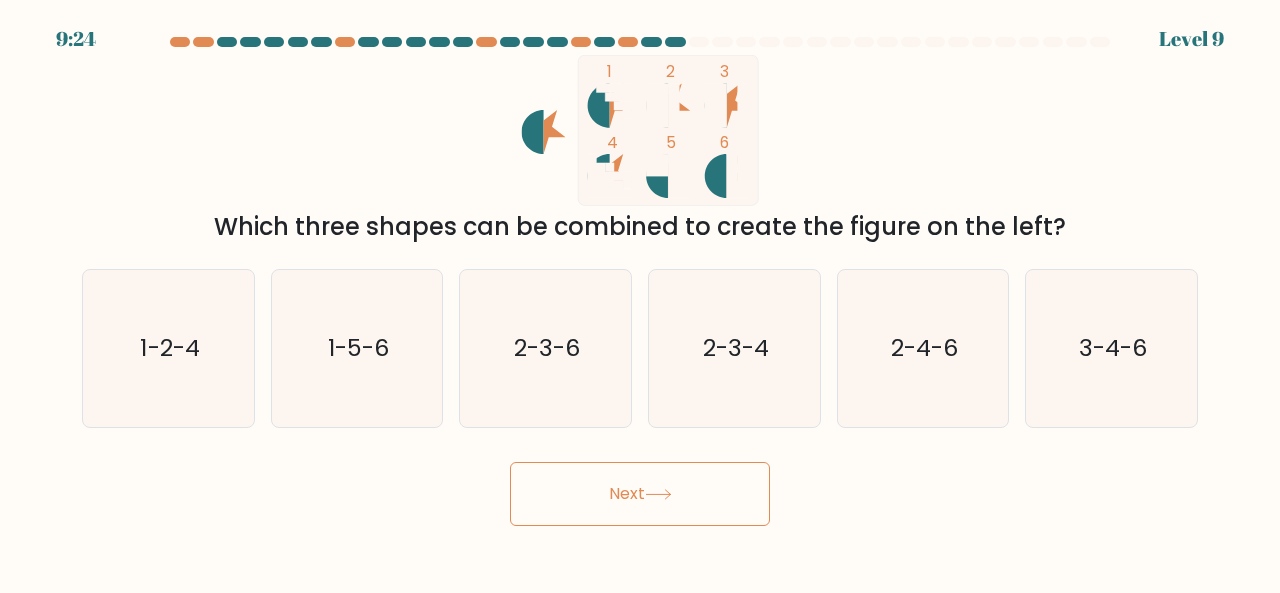 click 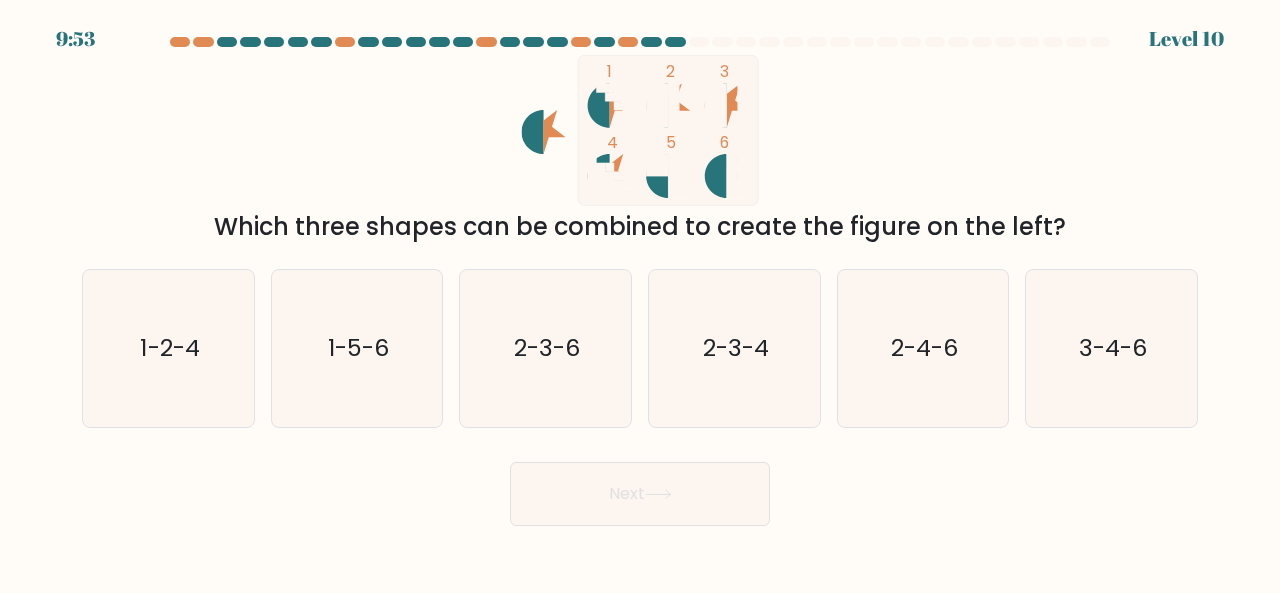 click on "Next" at bounding box center (640, 489) 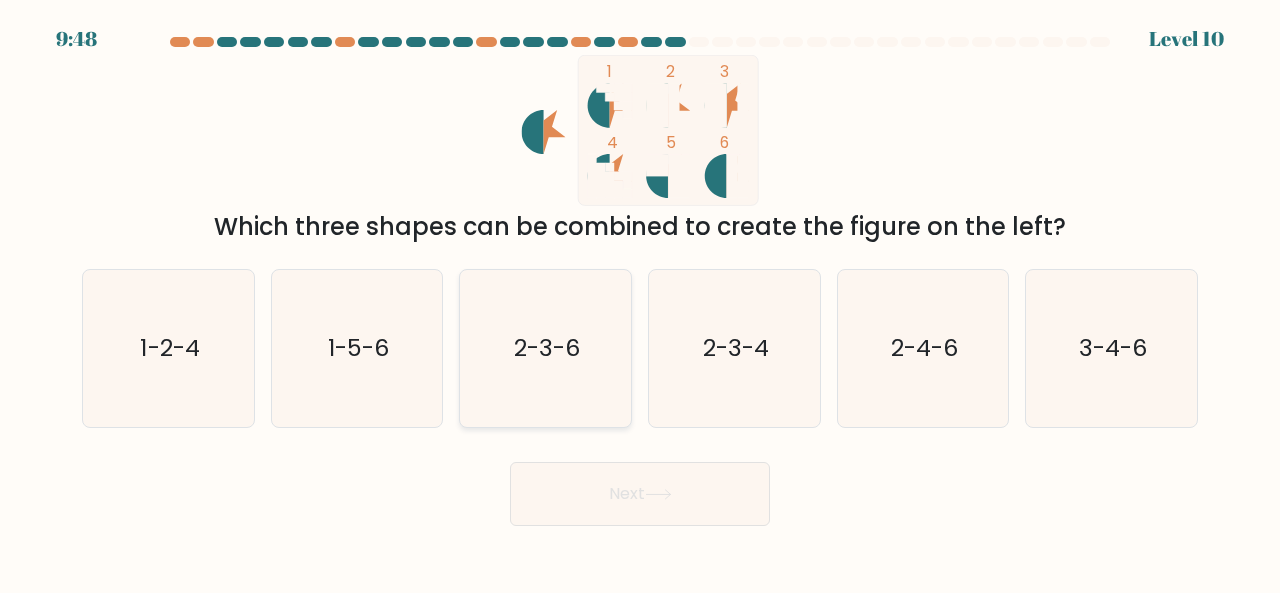 click on "2-3-6" 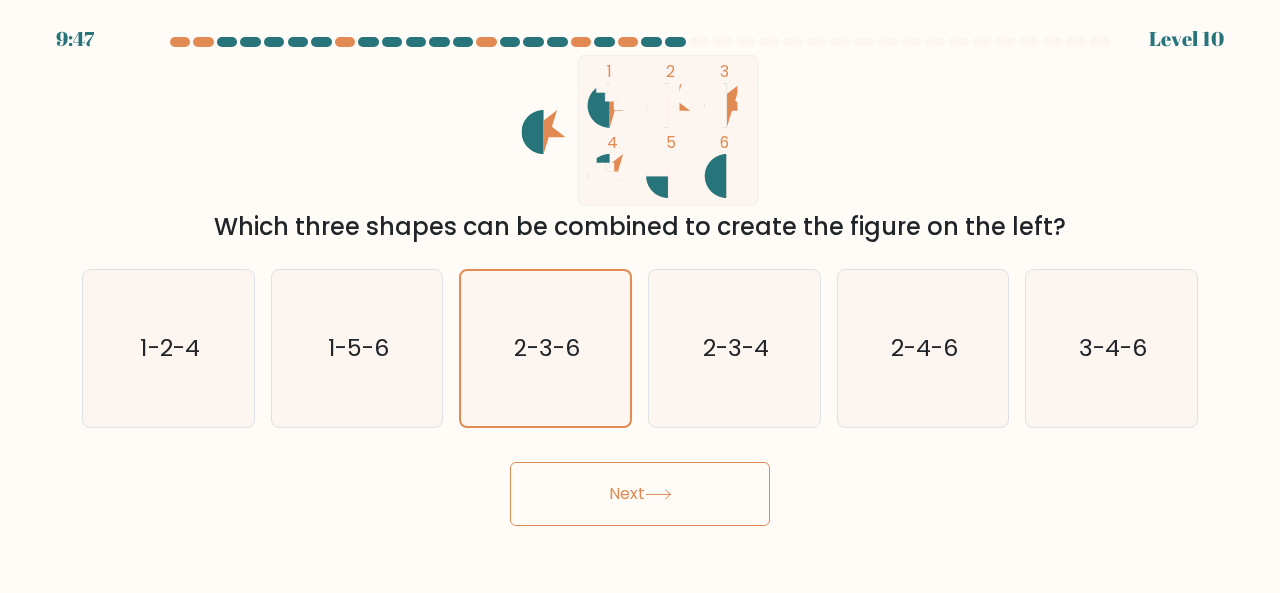 click on "Next" at bounding box center [640, 494] 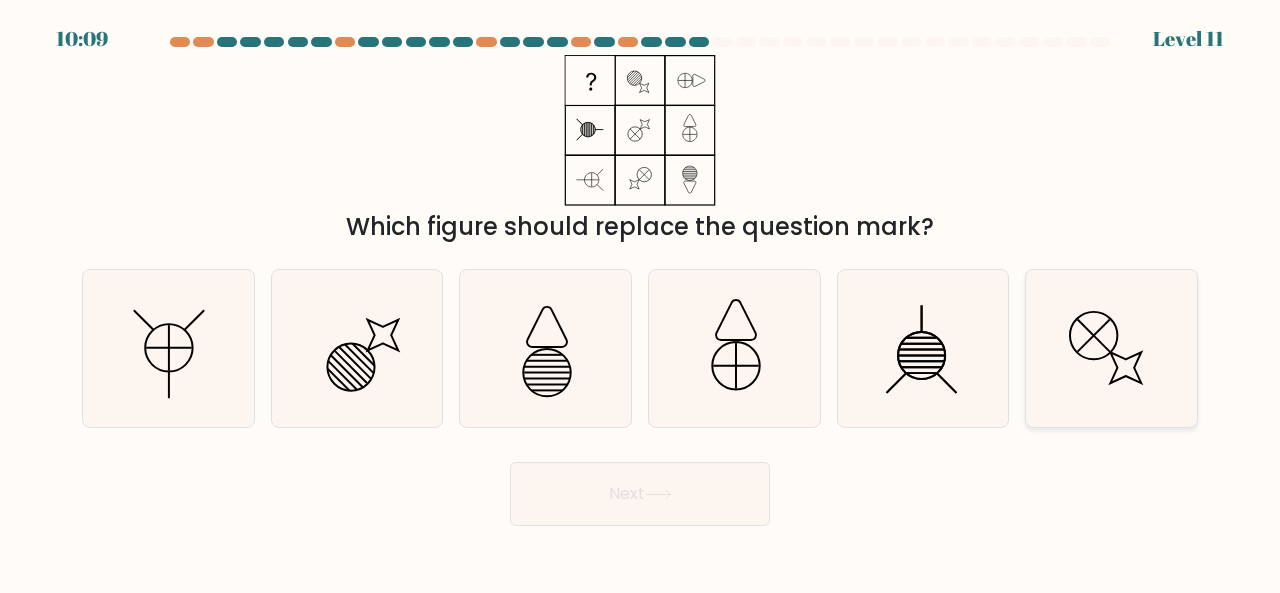 click 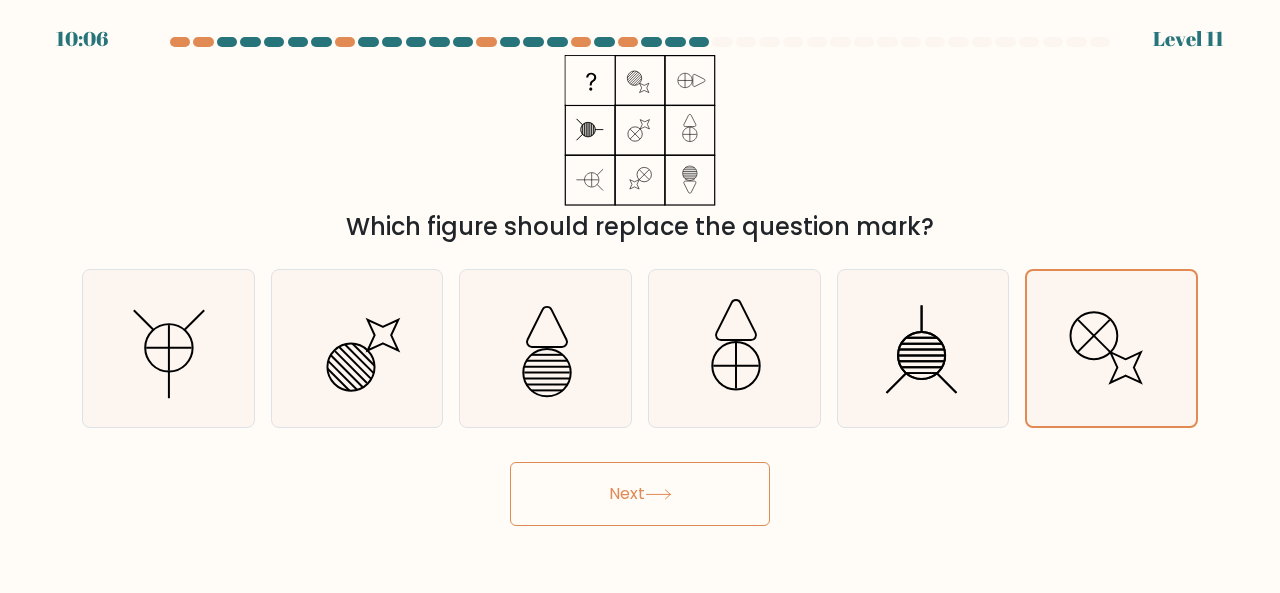 click 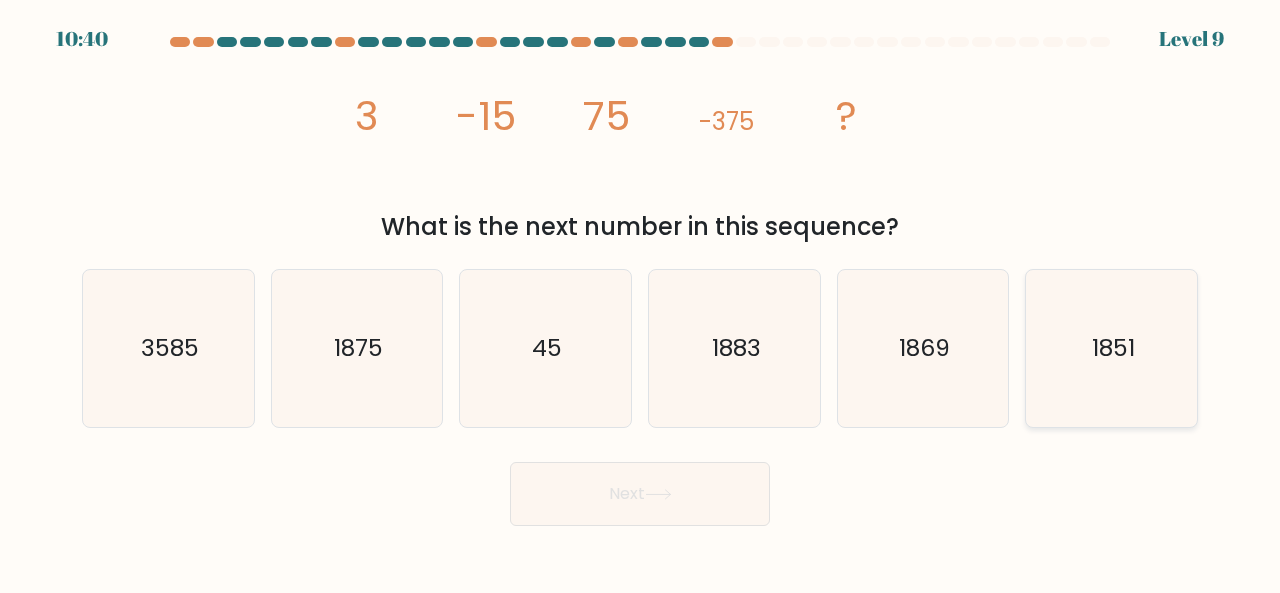 click on "1851" 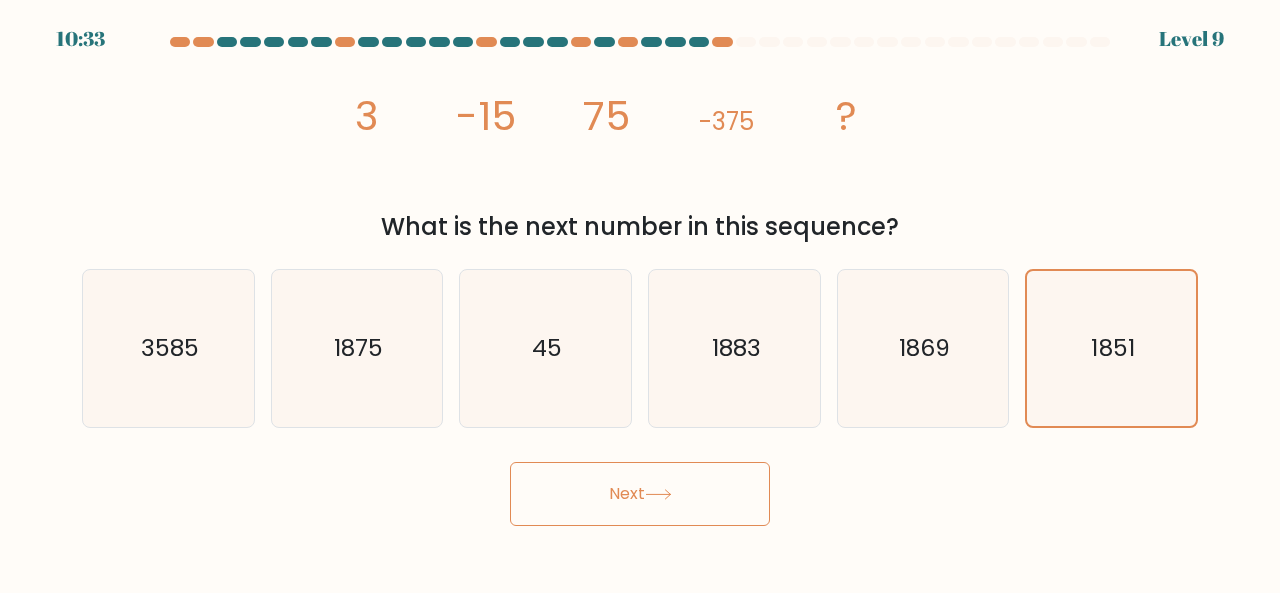 click on "Next" at bounding box center (640, 494) 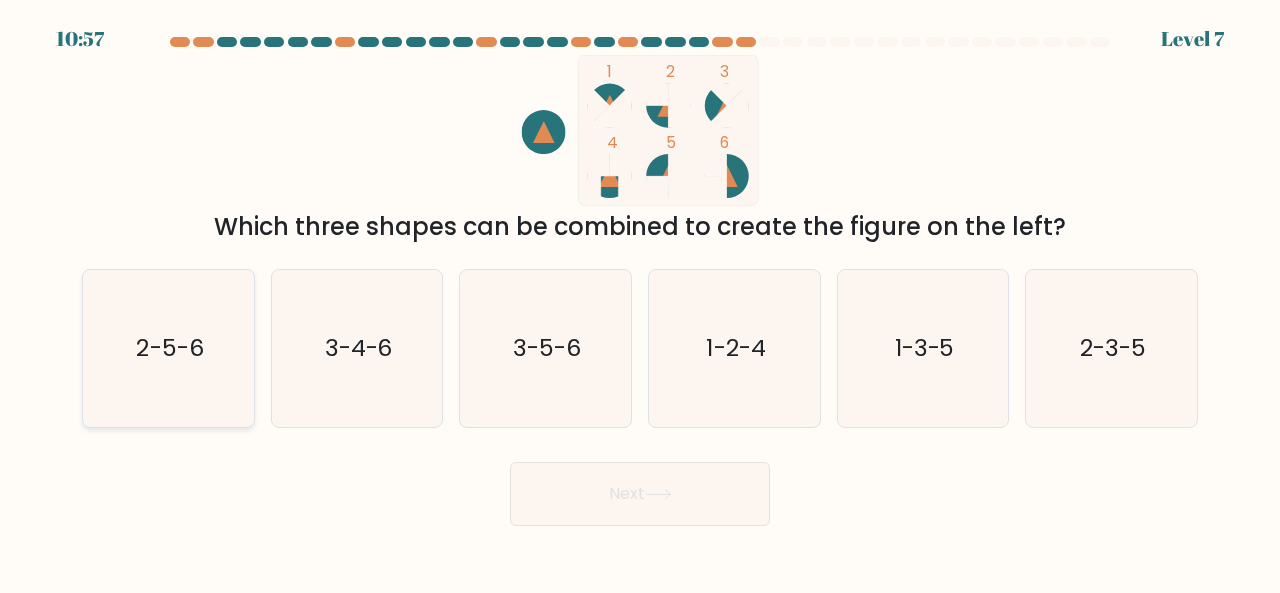 click on "2-5-6" 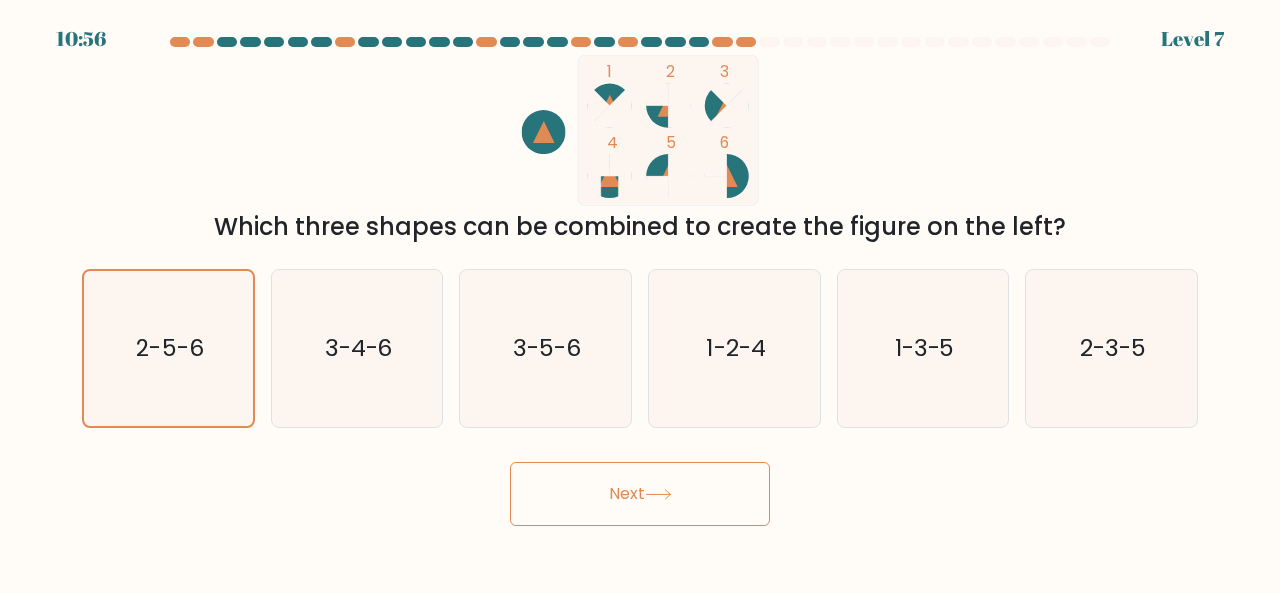 click on "Next" at bounding box center (640, 494) 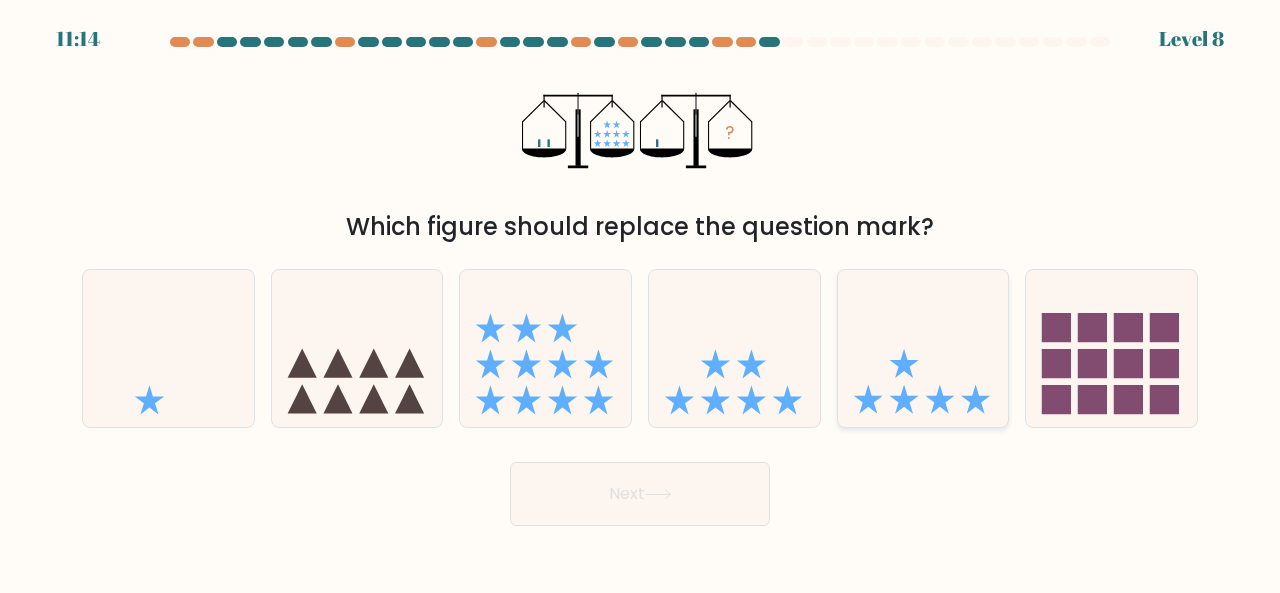 click 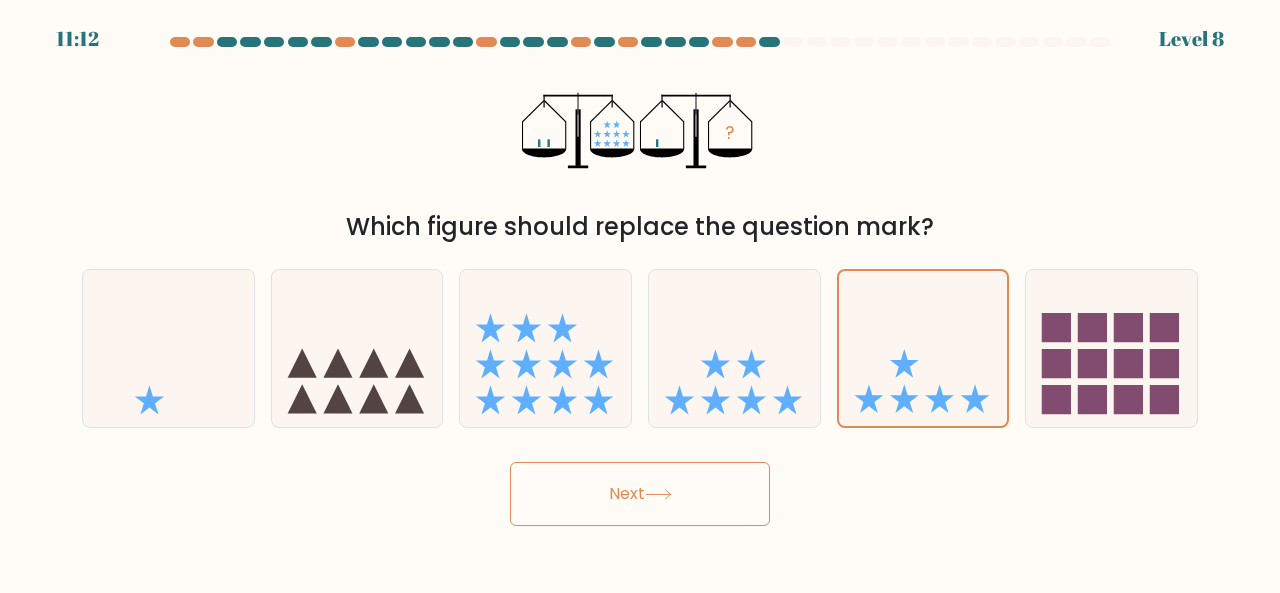 click on "Next" at bounding box center [640, 494] 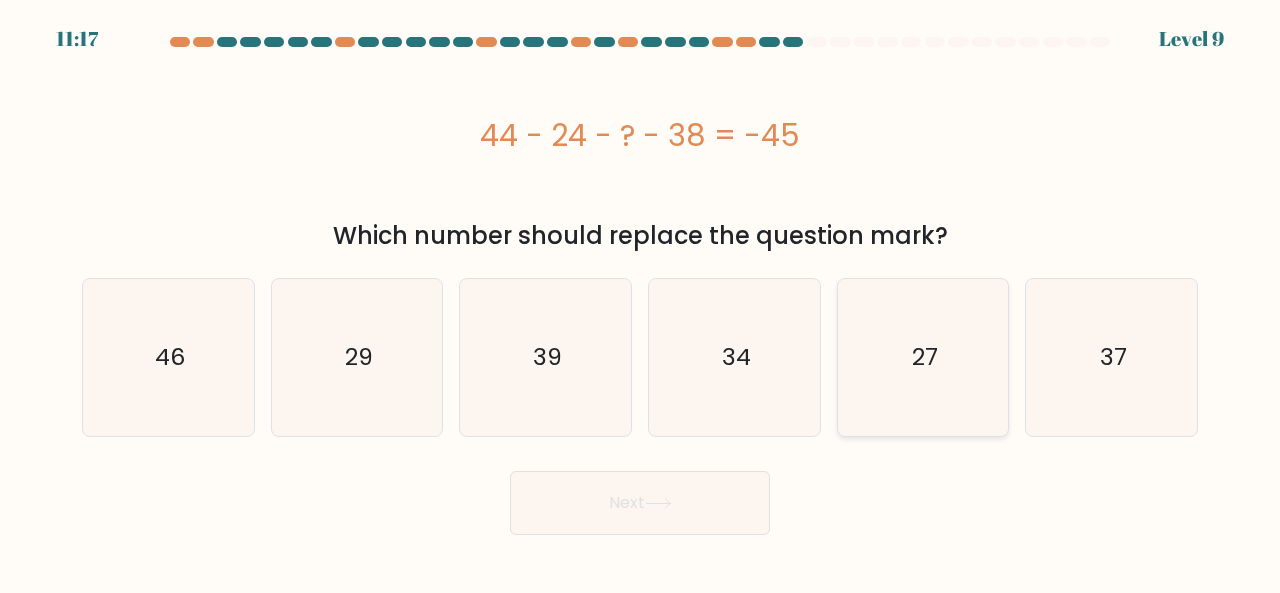 click on "27" 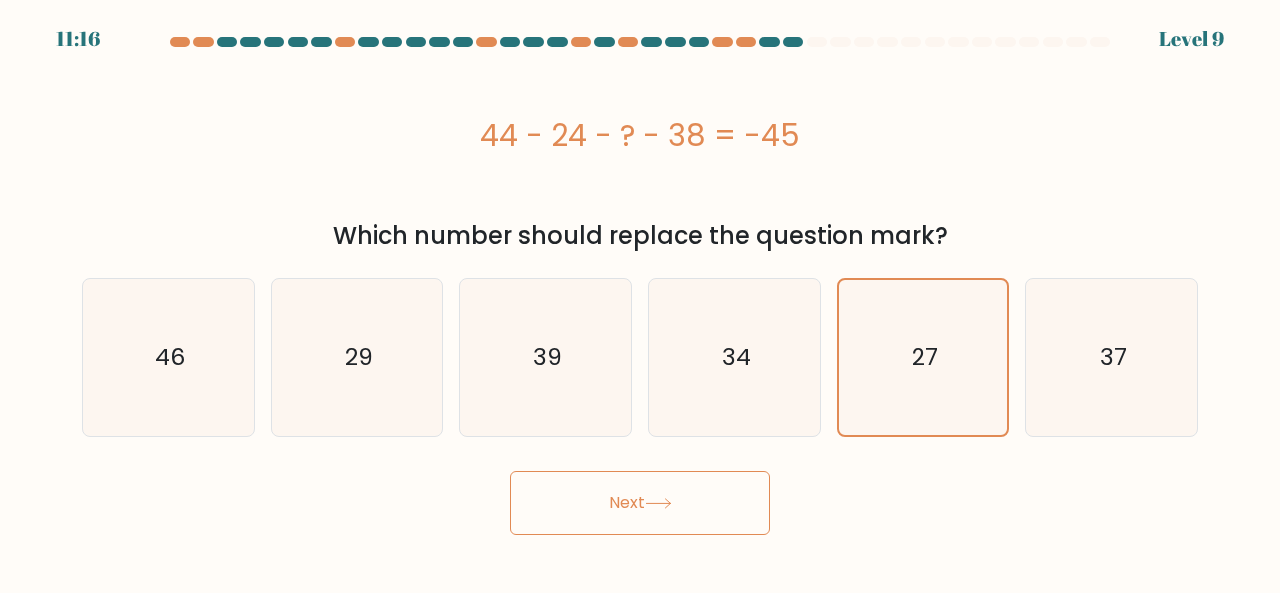 click 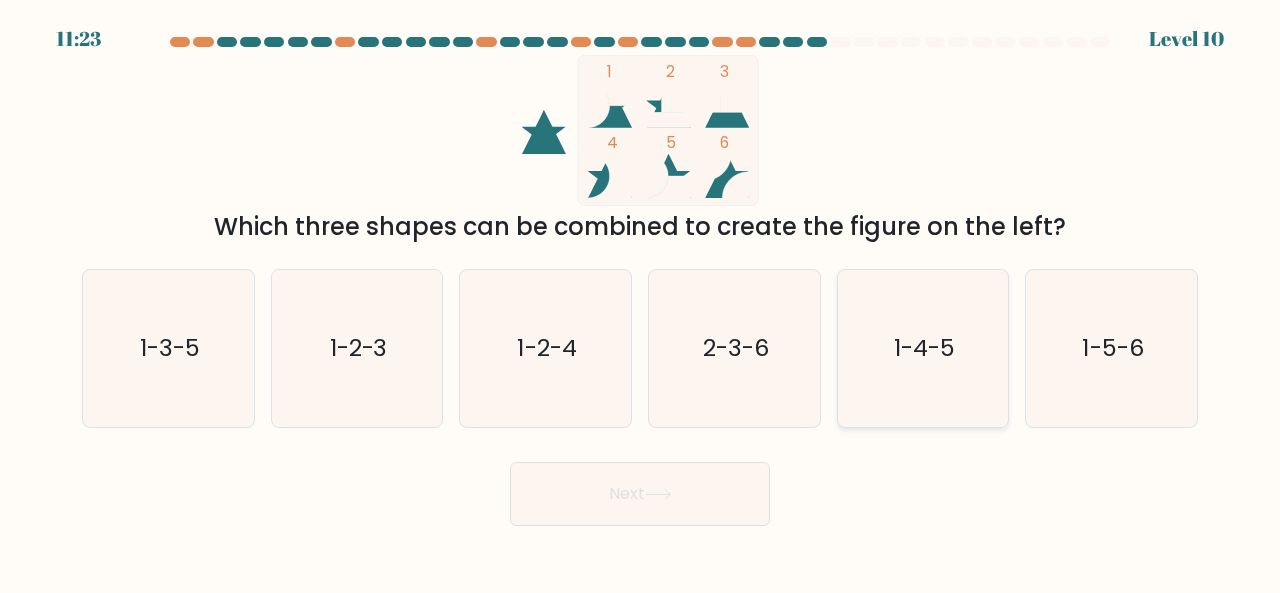click on "1-4-5" 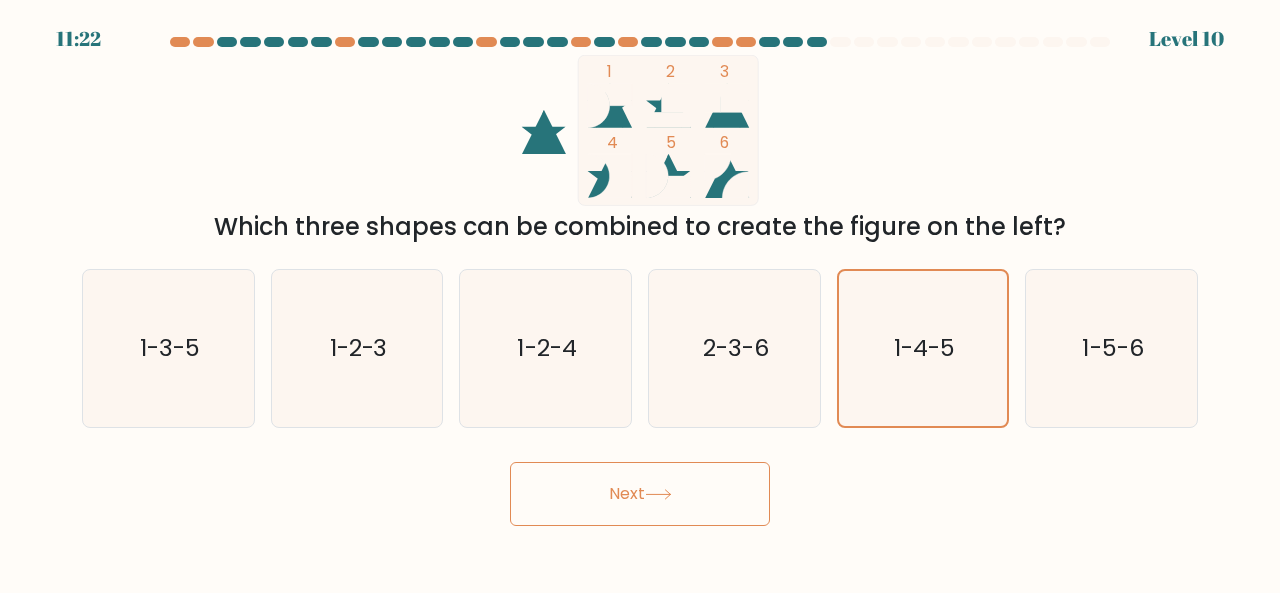 click 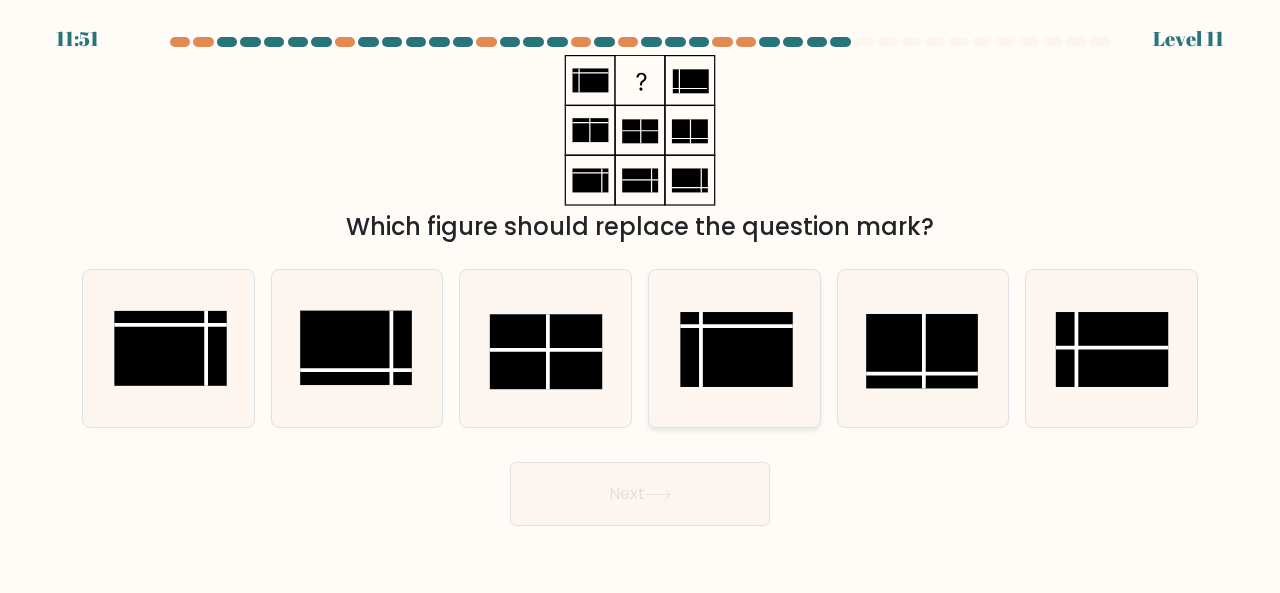 click 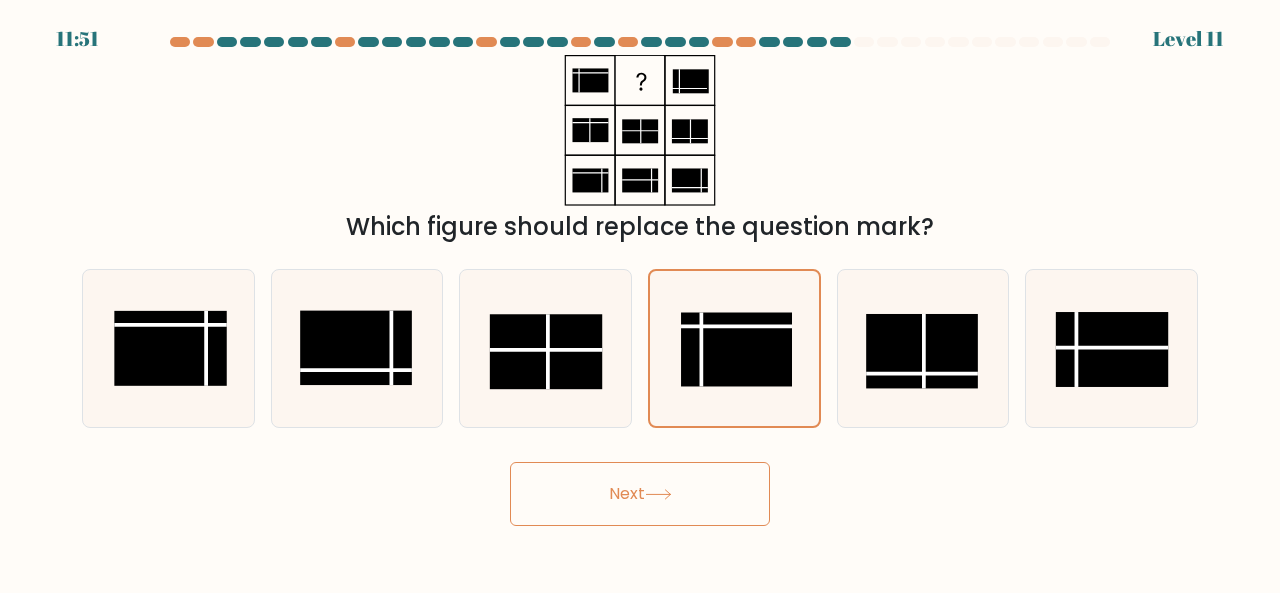 click on "Next" at bounding box center (640, 494) 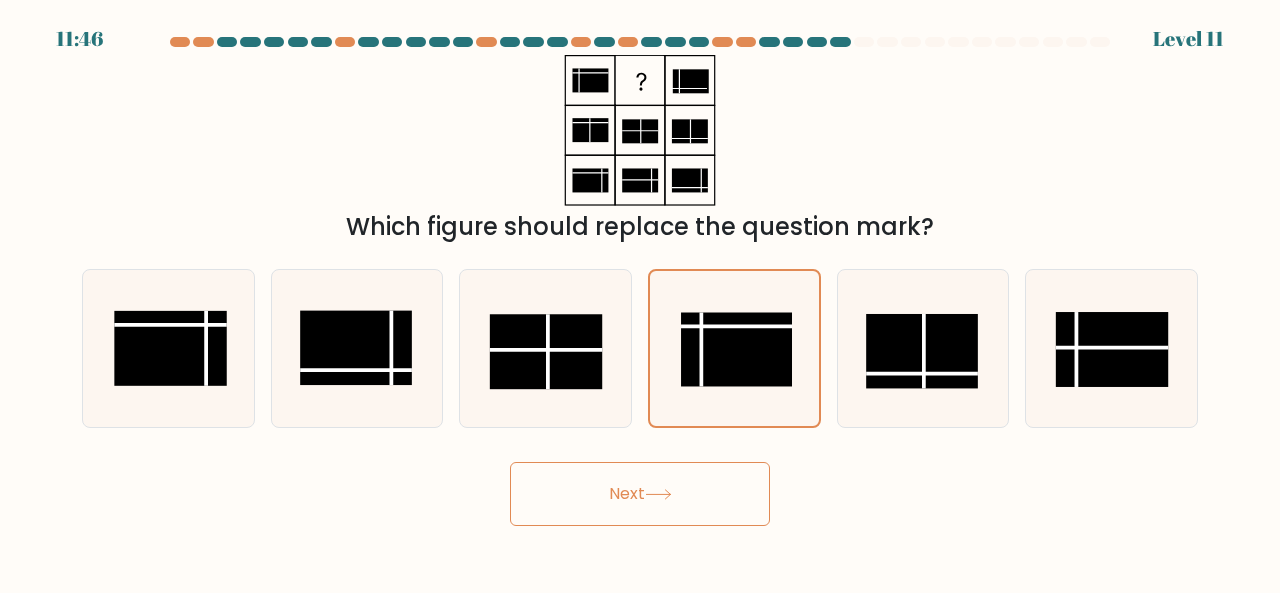 click on "Next" at bounding box center [640, 494] 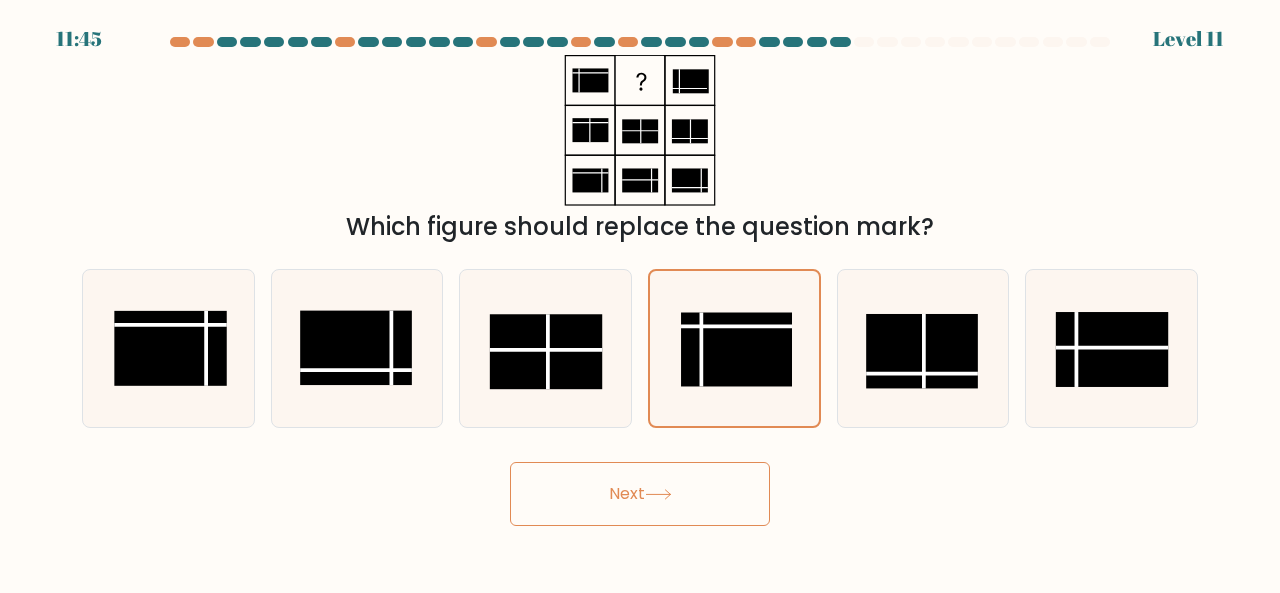 click on "Next" at bounding box center [640, 494] 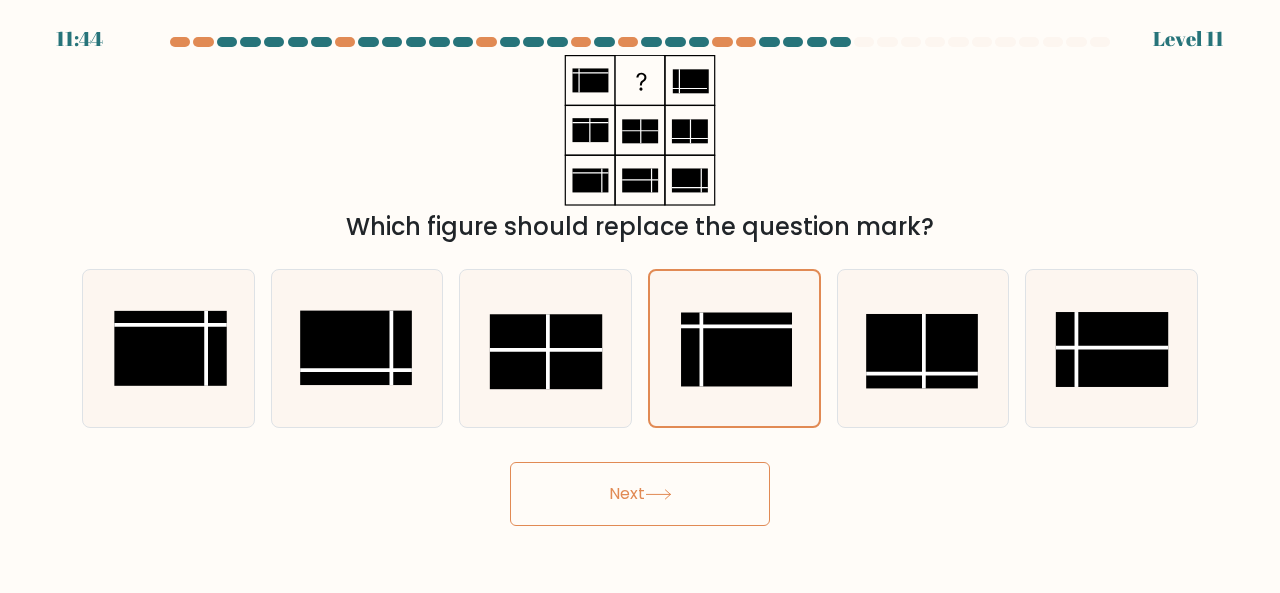 click on "Next" at bounding box center (640, 494) 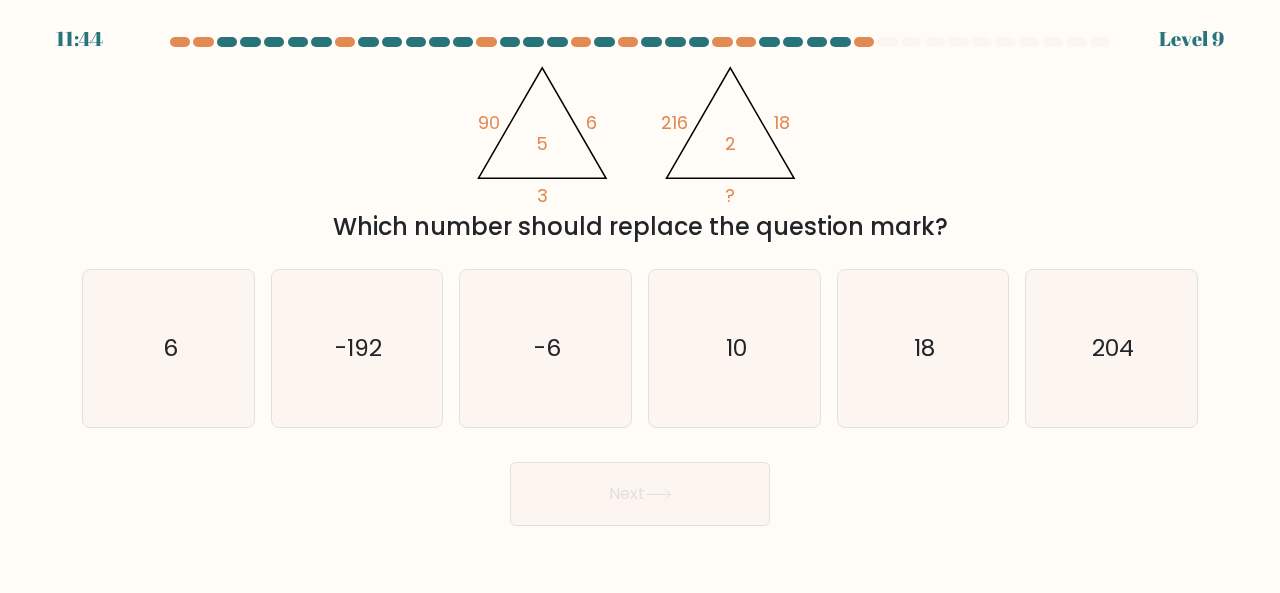 click on "Next" at bounding box center [640, 494] 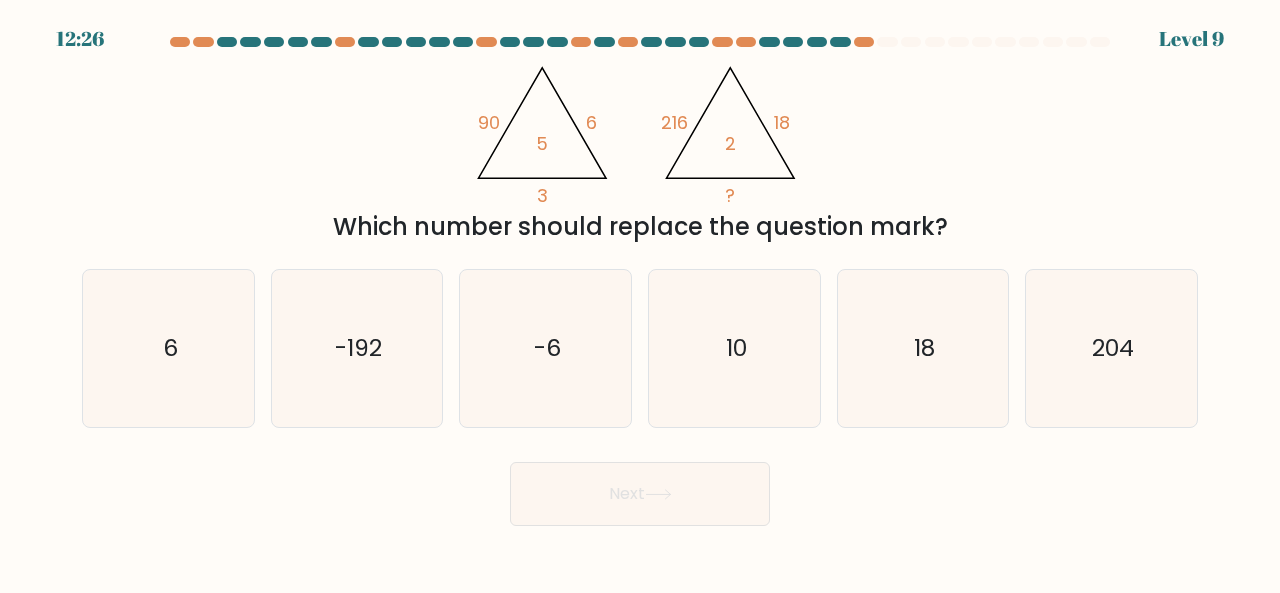 click on "Next" at bounding box center [640, 489] 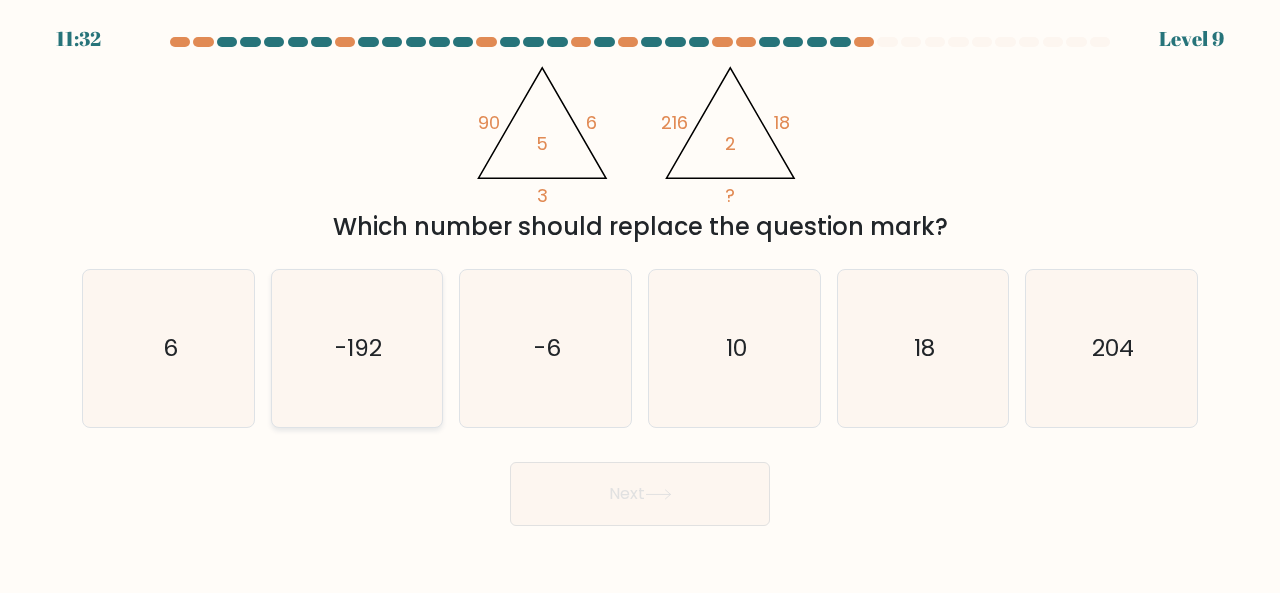 click on "-192" 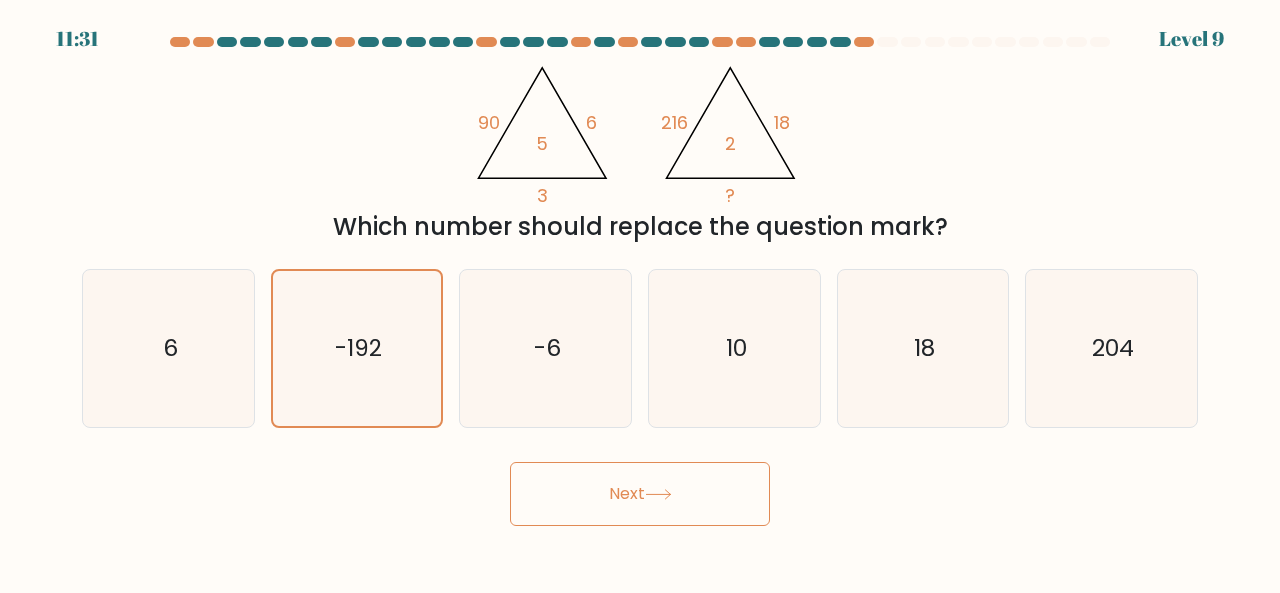 click on "Next" at bounding box center (640, 494) 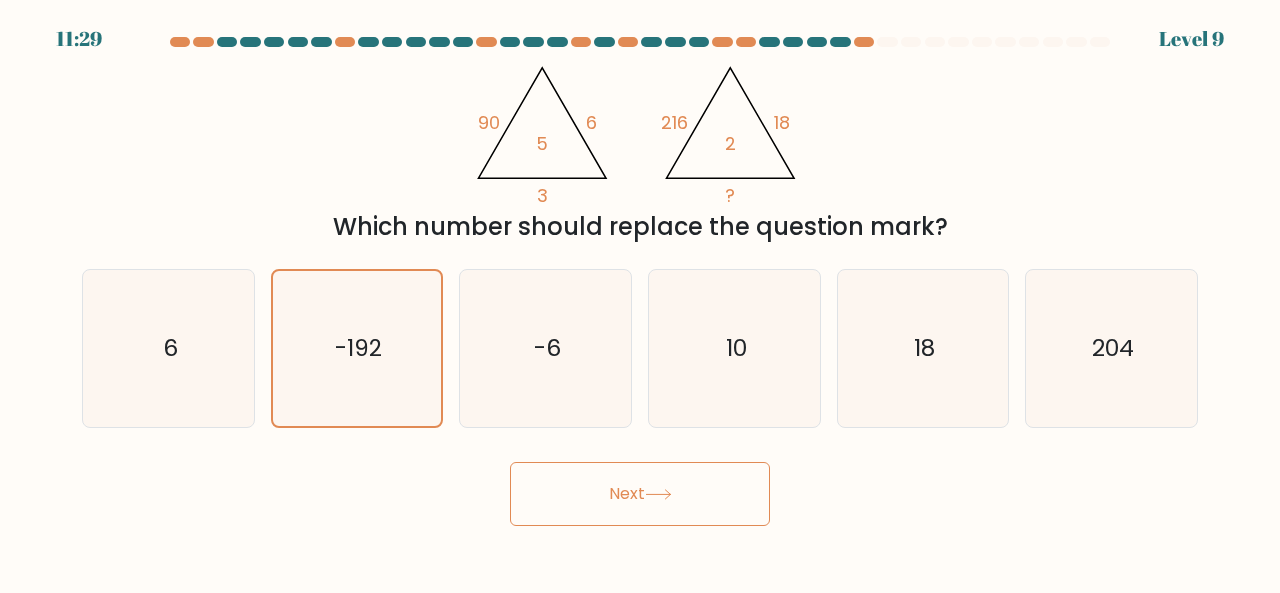 click on "Next" at bounding box center [640, 494] 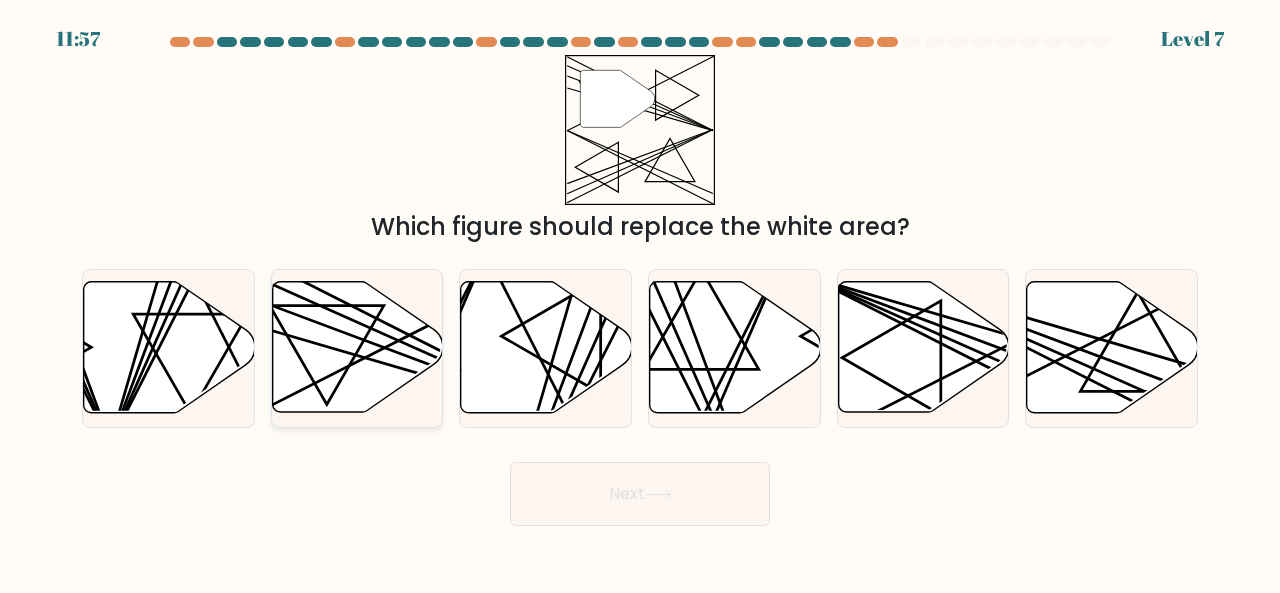 click 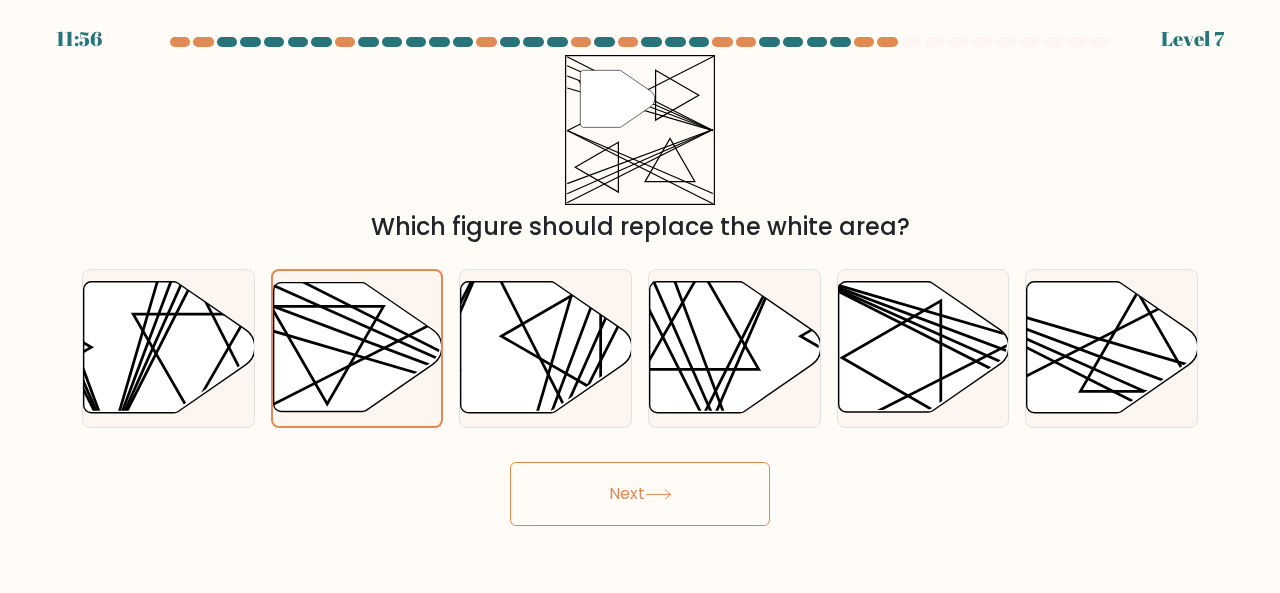 click on "Next" at bounding box center (640, 494) 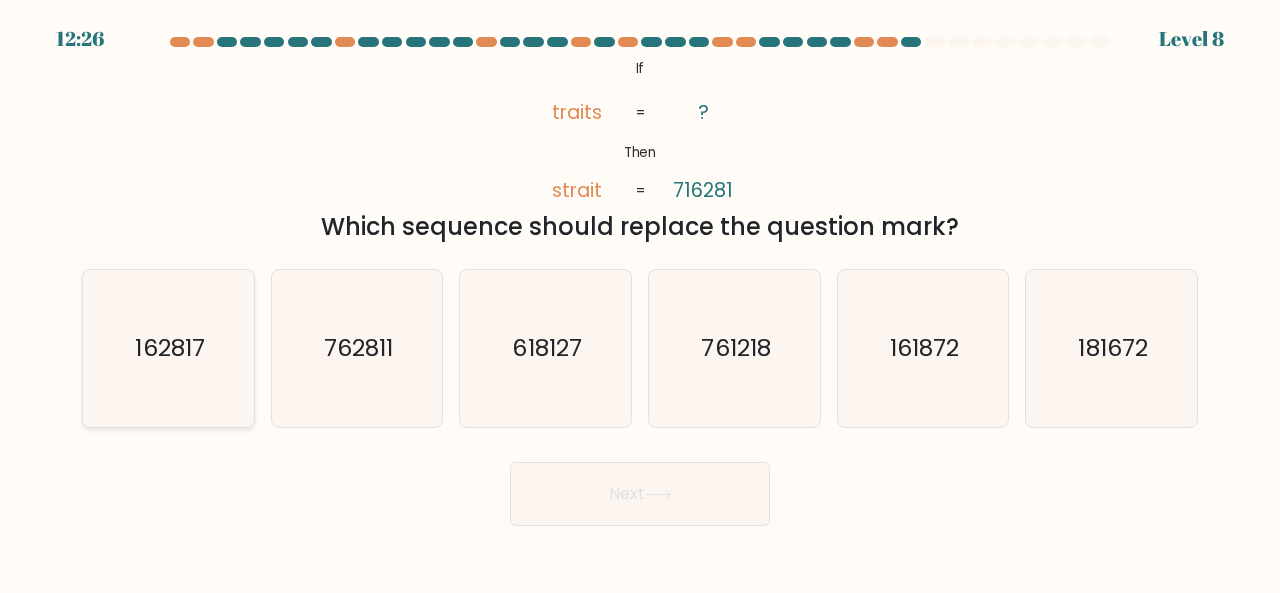 click on "162817" 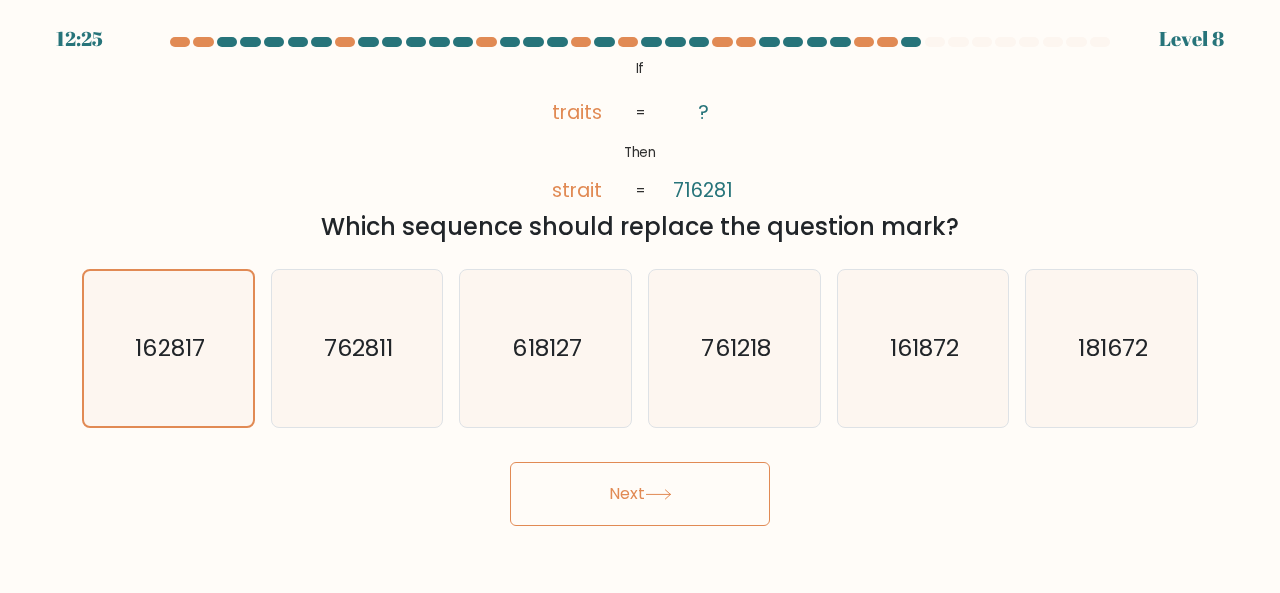 click on "Next" at bounding box center [640, 494] 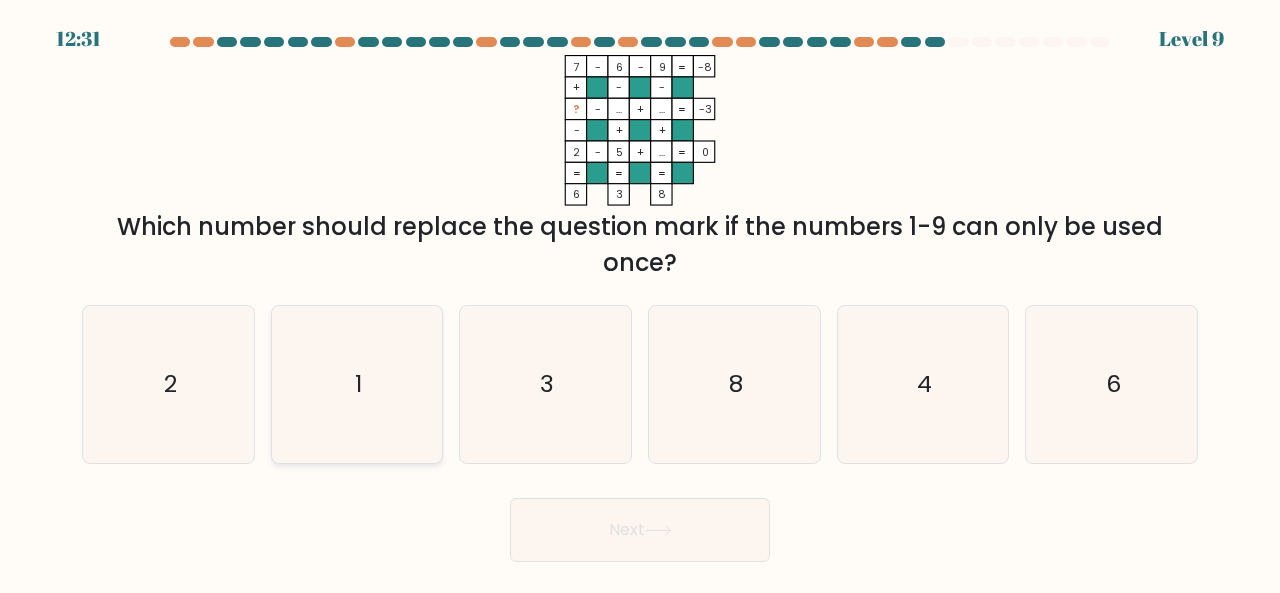 click on "1" 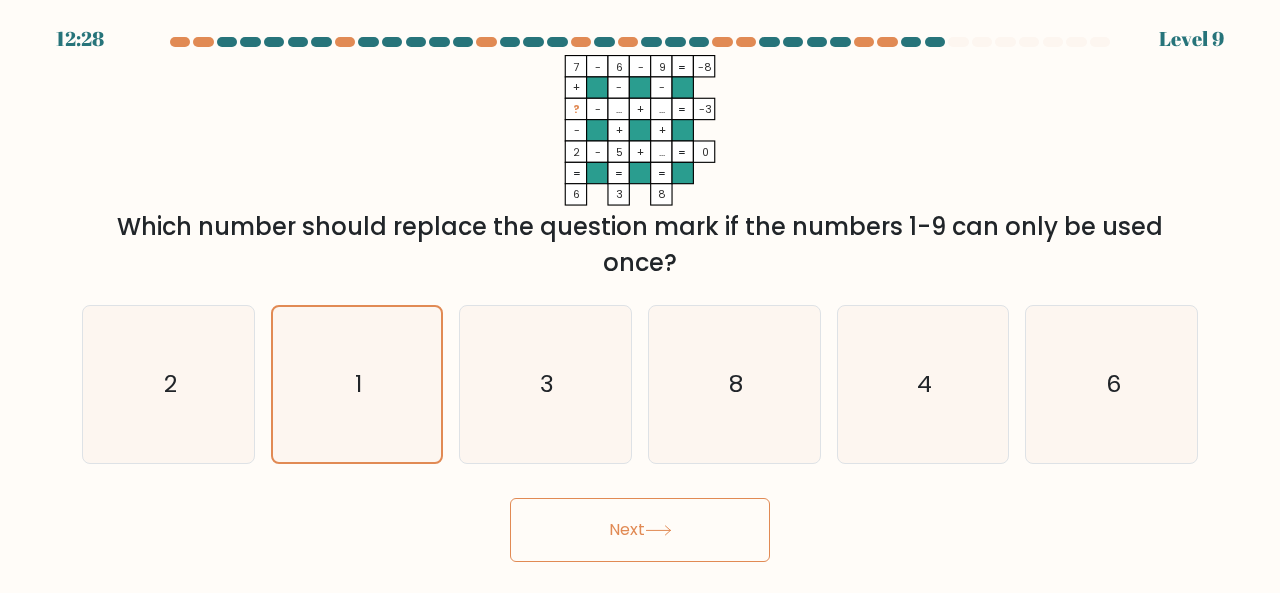 click on "Next" at bounding box center (640, 530) 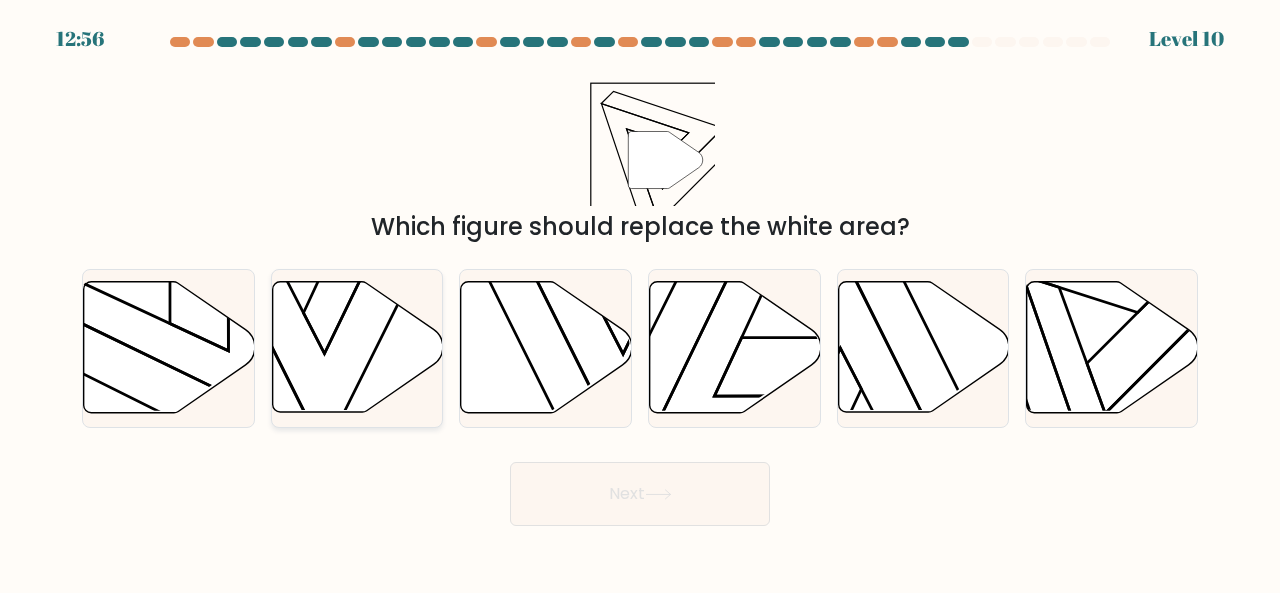 click 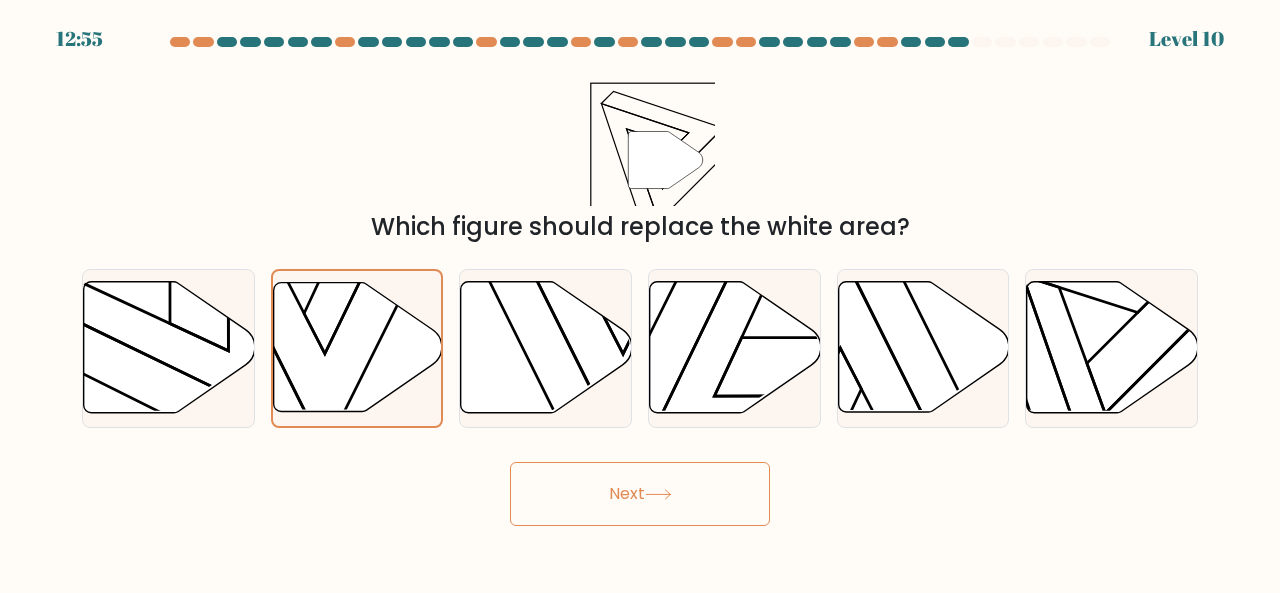 click on "Next" at bounding box center (640, 494) 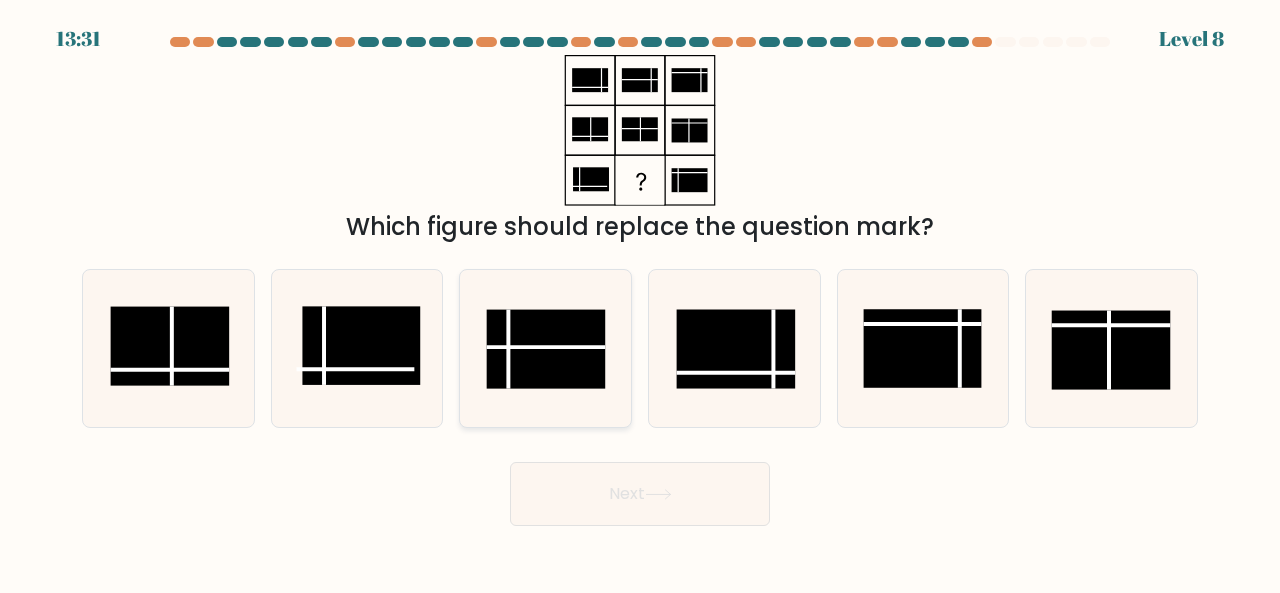 click 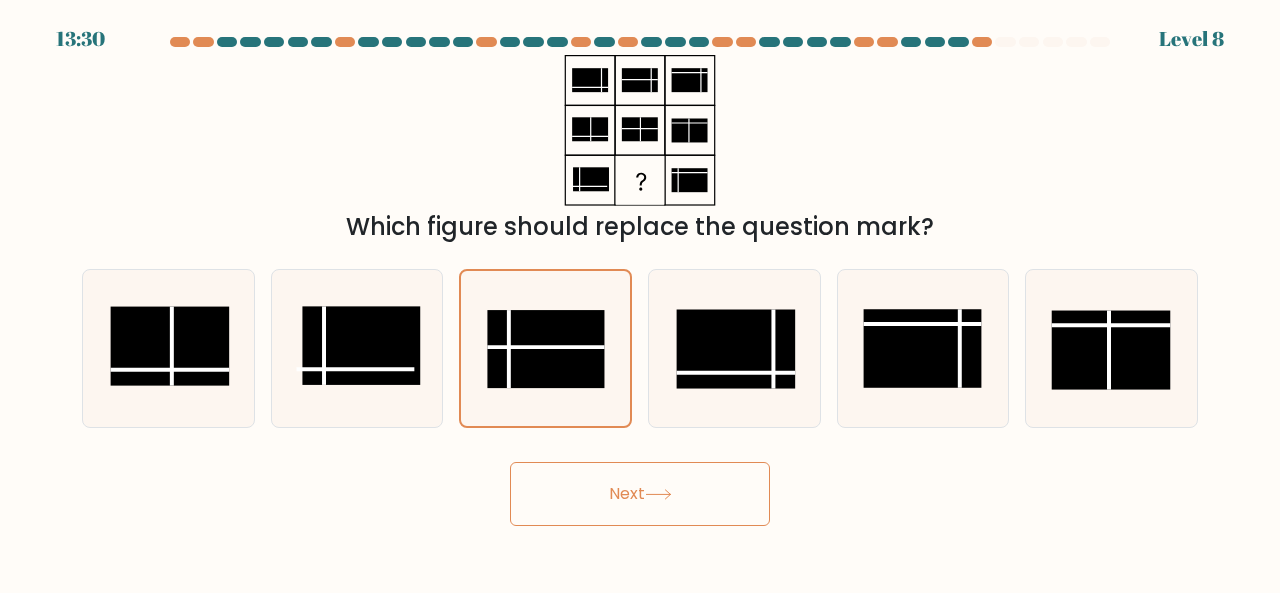 click on "Next" at bounding box center (640, 494) 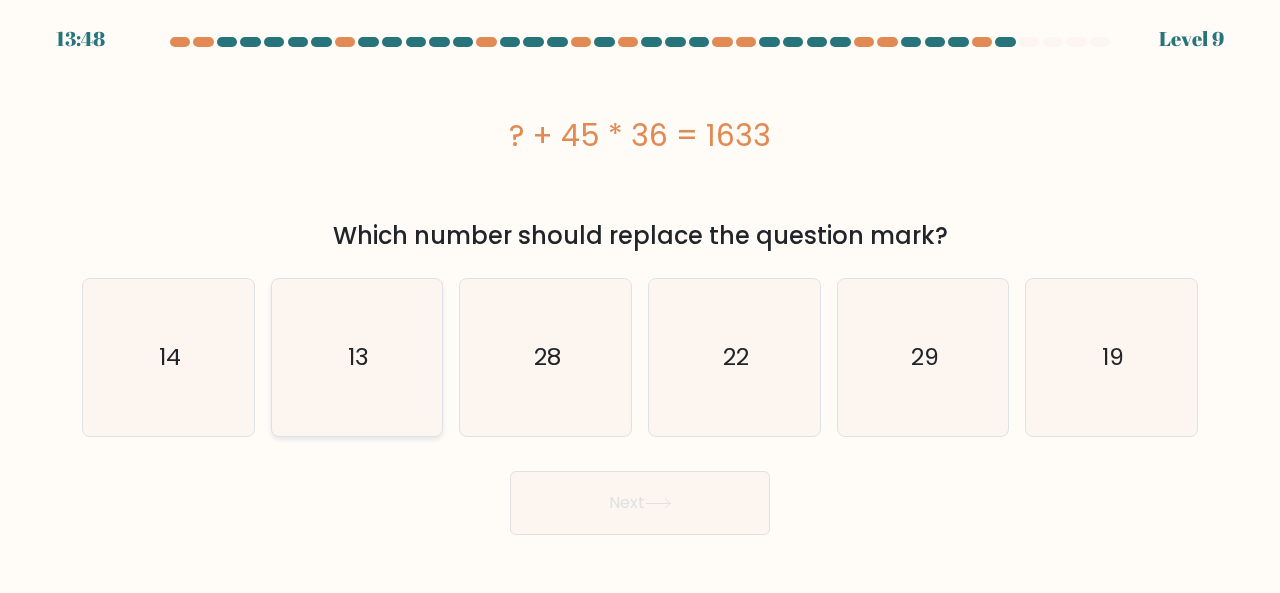 click on "13" 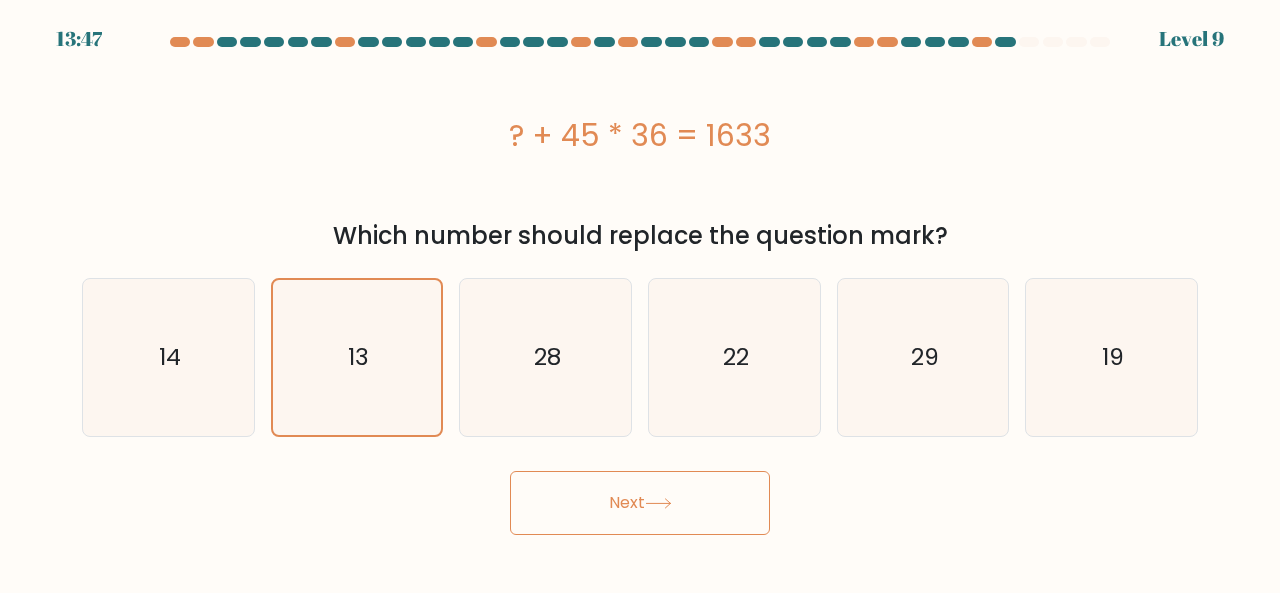 click on "Next" at bounding box center [640, 503] 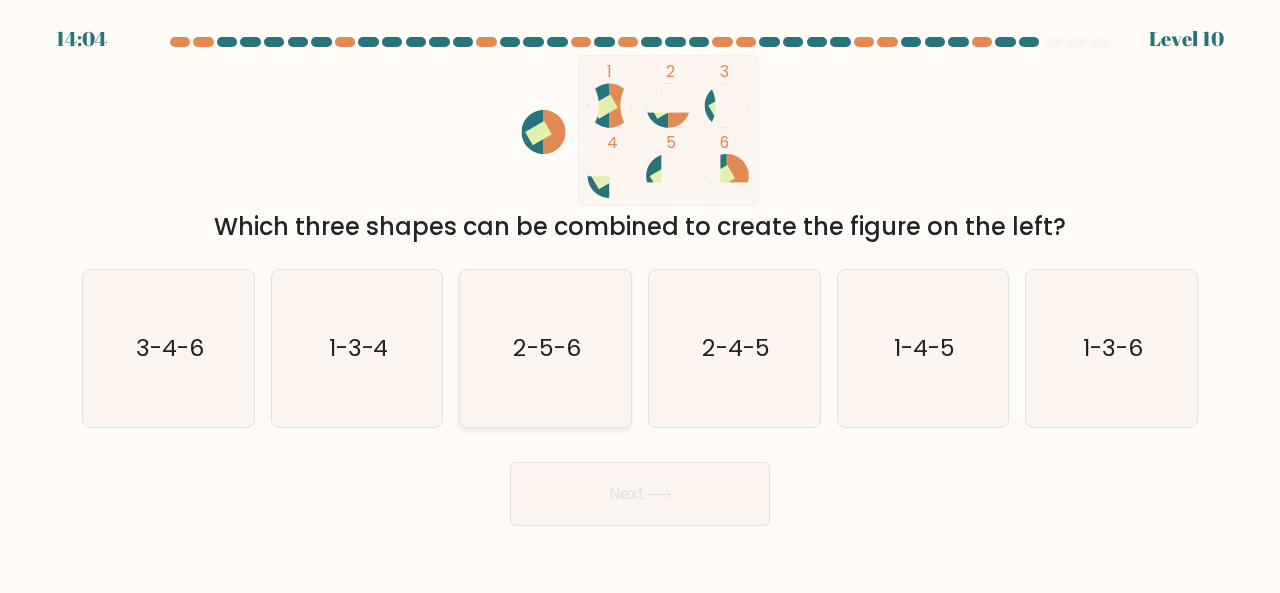 click on "2-5-6" 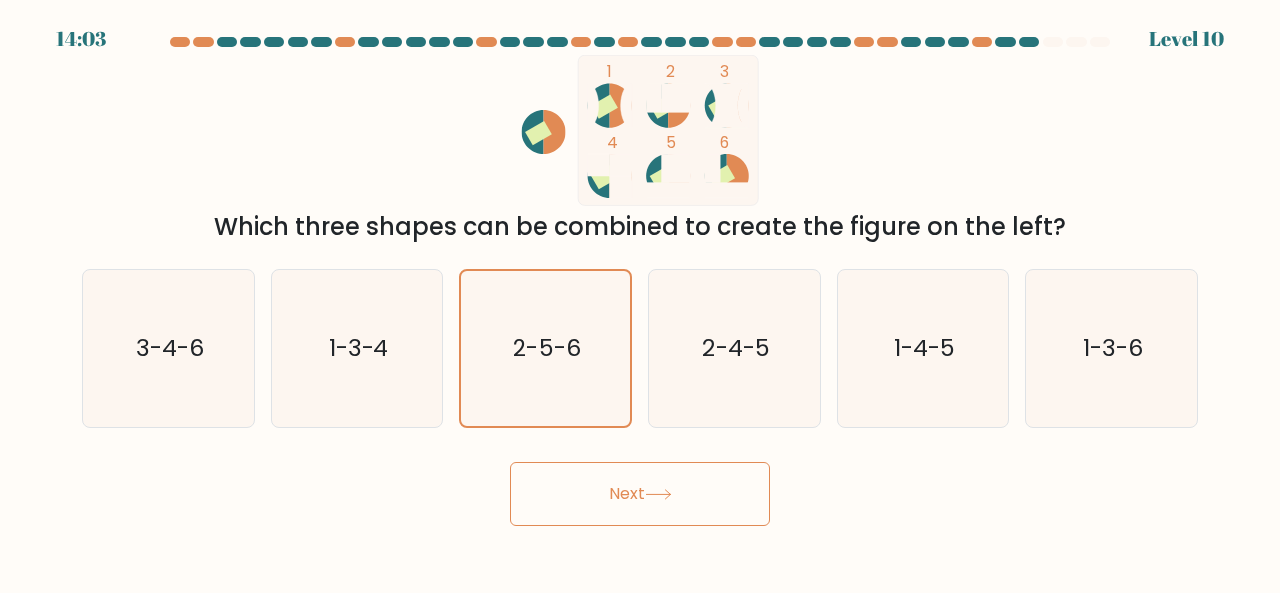 click on "Next" at bounding box center (640, 494) 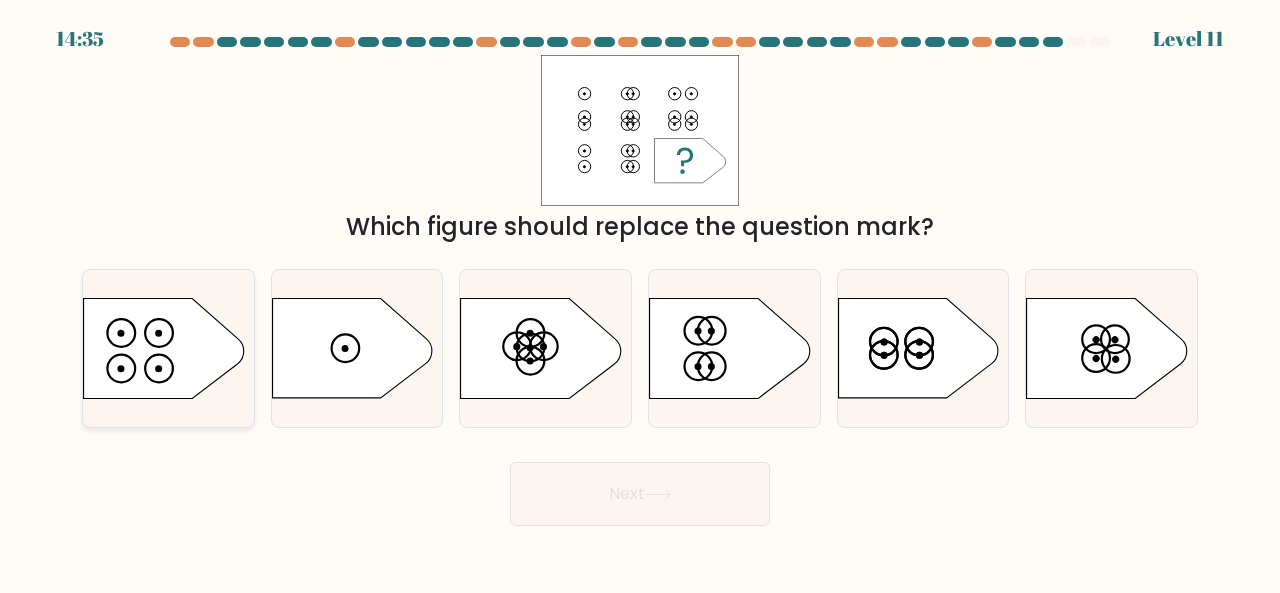 click 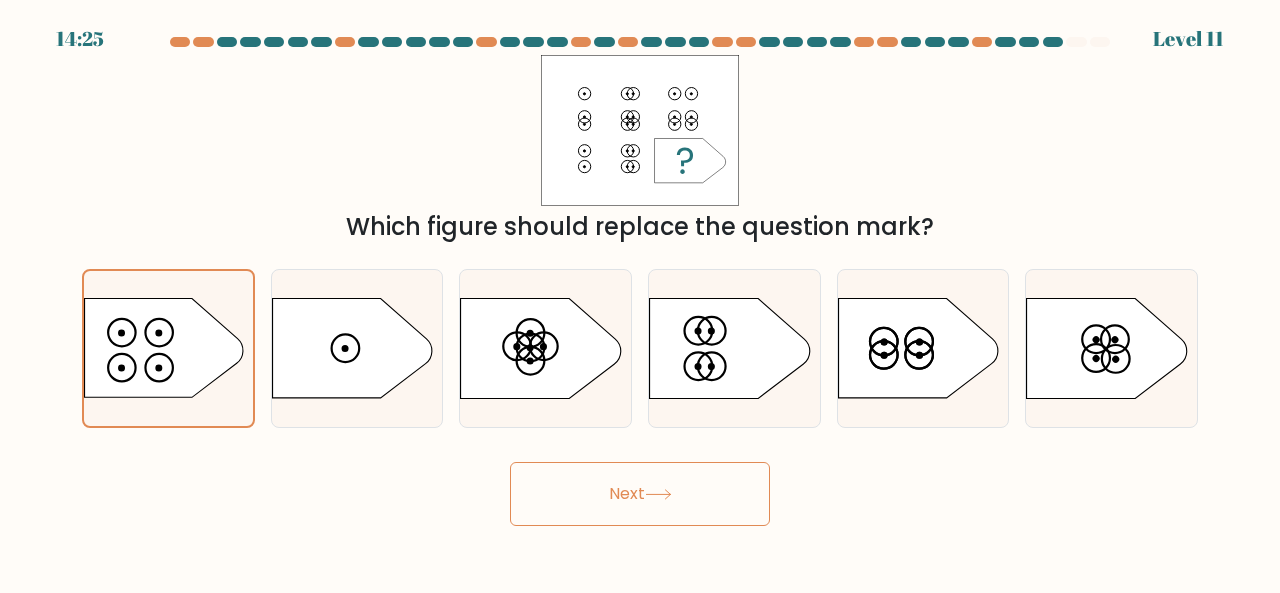 click on "Next" at bounding box center [640, 494] 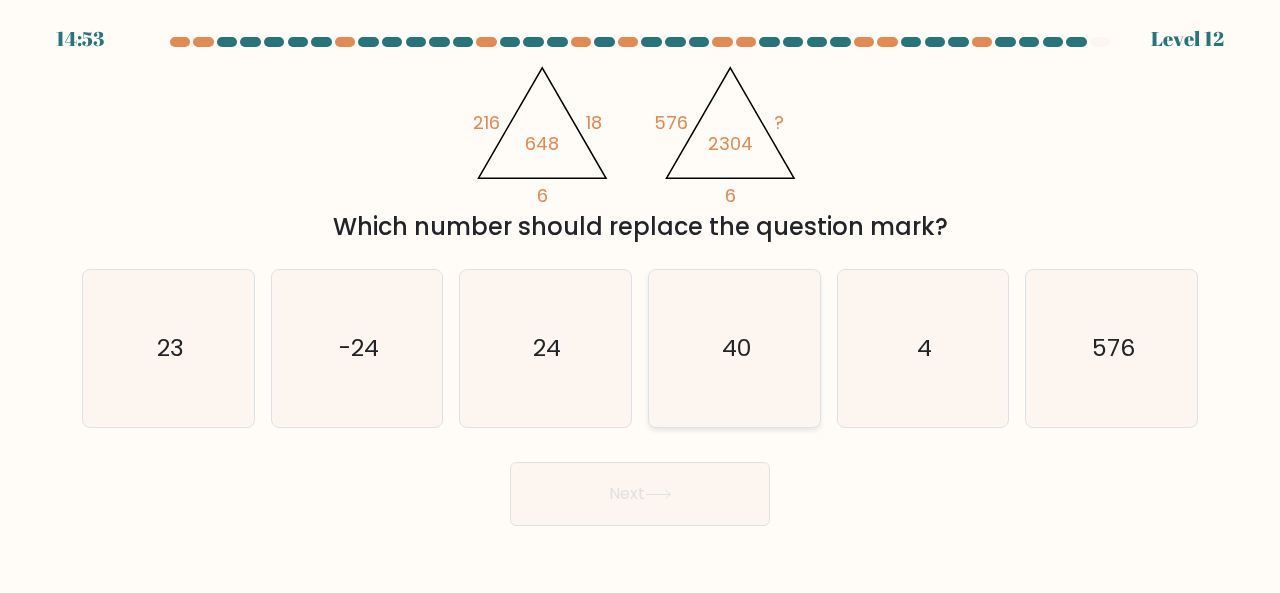 click on "40" 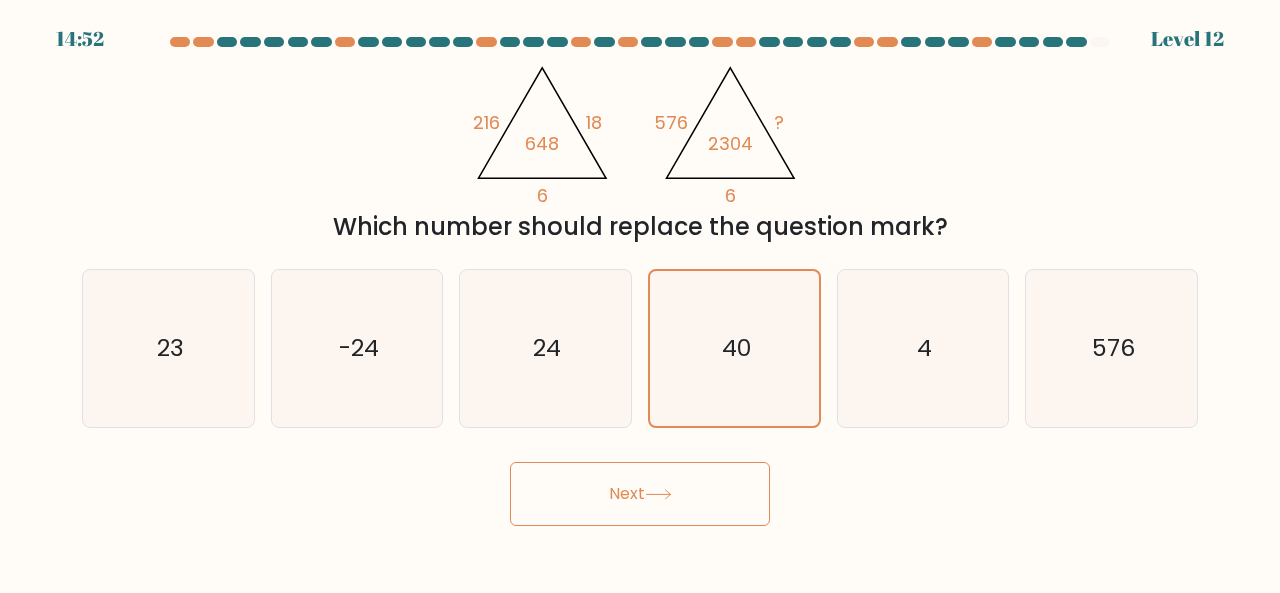 click on "Next" at bounding box center [640, 494] 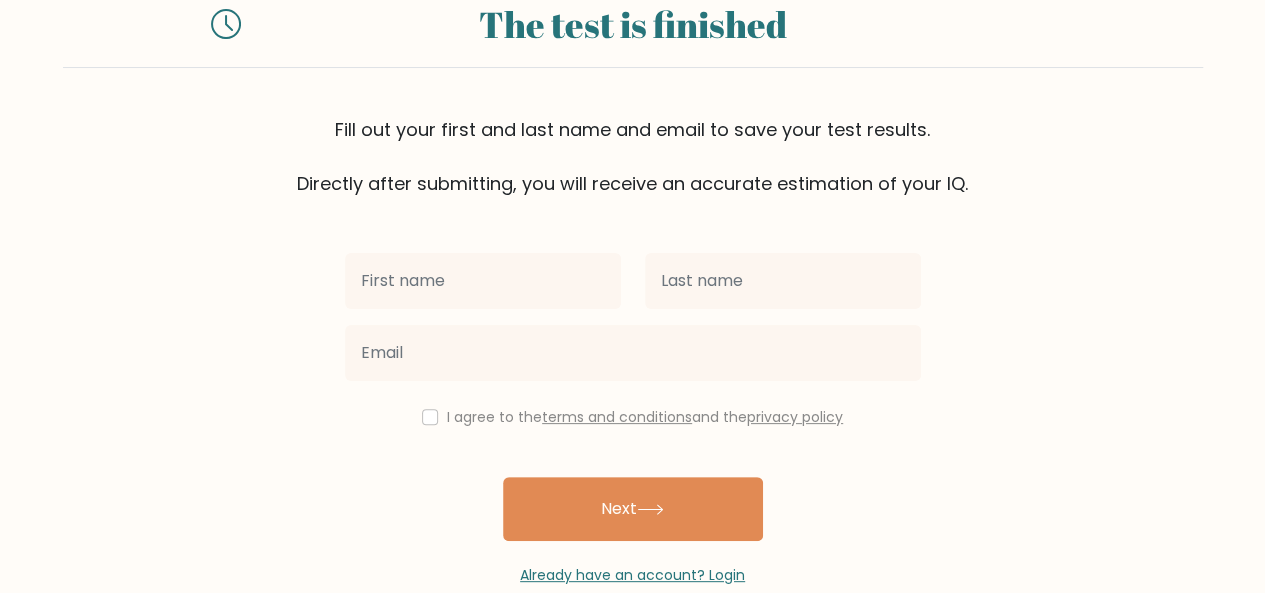 scroll, scrollTop: 100, scrollLeft: 0, axis: vertical 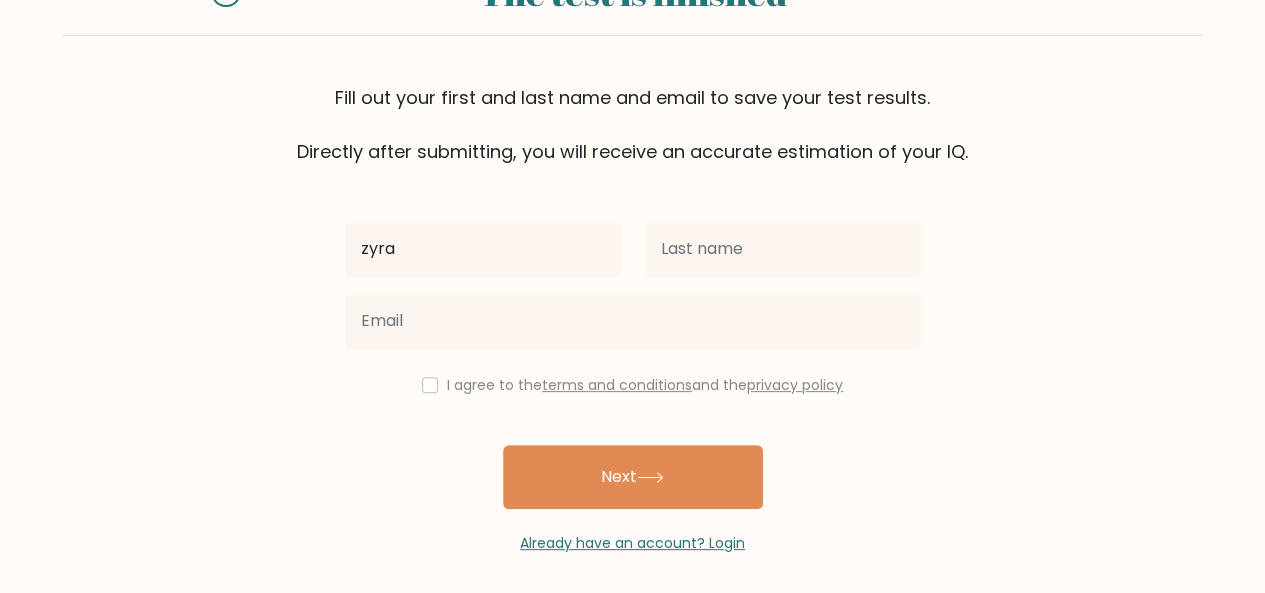 type on "zyra" 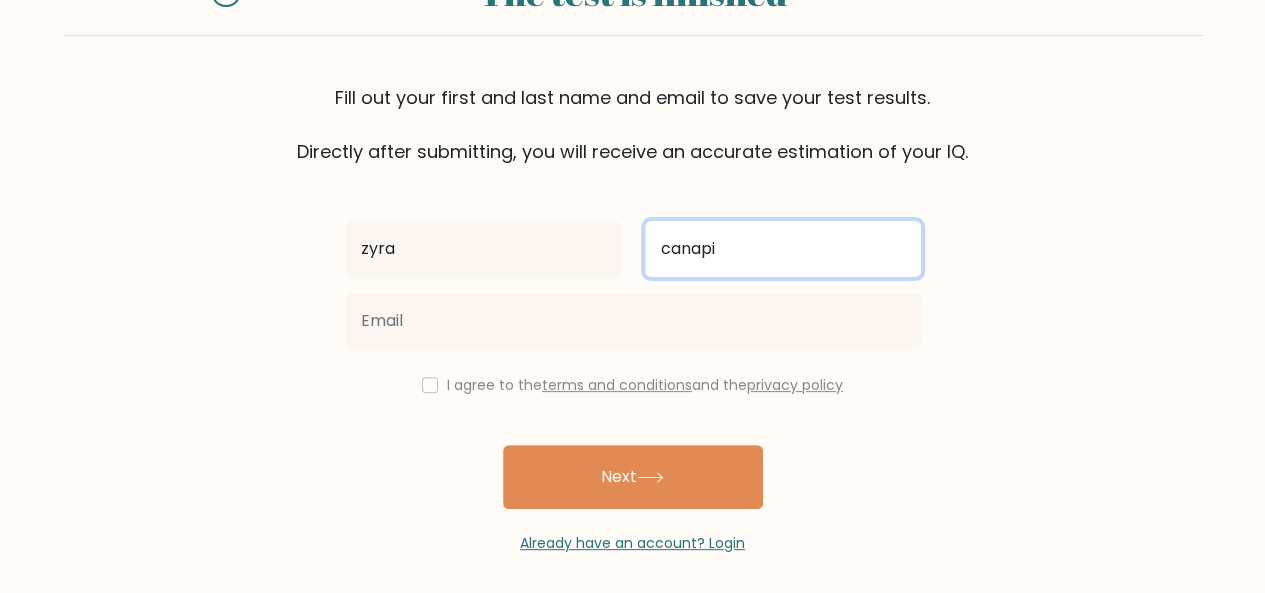 type on "canapi" 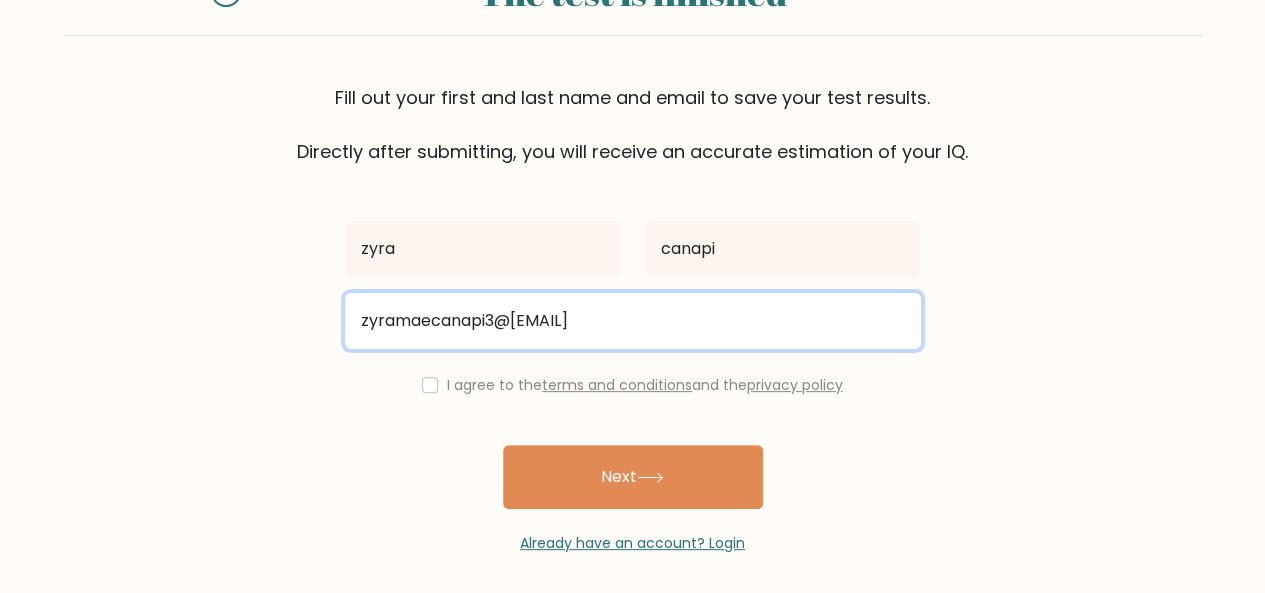 type on "zyramaecanapi3@[EMAIL]" 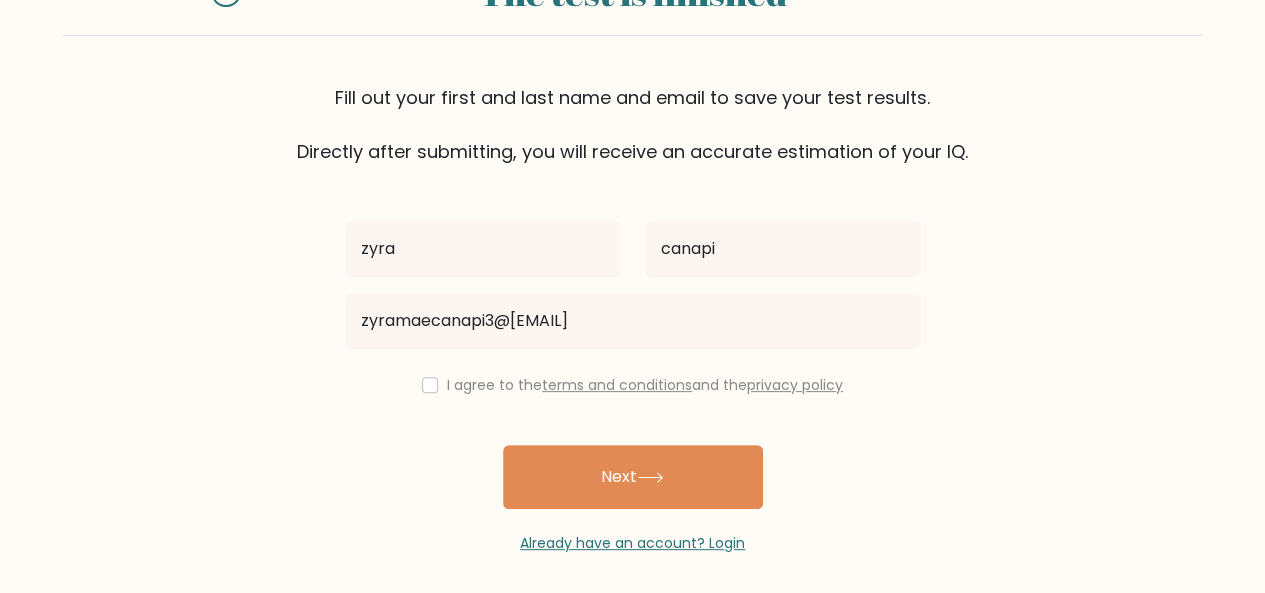 click on "I agree to the  terms and conditions  and the  privacy policy" at bounding box center [633, 385] 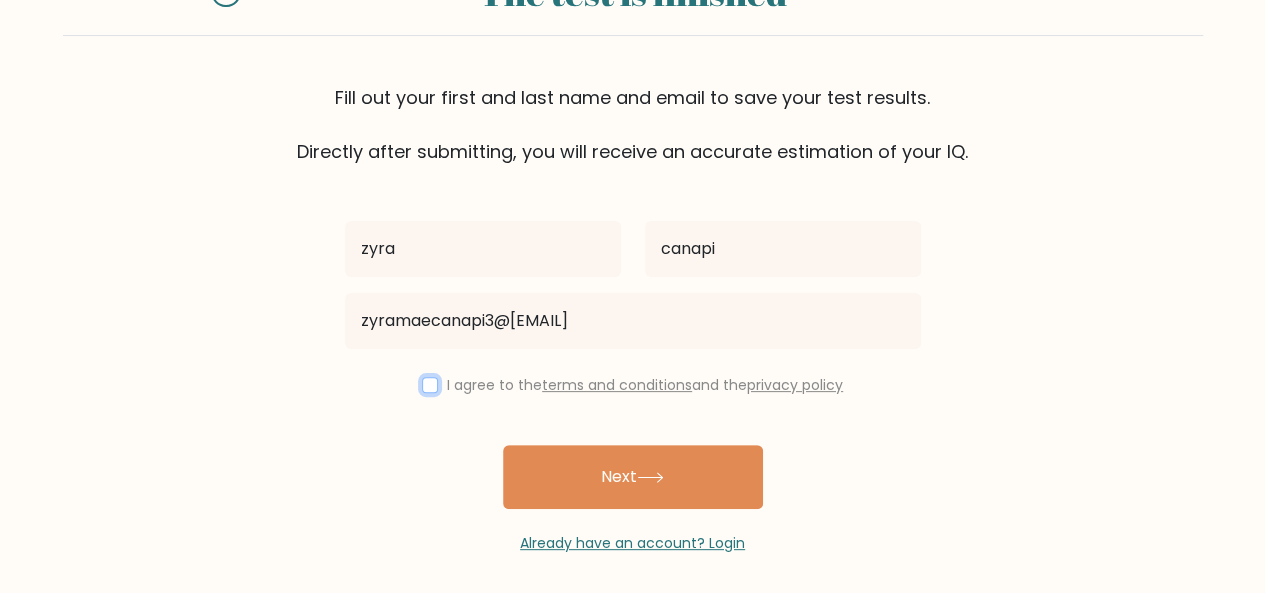 click at bounding box center [430, 385] 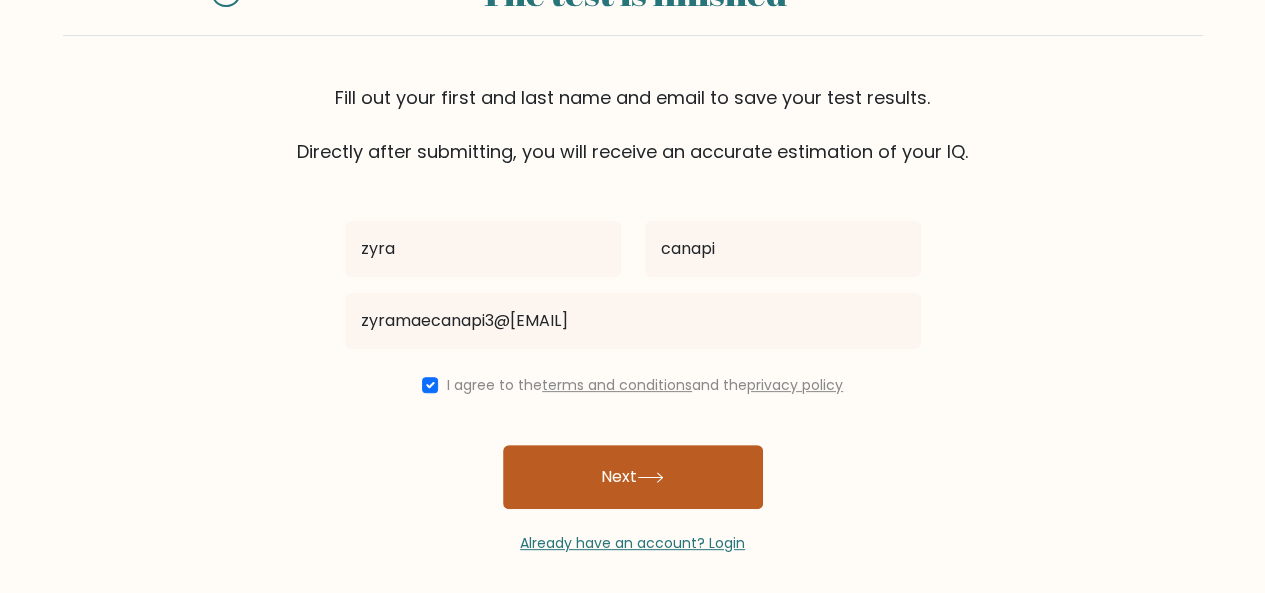 click on "Next" at bounding box center (633, 477) 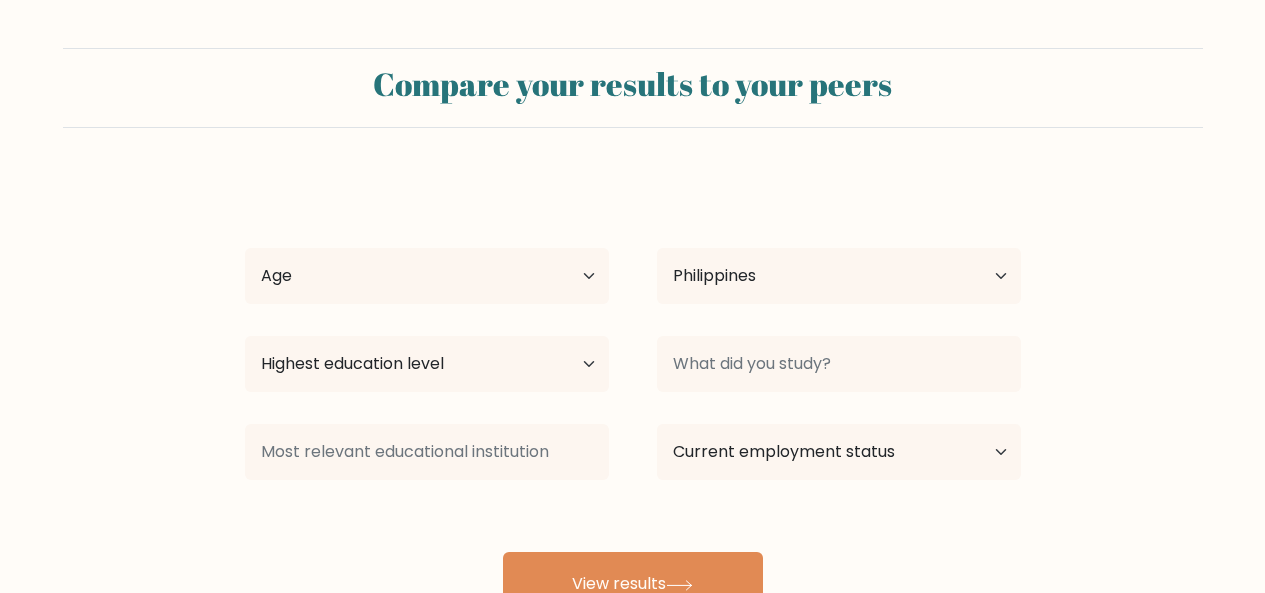 select on "PH" 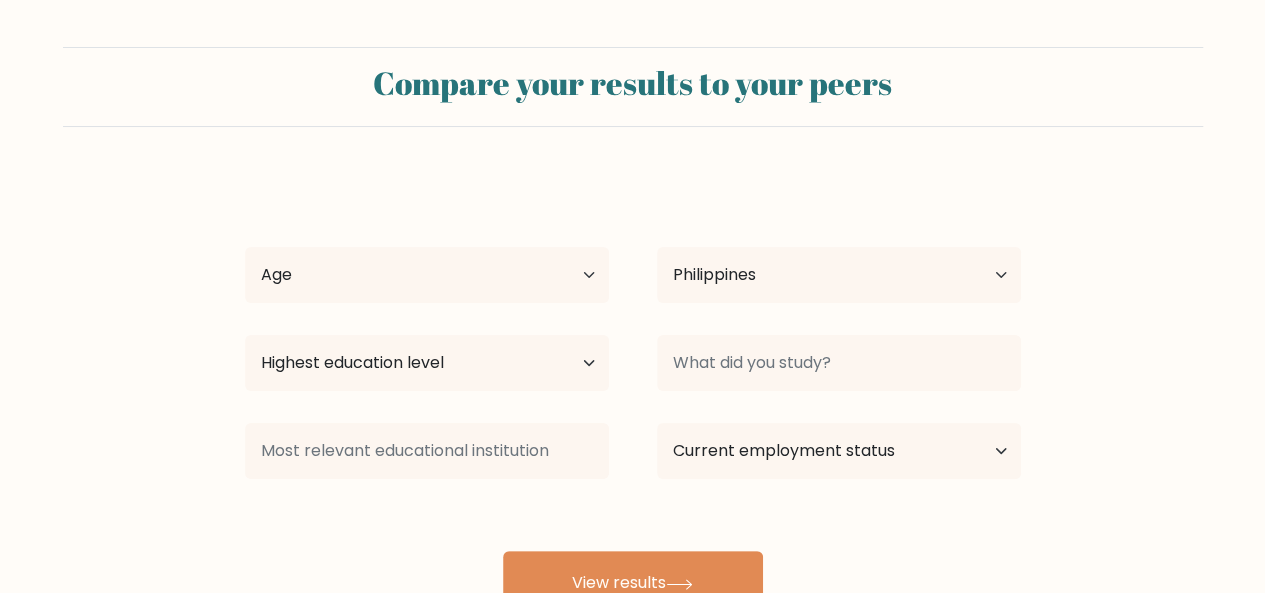 scroll, scrollTop: 100, scrollLeft: 0, axis: vertical 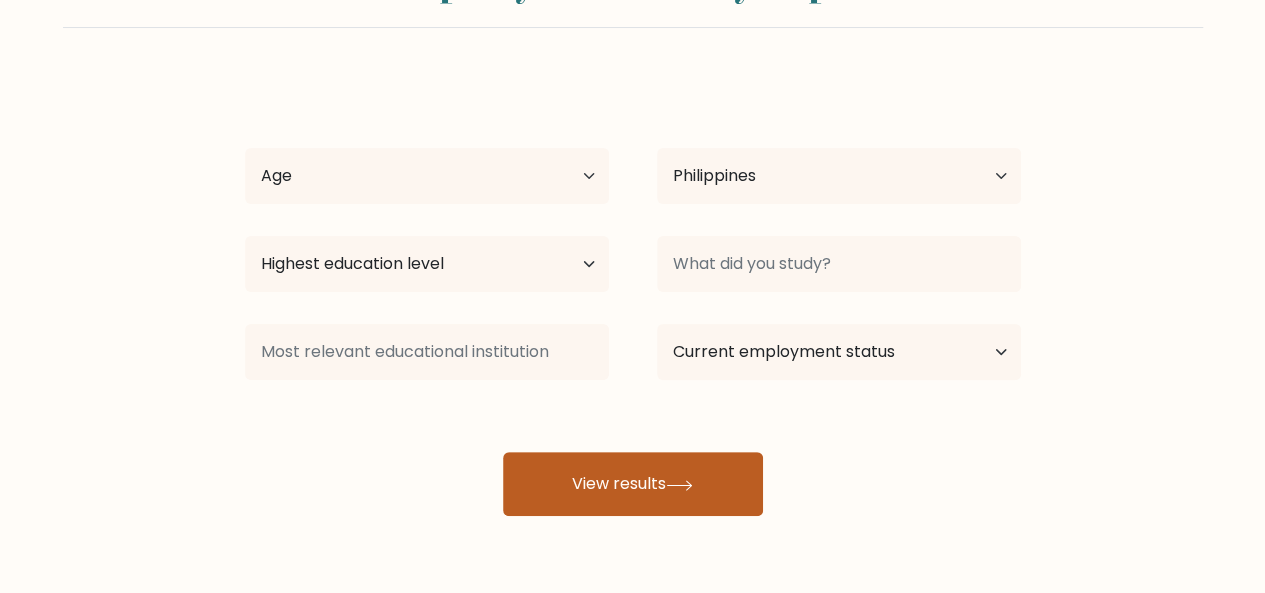 click on "View results" at bounding box center [633, 484] 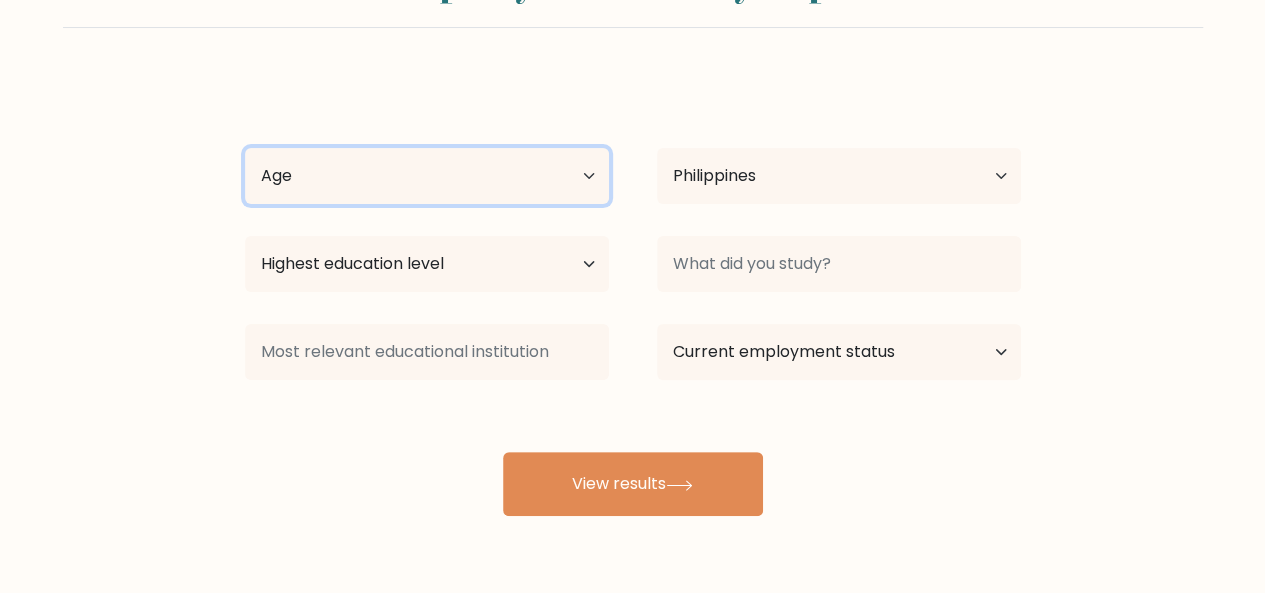 click on "Age
Under 18 years old
18-24 years old
25-34 years old
35-44 years old
45-54 years old
55-64 years old
65 years old and above" at bounding box center (427, 176) 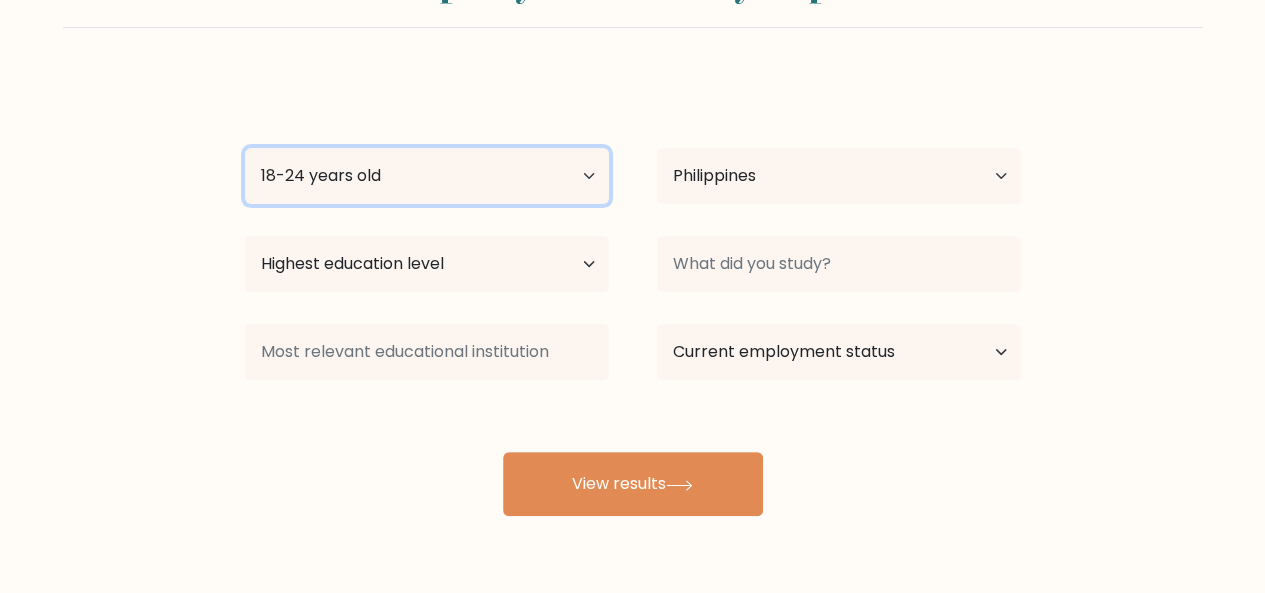 click on "Age
Under 18 years old
18-24 years old
25-34 years old
35-44 years old
45-54 years old
55-64 years old
65 years old and above" at bounding box center (427, 176) 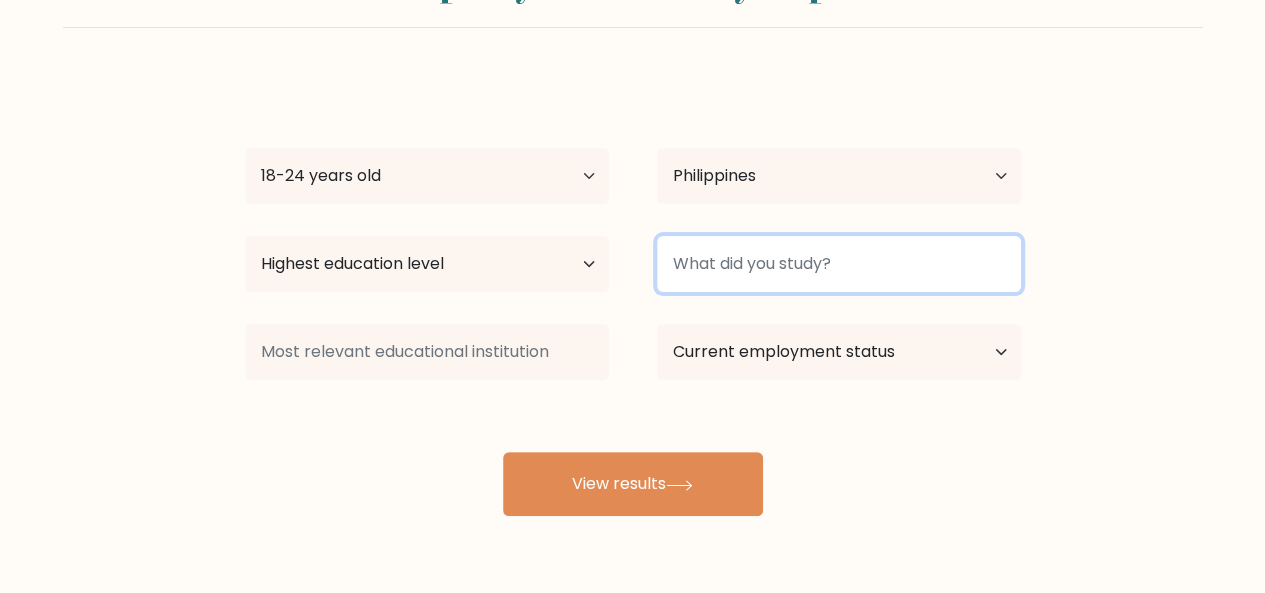 click at bounding box center [839, 264] 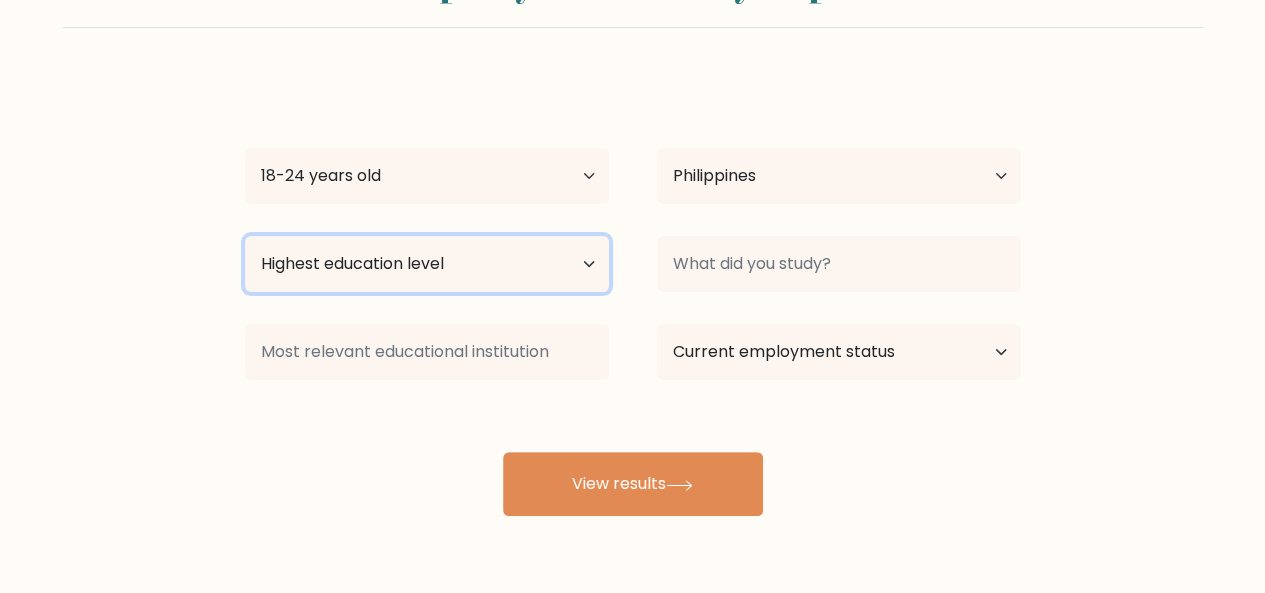 click on "Highest education level
No schooling
Primary
Lower Secondary
Upper Secondary
Occupation Specific
Bachelor's degree
Master's degree
Doctoral degree" at bounding box center (427, 264) 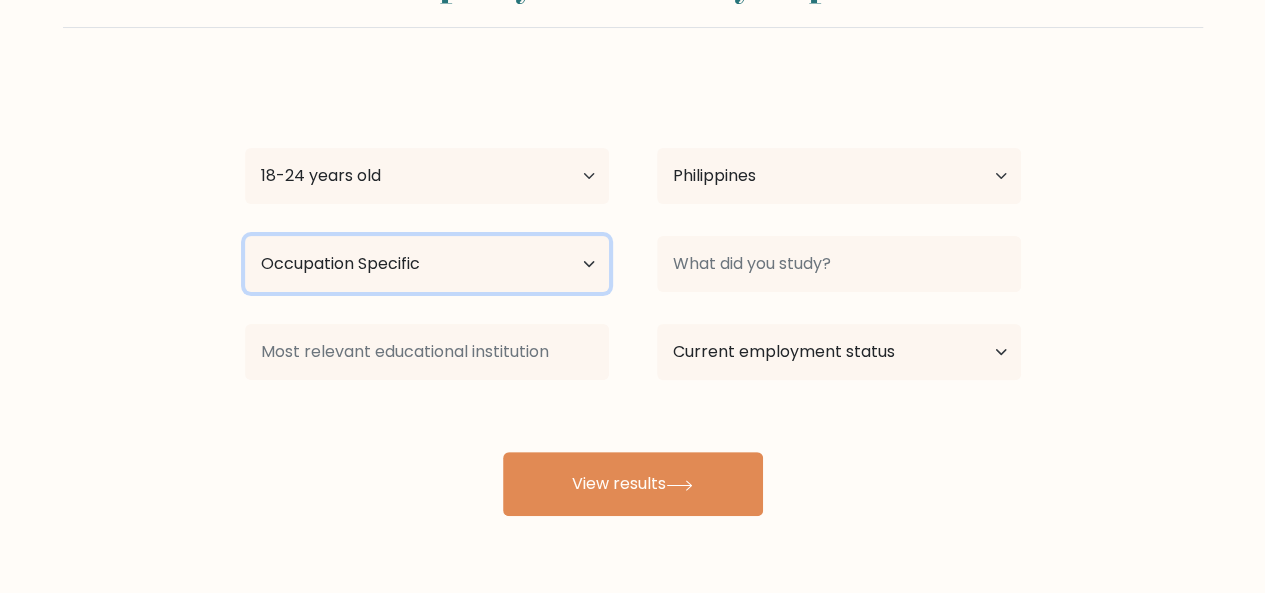click on "Highest education level
No schooling
Primary
Lower Secondary
Upper Secondary
Occupation Specific
Bachelor's degree
Master's degree
Doctoral degree" at bounding box center [427, 264] 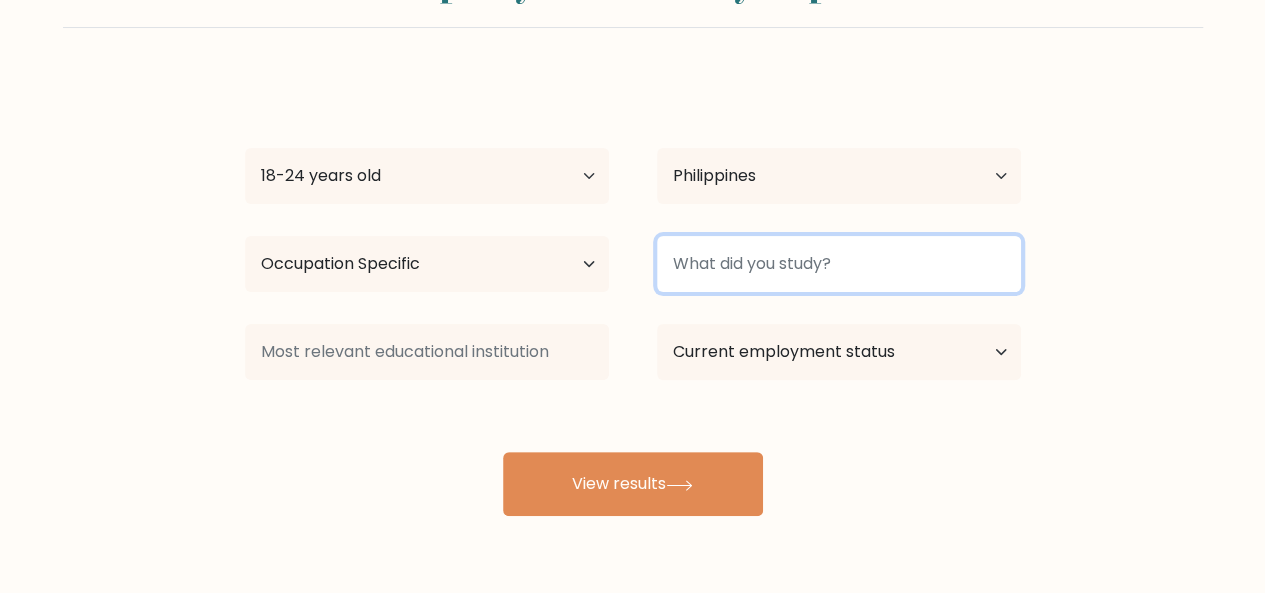 click at bounding box center [839, 264] 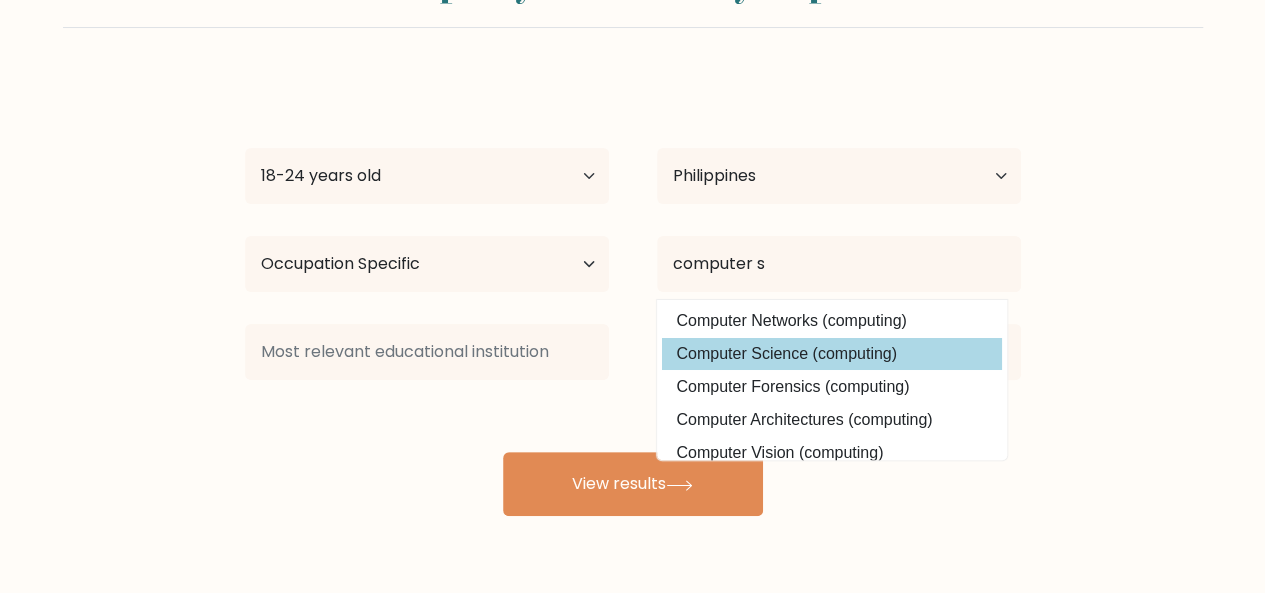 click on "Computer Science (computing)" at bounding box center [832, 354] 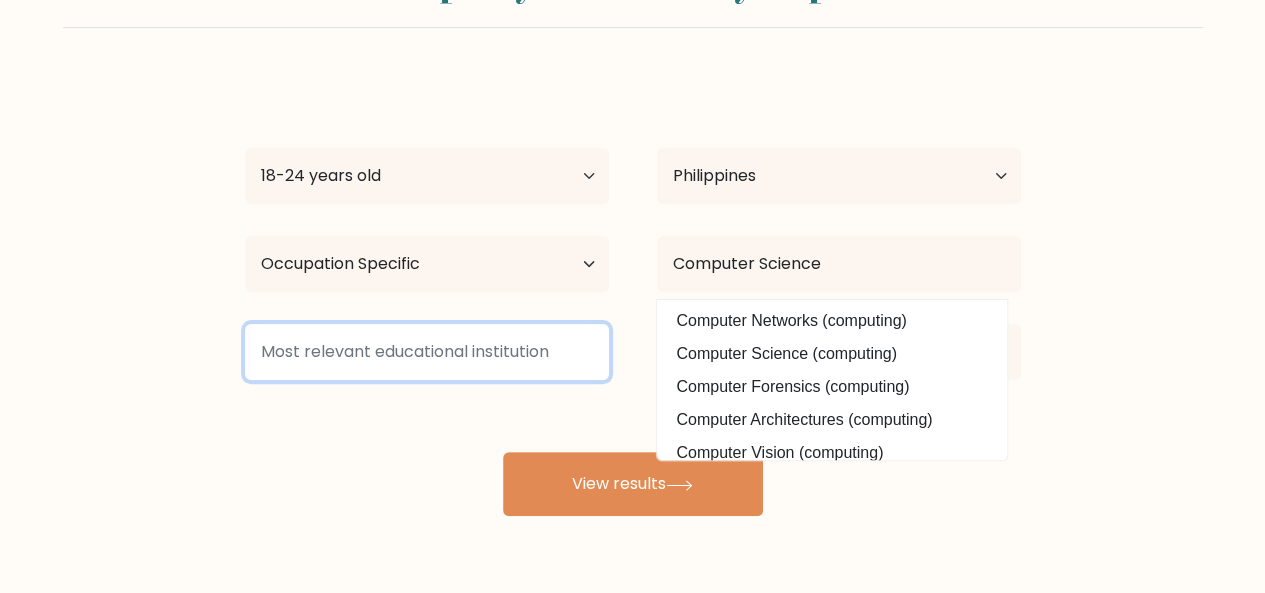 click at bounding box center [427, 352] 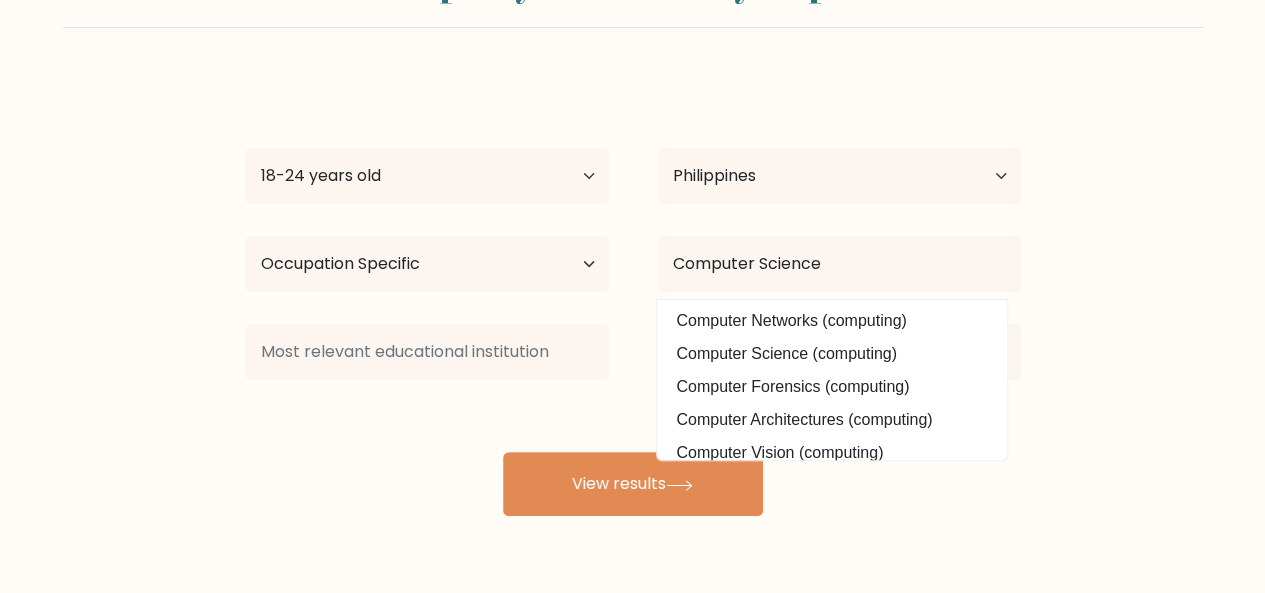 click at bounding box center [427, 352] 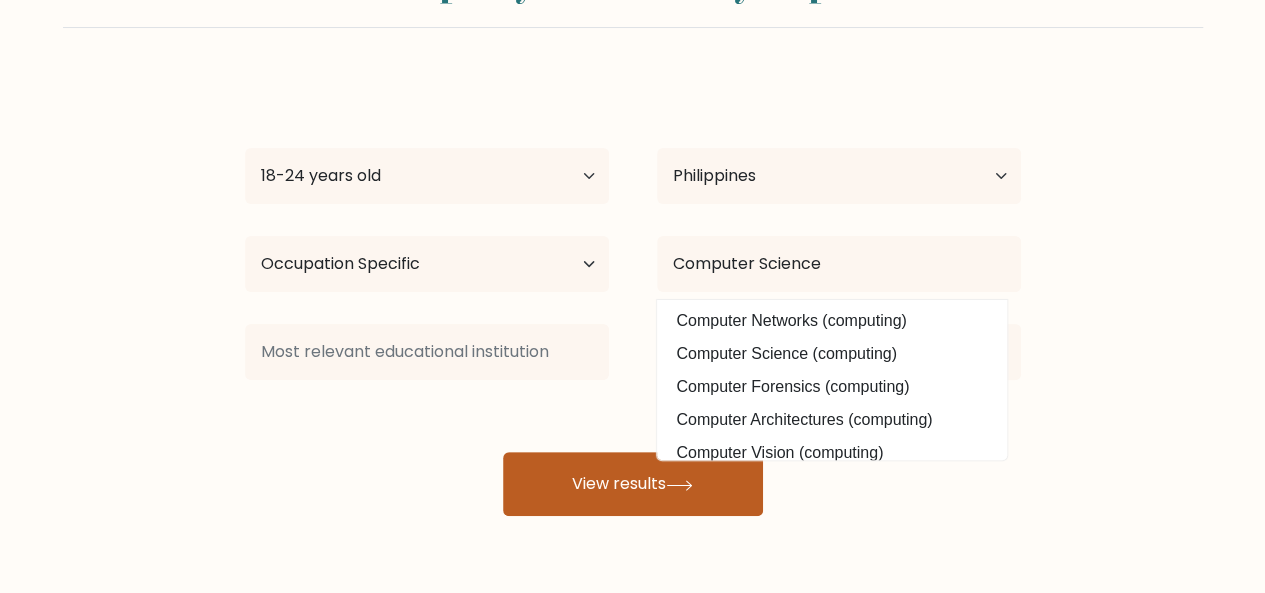 click on "View results" at bounding box center (633, 484) 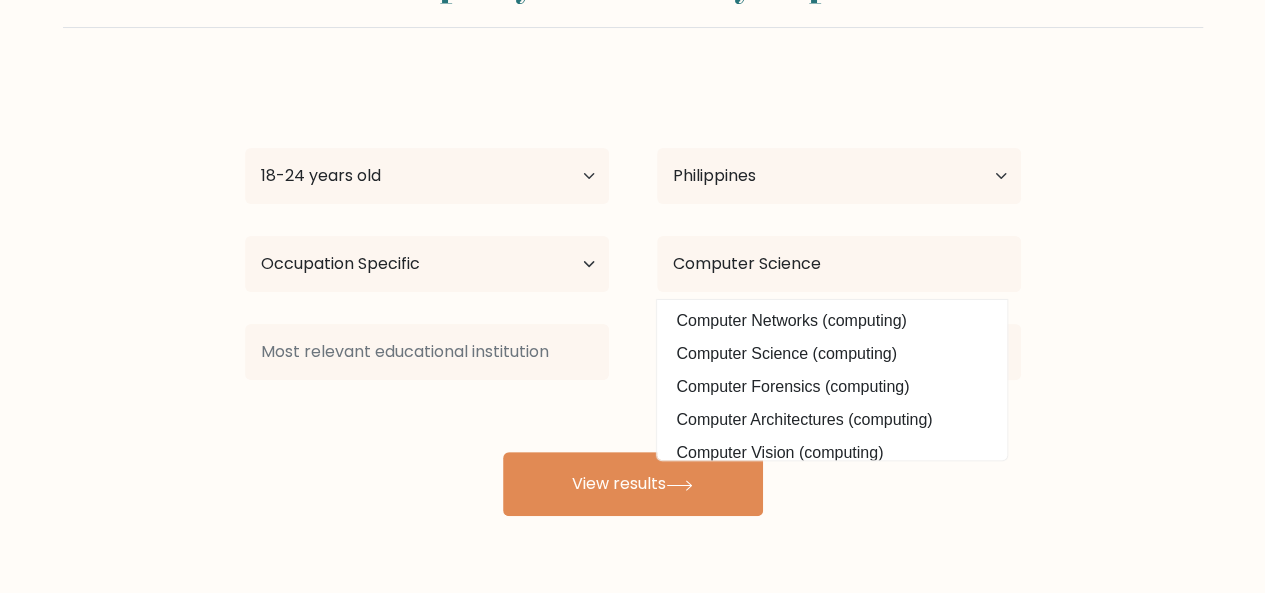 click on "zyra
canapi
Age
Under 18 years old
18-24 years old
25-34 years old
35-44 years old
45-54 years old
55-64 years old
65 years old and above
Country
Afghanistan
Albania
Algeria
American Samoa
Andorra
Angola
Anguilla
Antarctica
Antigua and Barbuda
Argentina
Armenia
Aruba
Australia
Austria
Azerbaijan
Bahamas
Bahrain
Bangladesh
Barbados
Belarus
Belgium
Belize
Benin
Bermuda
Bhutan
Bolivia
Bonaire, Sint Eustatius and Saba
Bosnia and Herzegovina
Botswana
Bouvet Island
Brazil
Brunei" at bounding box center (633, 296) 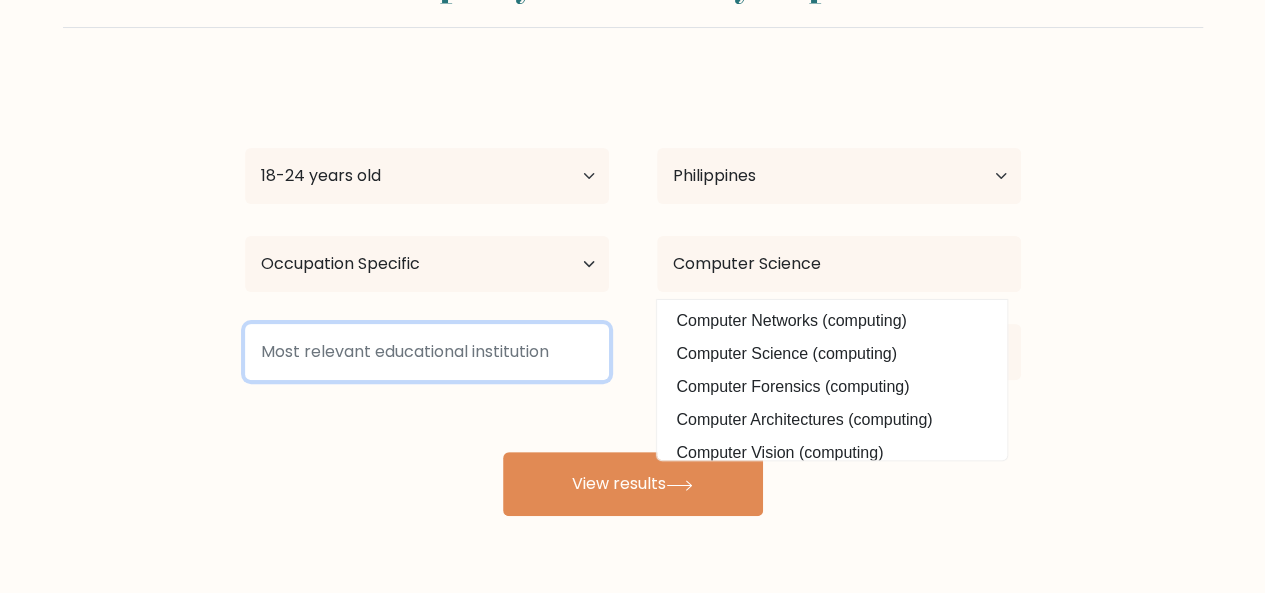 click at bounding box center (427, 352) 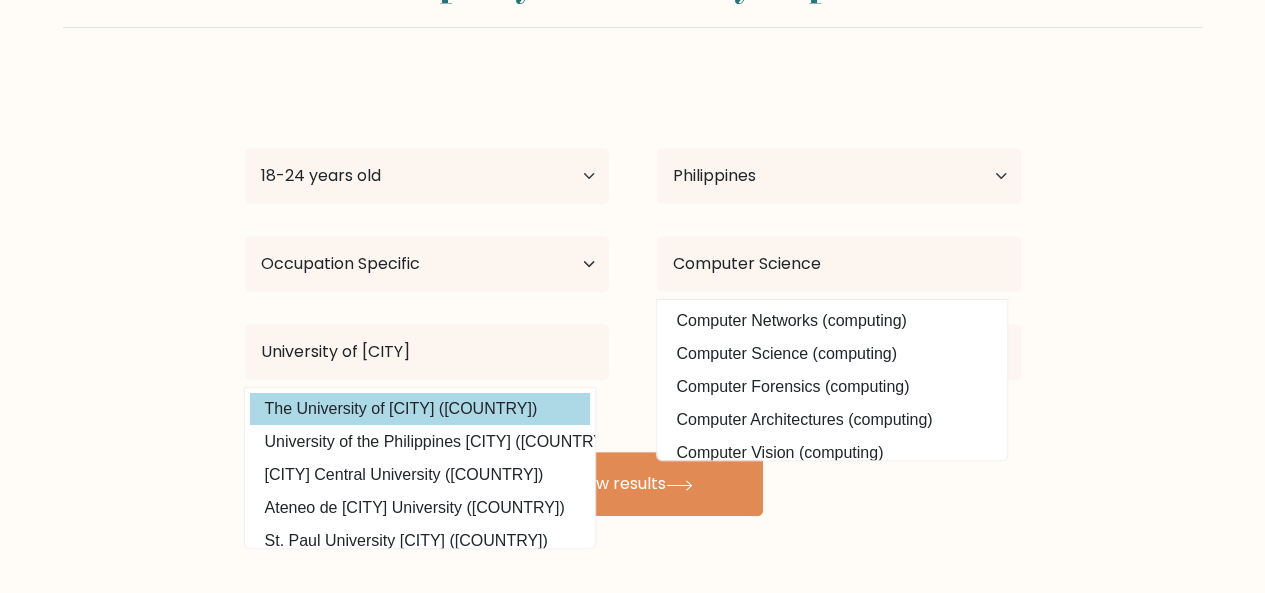 click on "The University of Manila (Philippines)" at bounding box center (420, 409) 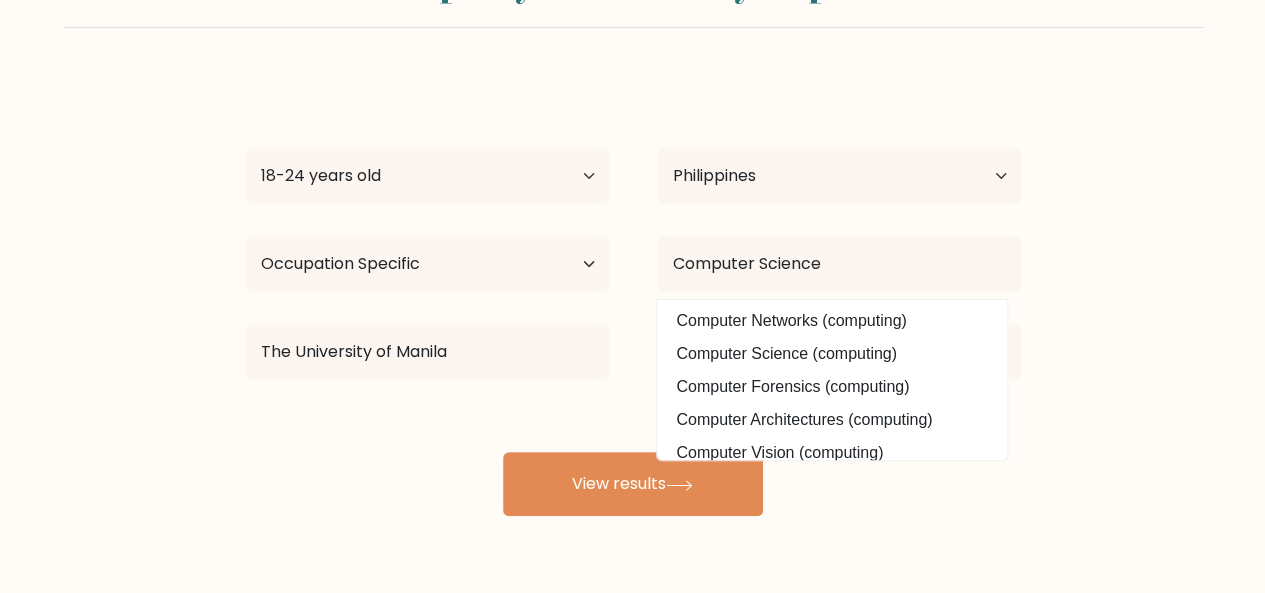 click on "zyra
canapi
Age
Under 18 years old
18-24 years old
25-34 years old
35-44 years old
45-54 years old
55-64 years old
65 years old and above
Country
Afghanistan
Albania
Algeria
American Samoa
Andorra
Angola
Anguilla
Antarctica
Antigua and Barbuda
Argentina
Armenia
Aruba
Australia
Austria
Azerbaijan
Bahamas
Bahrain
Bangladesh
Barbados
Belarus
Belgium
Belize
Benin
Bermuda
Bhutan
Bolivia
Bonaire, Sint Eustatius and Saba
Bosnia and Herzegovina
Botswana
Bouvet Island
Brazil
Brunei" at bounding box center [633, 296] 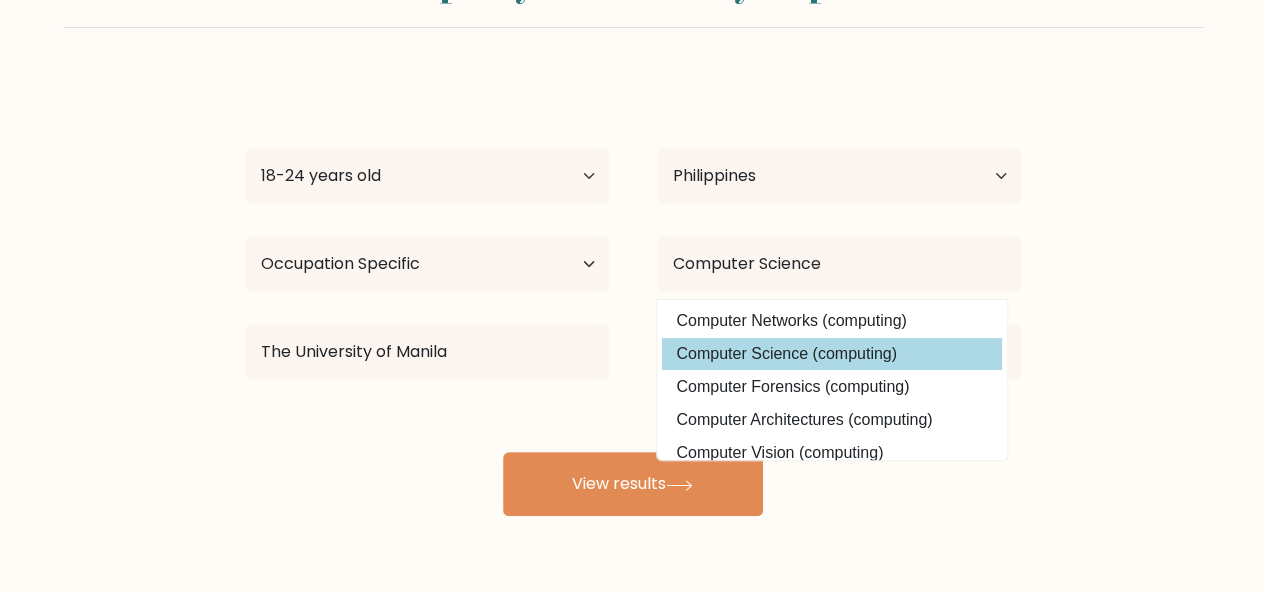 click on "Computer Science (computing)" at bounding box center [832, 354] 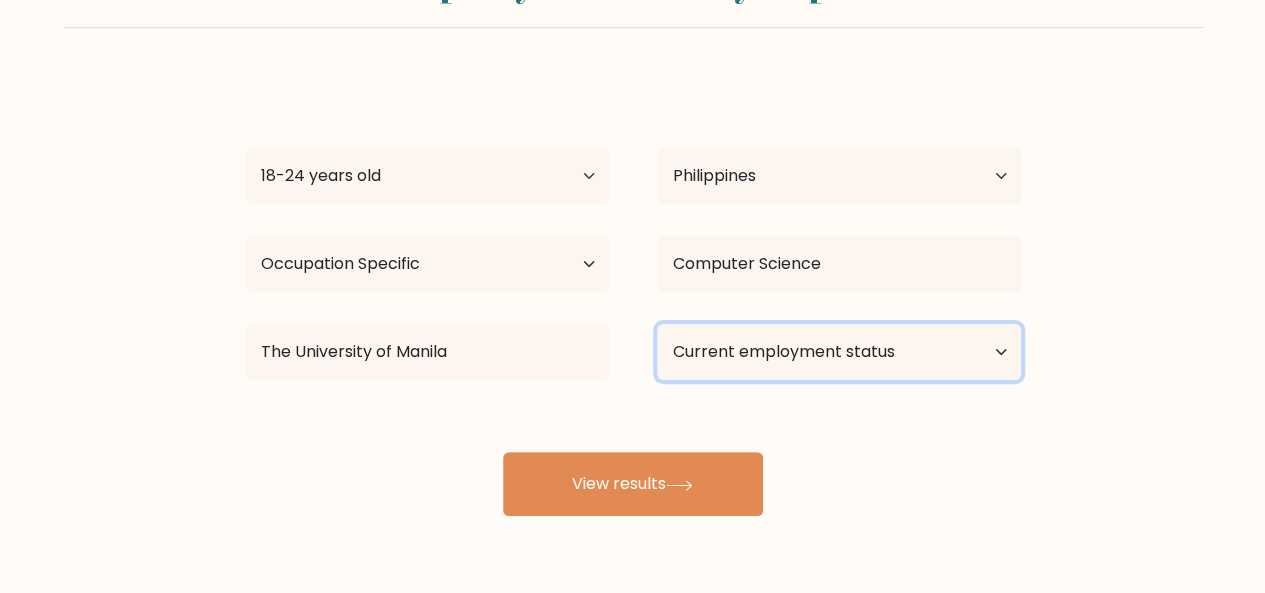 click on "Current employment status
Employed
Student
Retired
Other / prefer not to answer" at bounding box center (839, 352) 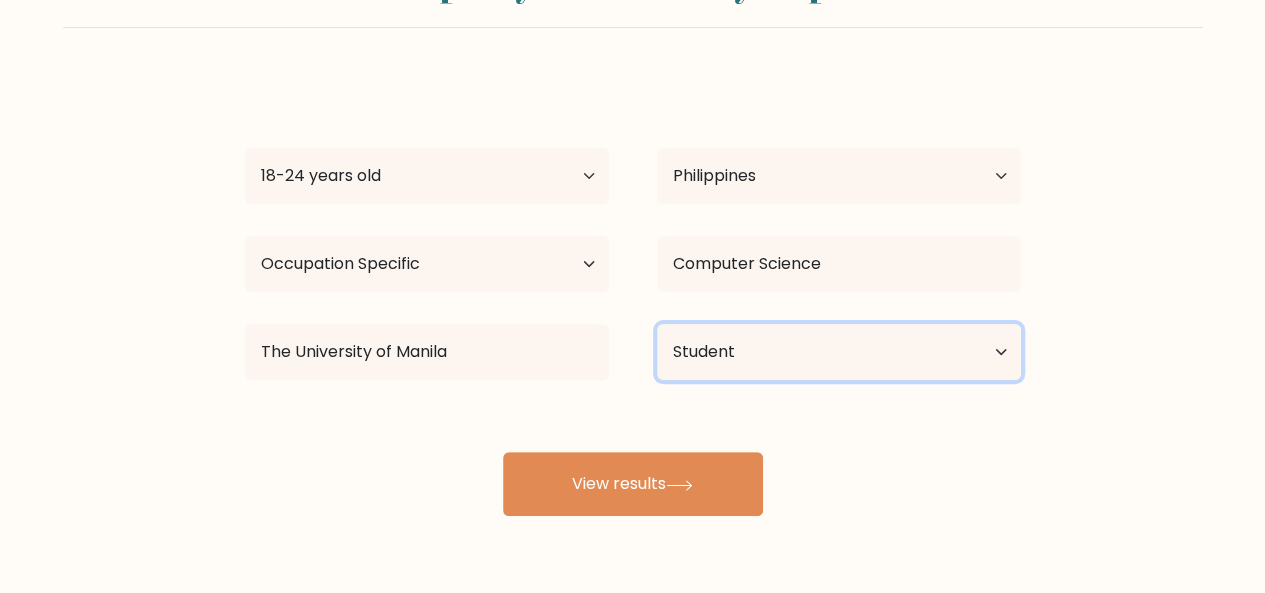 click on "Current employment status
Employed
Student
Retired
Other / prefer not to answer" at bounding box center (839, 352) 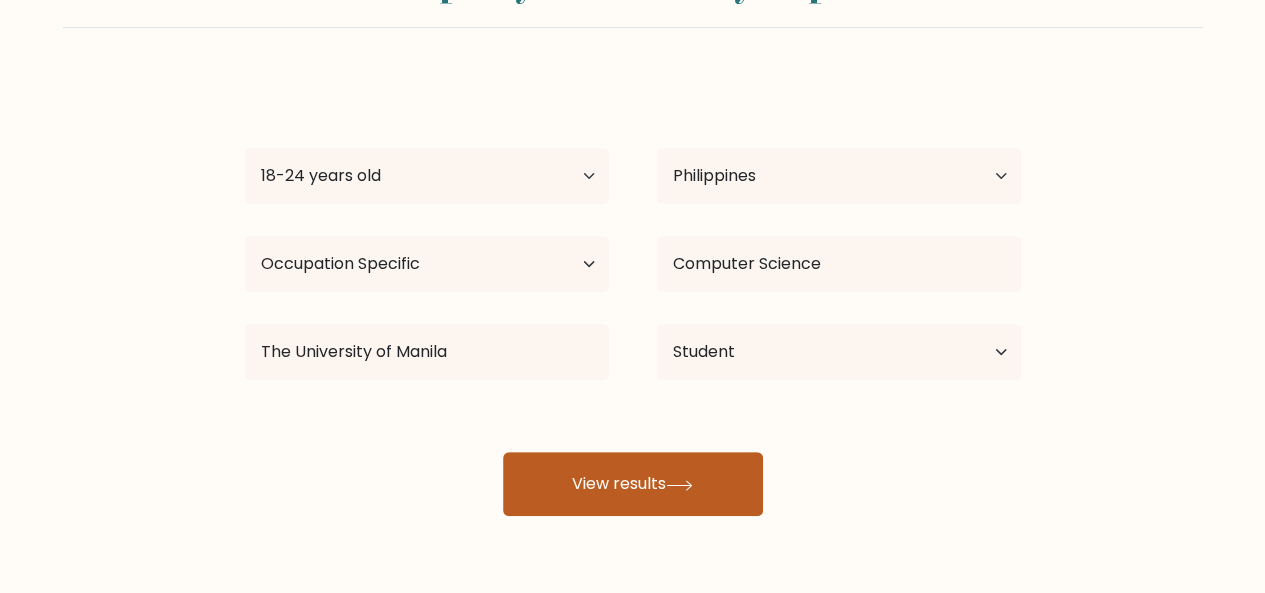click 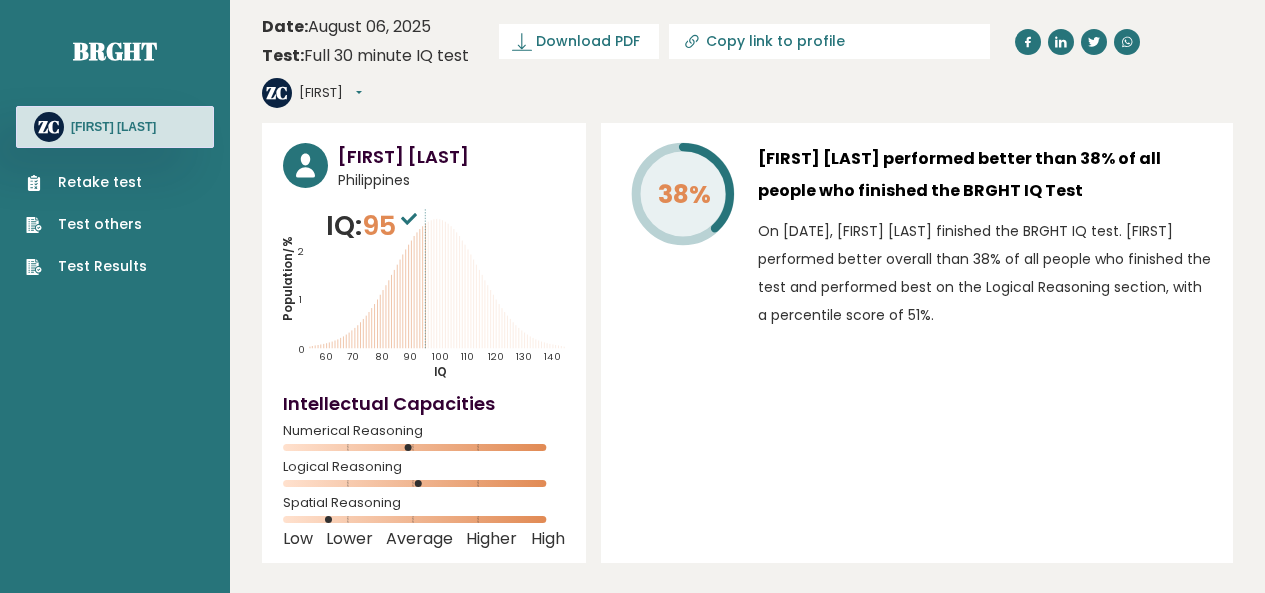 scroll, scrollTop: 0, scrollLeft: 0, axis: both 